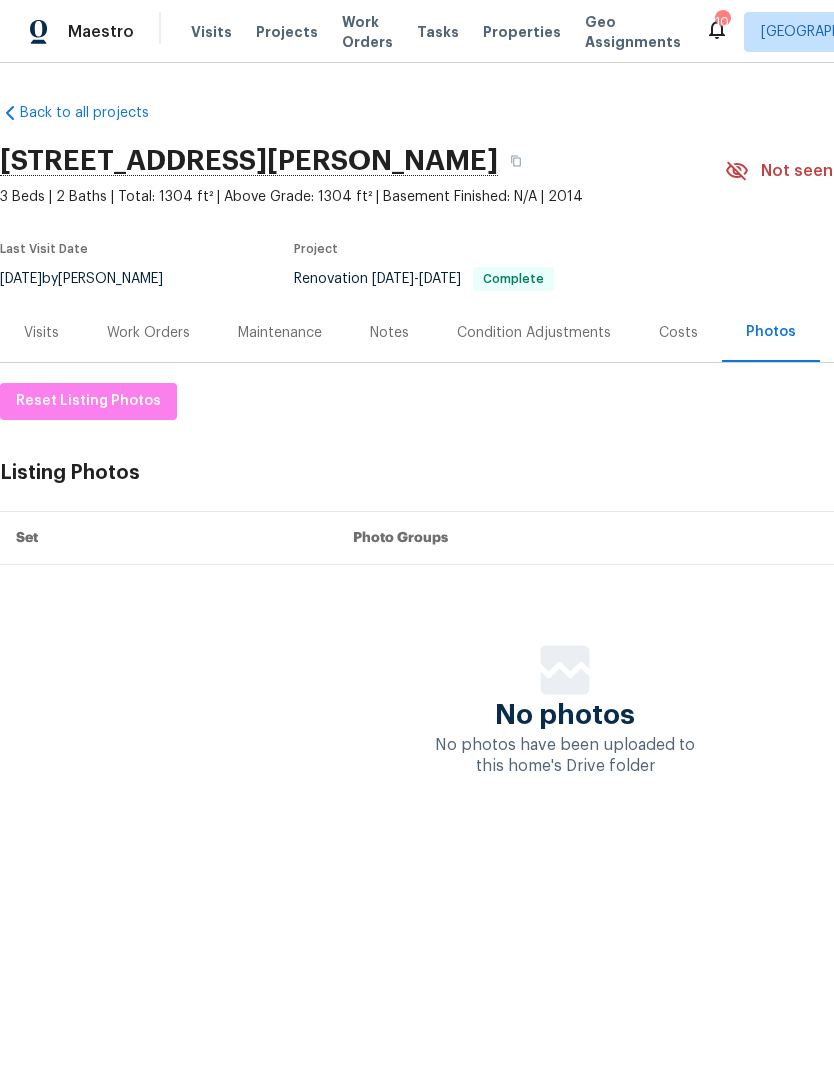 scroll, scrollTop: 0, scrollLeft: 0, axis: both 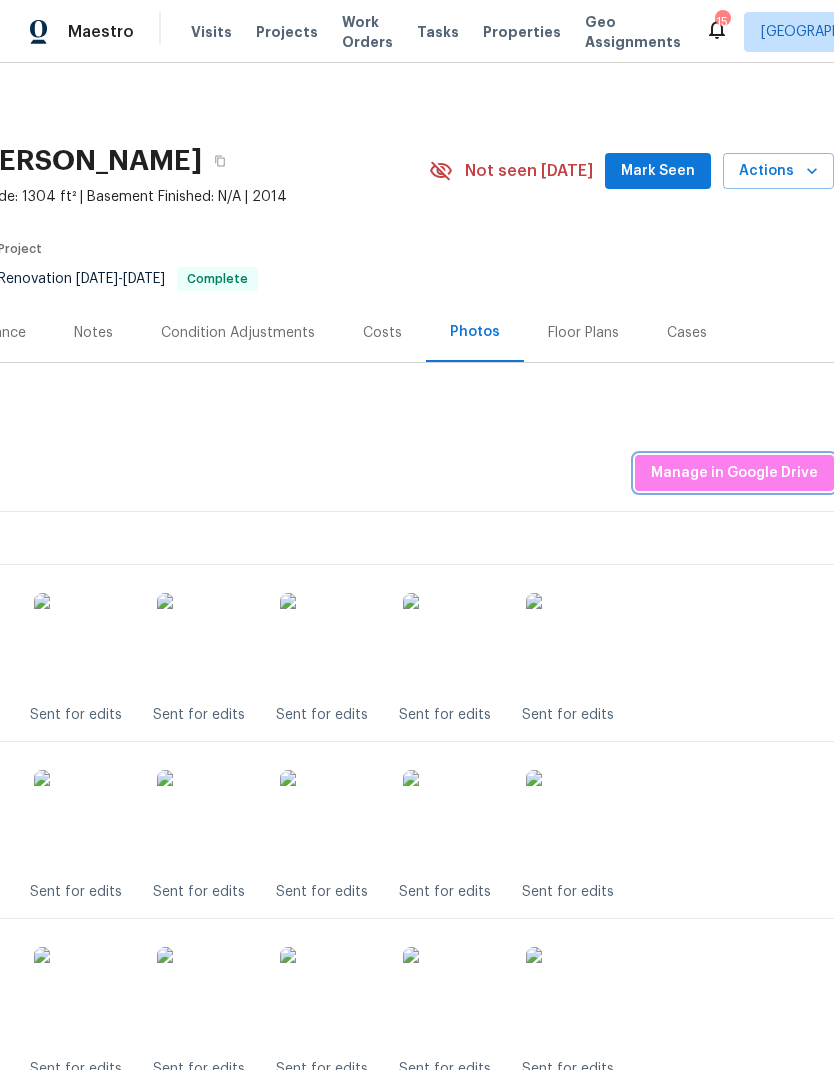 click on "Manage in Google Drive" at bounding box center (734, 473) 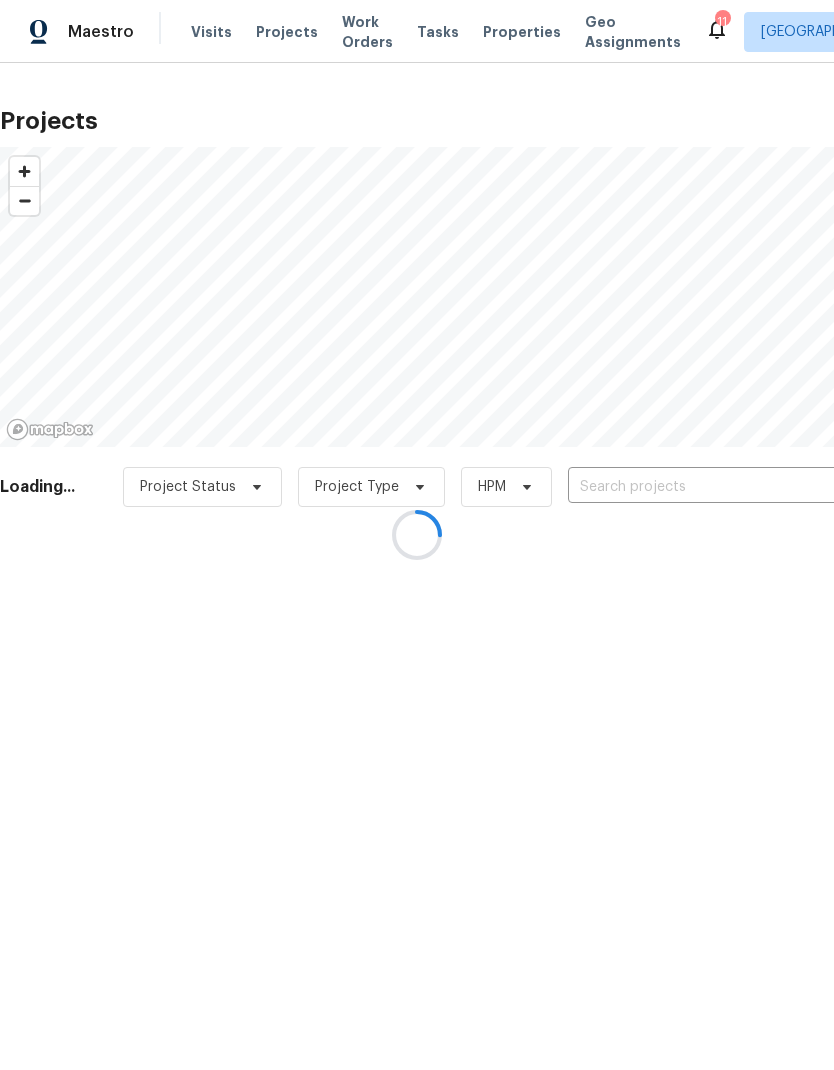 scroll, scrollTop: 0, scrollLeft: 0, axis: both 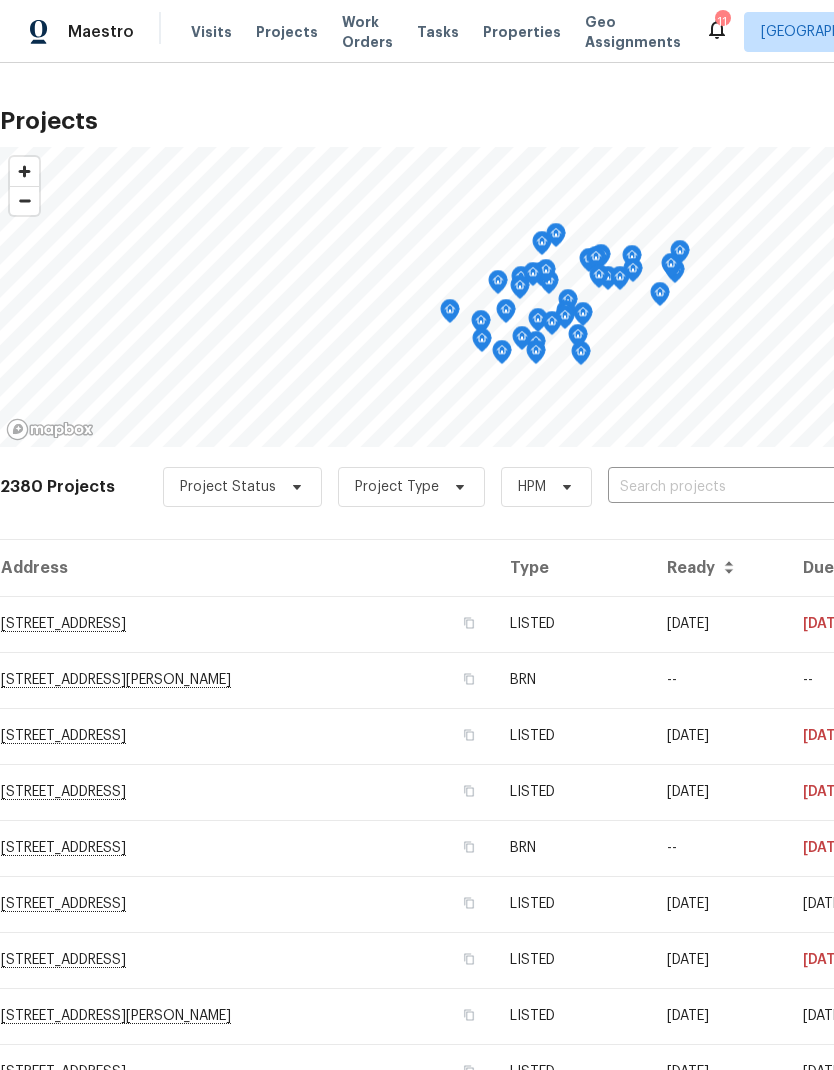 click at bounding box center [722, 487] 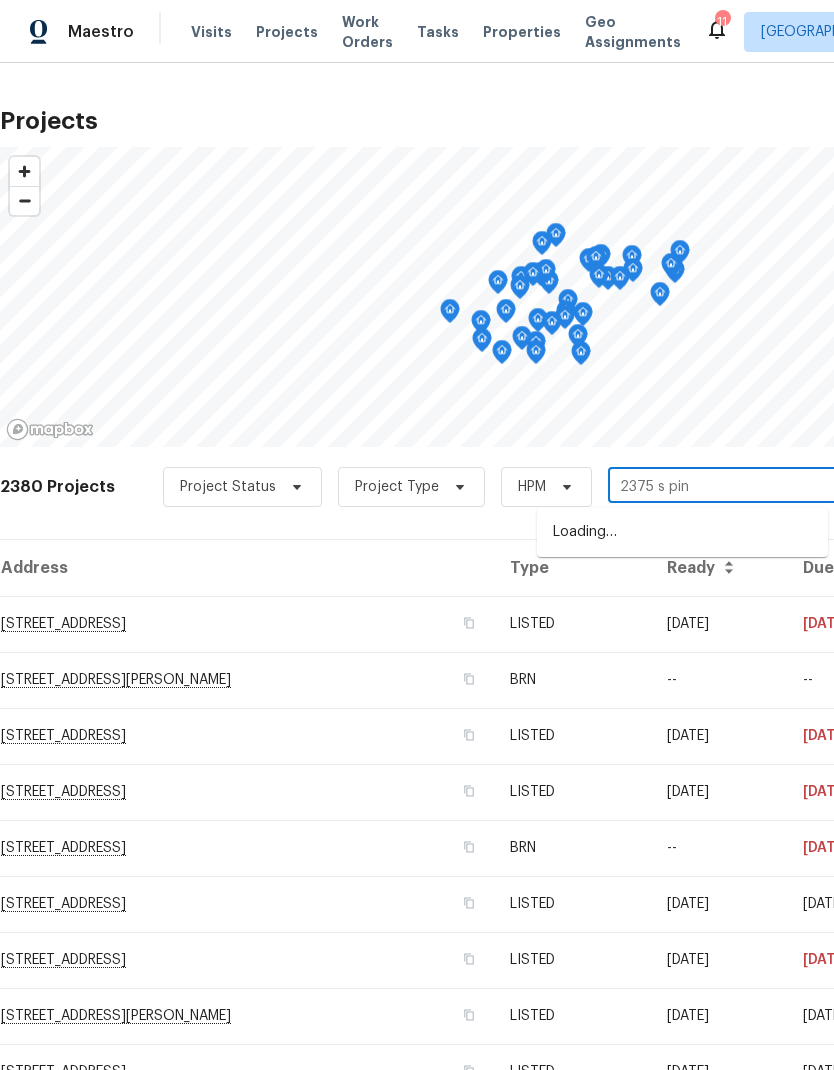 type on "2375 s pine" 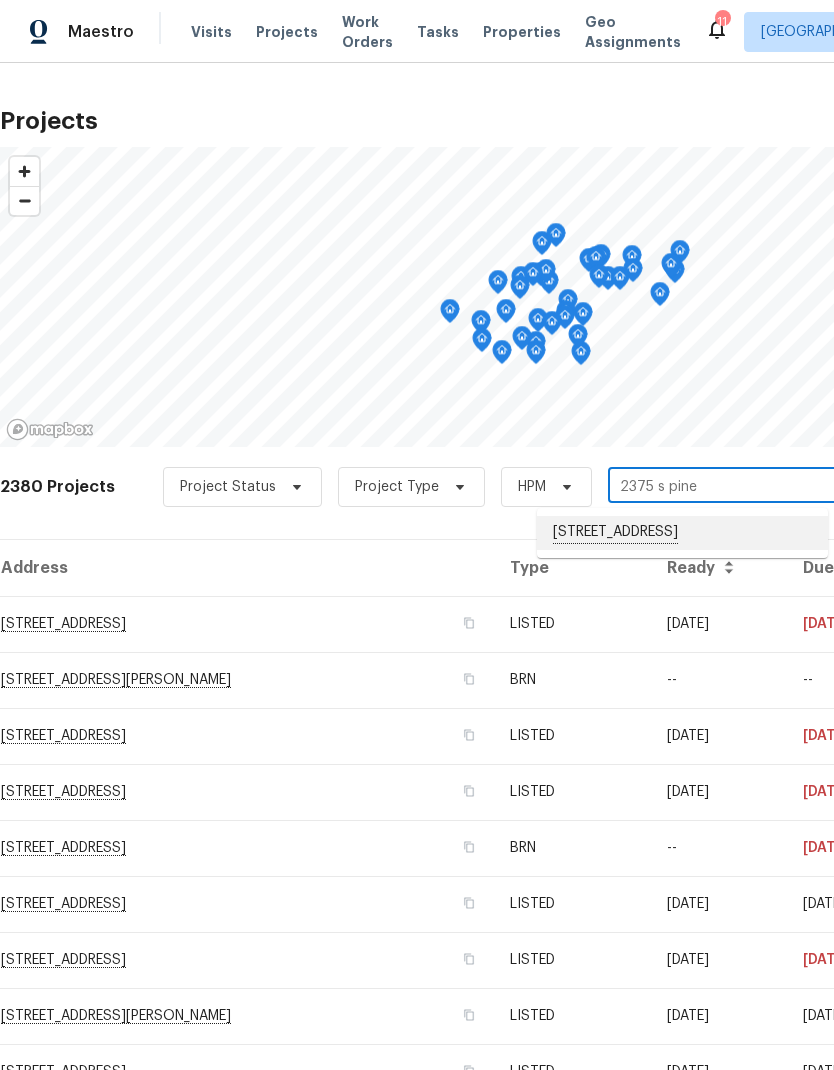 click on "2375 S Pine St, Spartanburg, SC 29302" at bounding box center [682, 533] 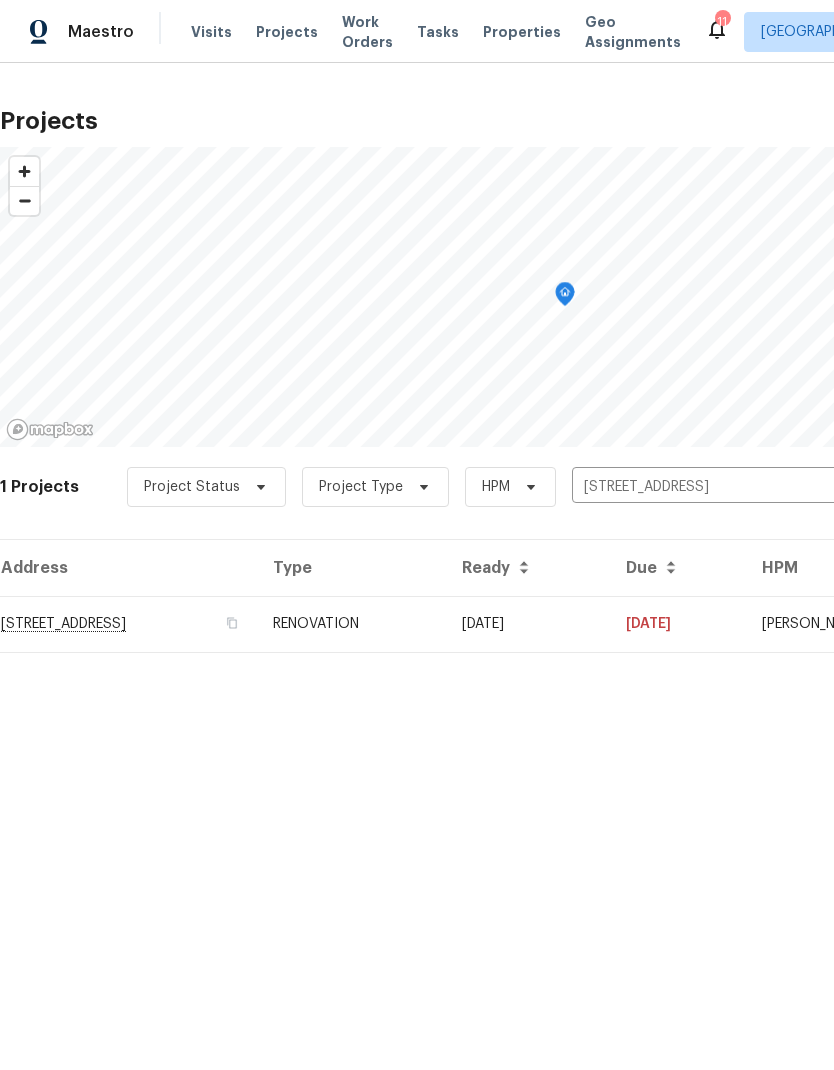 click on "2375 S Pine St, Spartanburg, SC 29302" at bounding box center [128, 624] 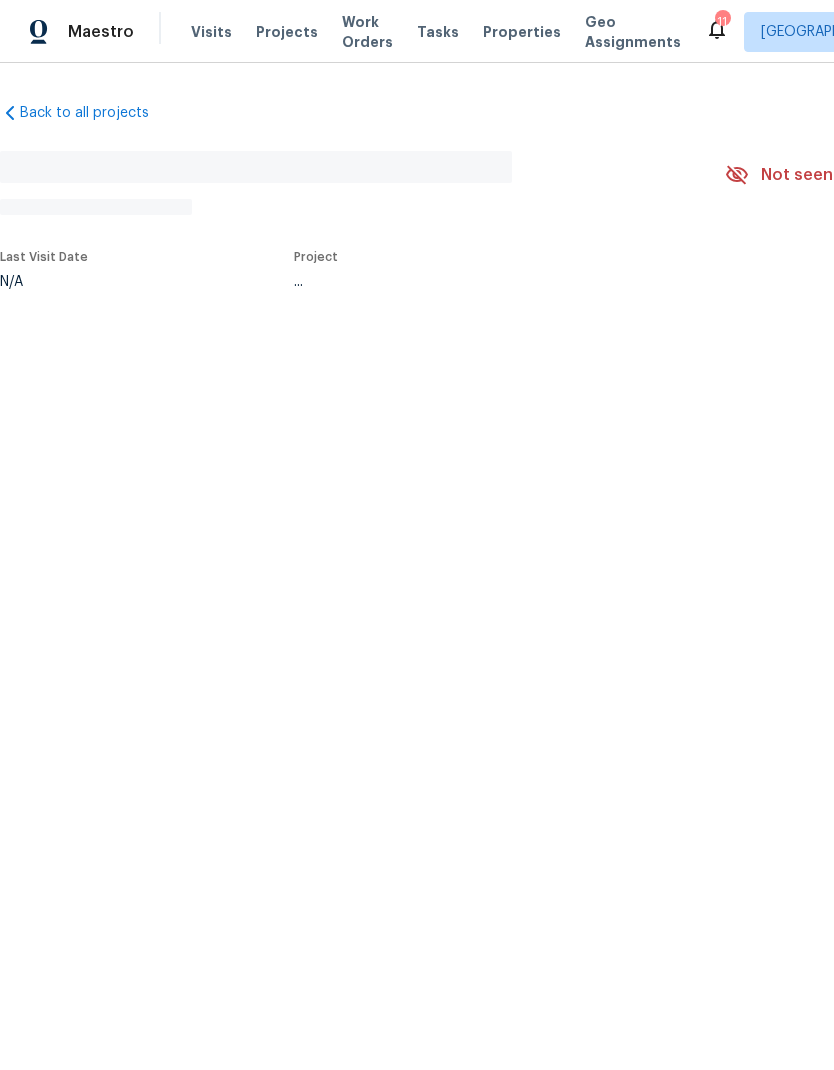 click on "Back to all projects No address found N/A Not seen today Mark Seen Actions Last Visit Date N/A Project ..." at bounding box center (417, 242) 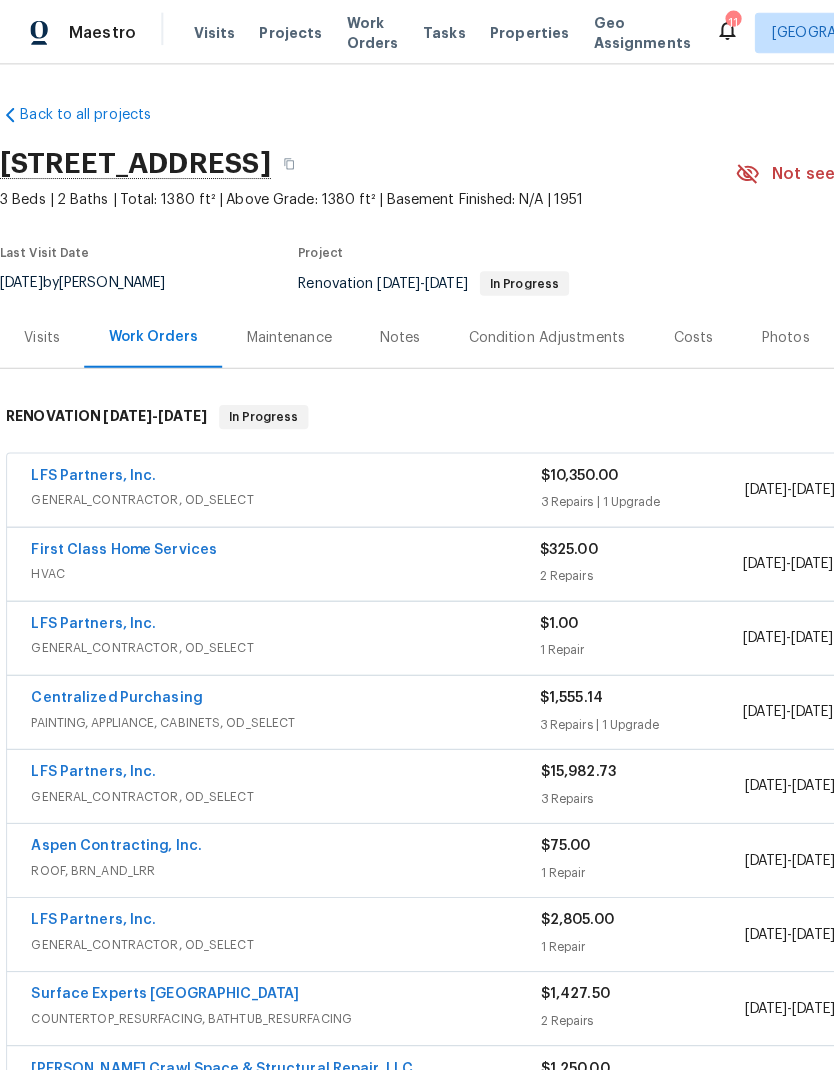 scroll, scrollTop: 0, scrollLeft: 0, axis: both 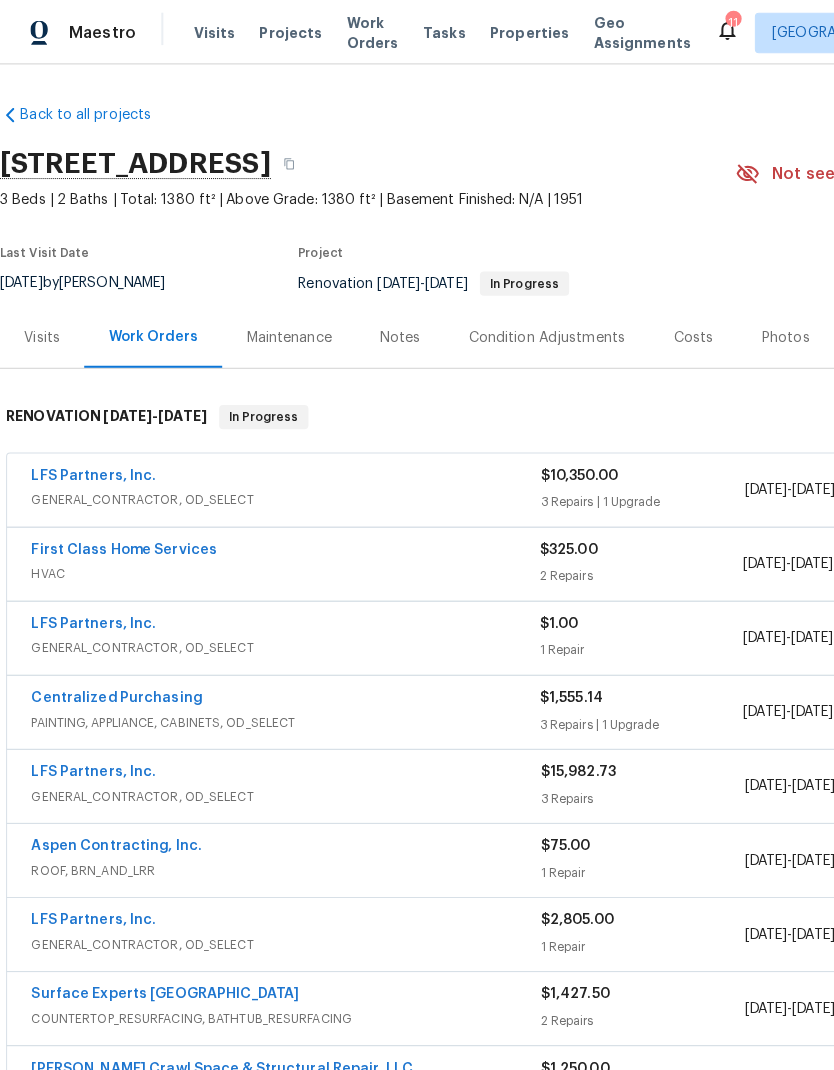 click on "LFS Partners, Inc." at bounding box center (92, 615) 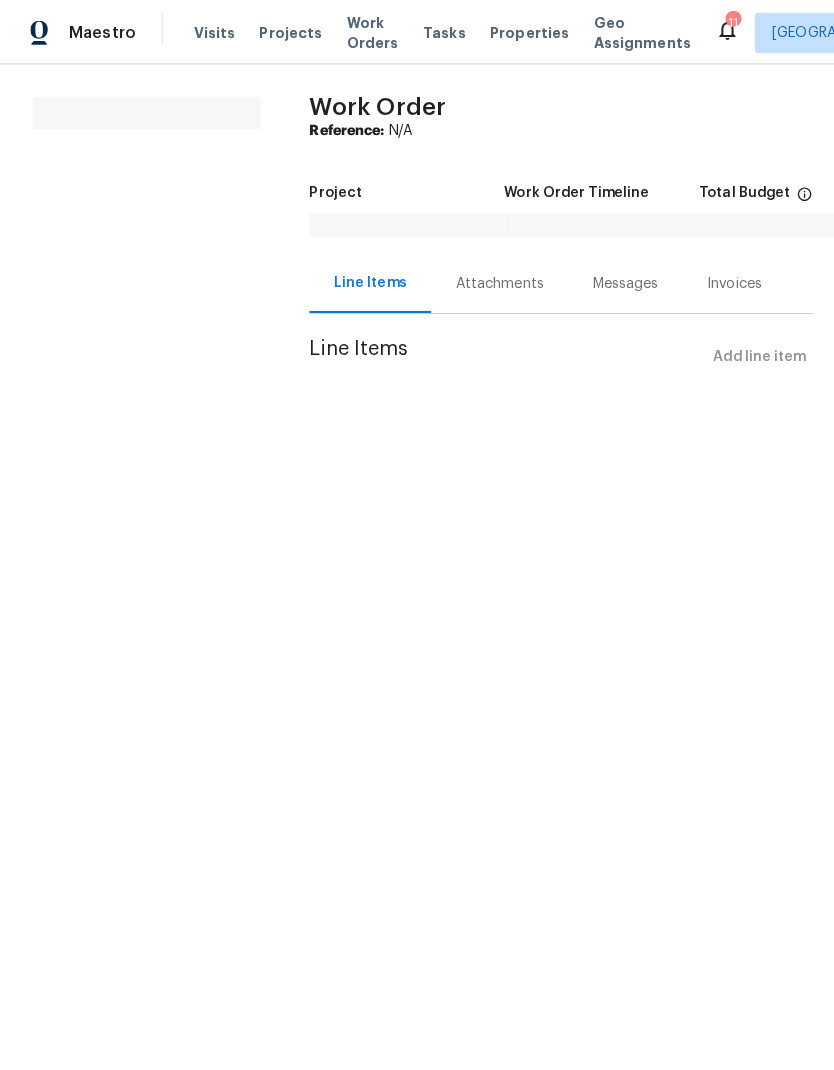 scroll, scrollTop: 0, scrollLeft: 0, axis: both 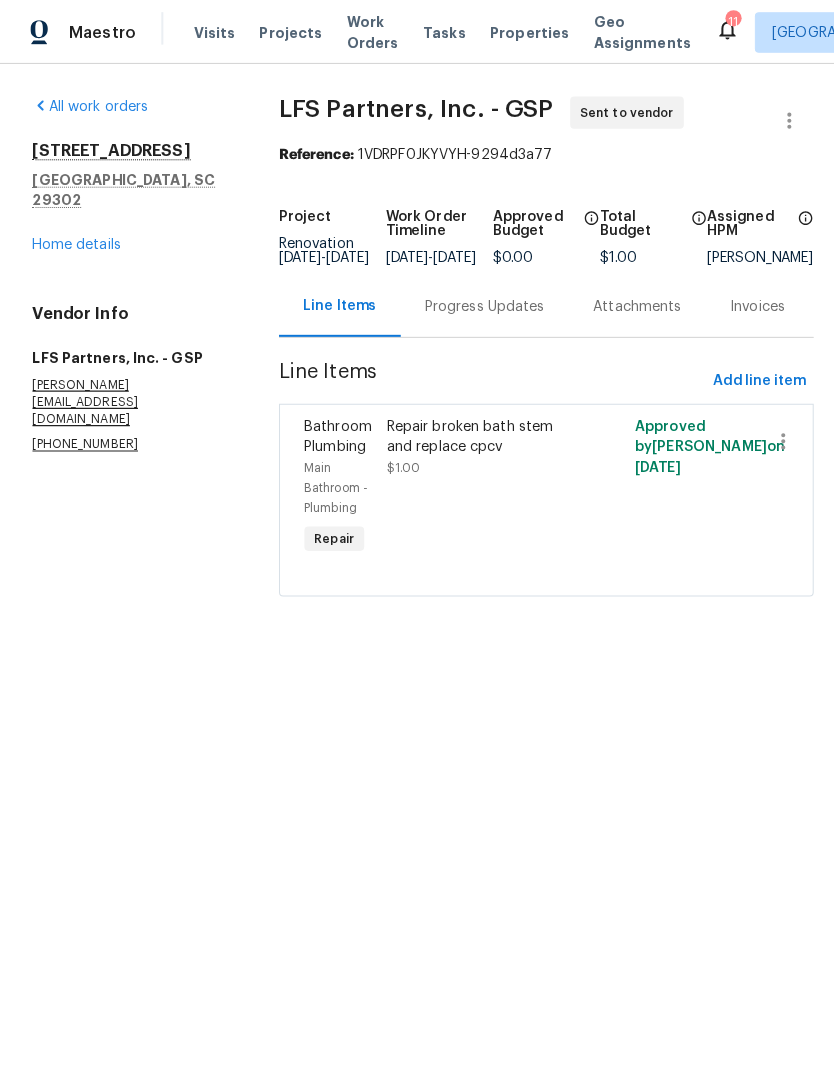 click on "Repair broken bath stem and replace cpcv" at bounding box center (477, 431) 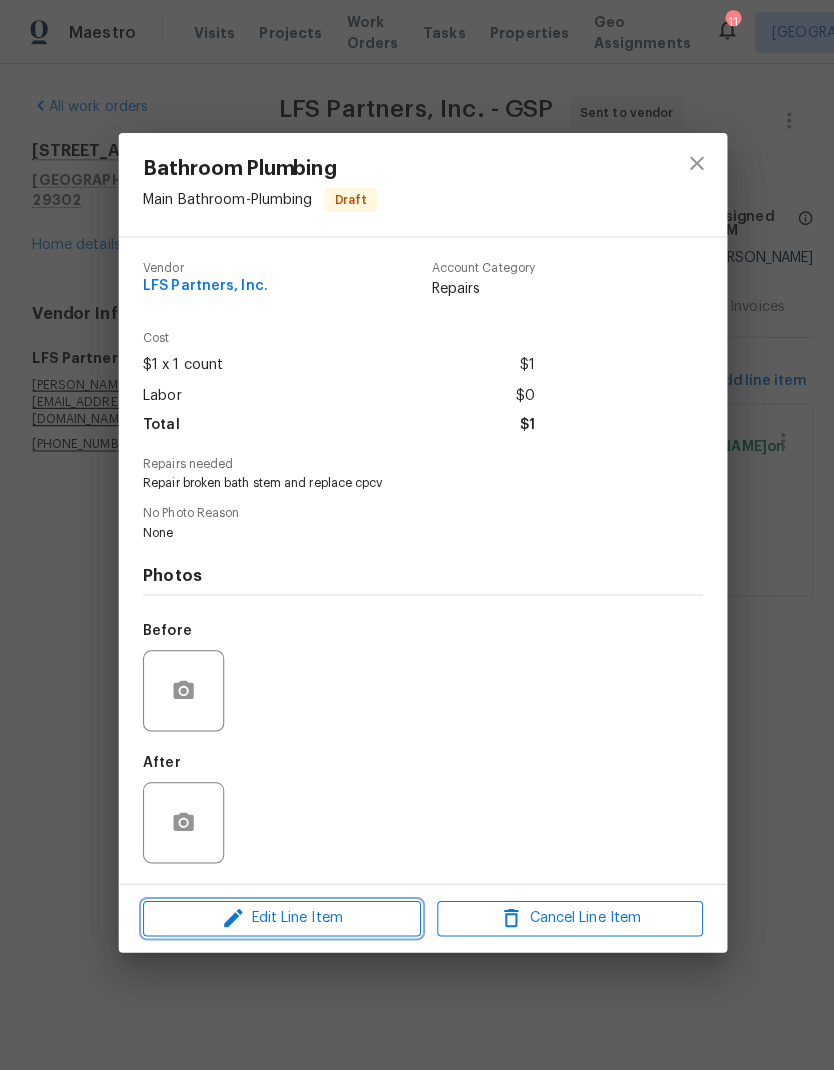 click on "Edit Line Item" at bounding box center [278, 905] 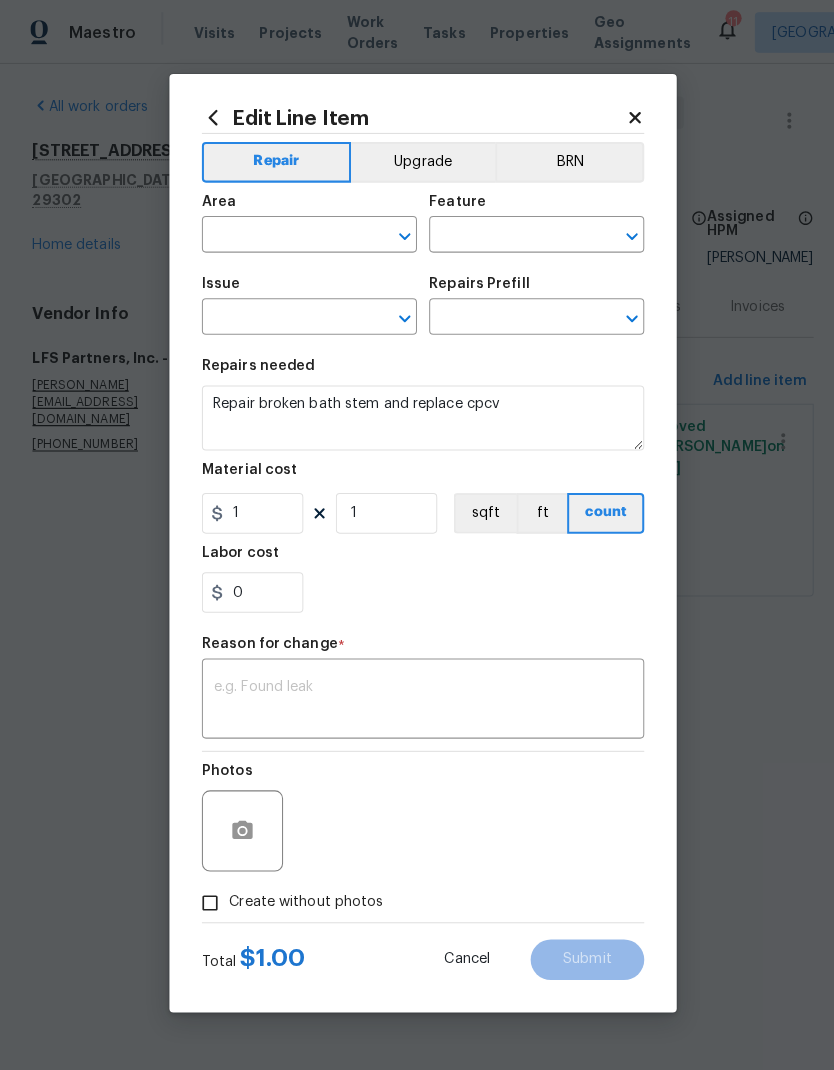 type on "Main Bathroom" 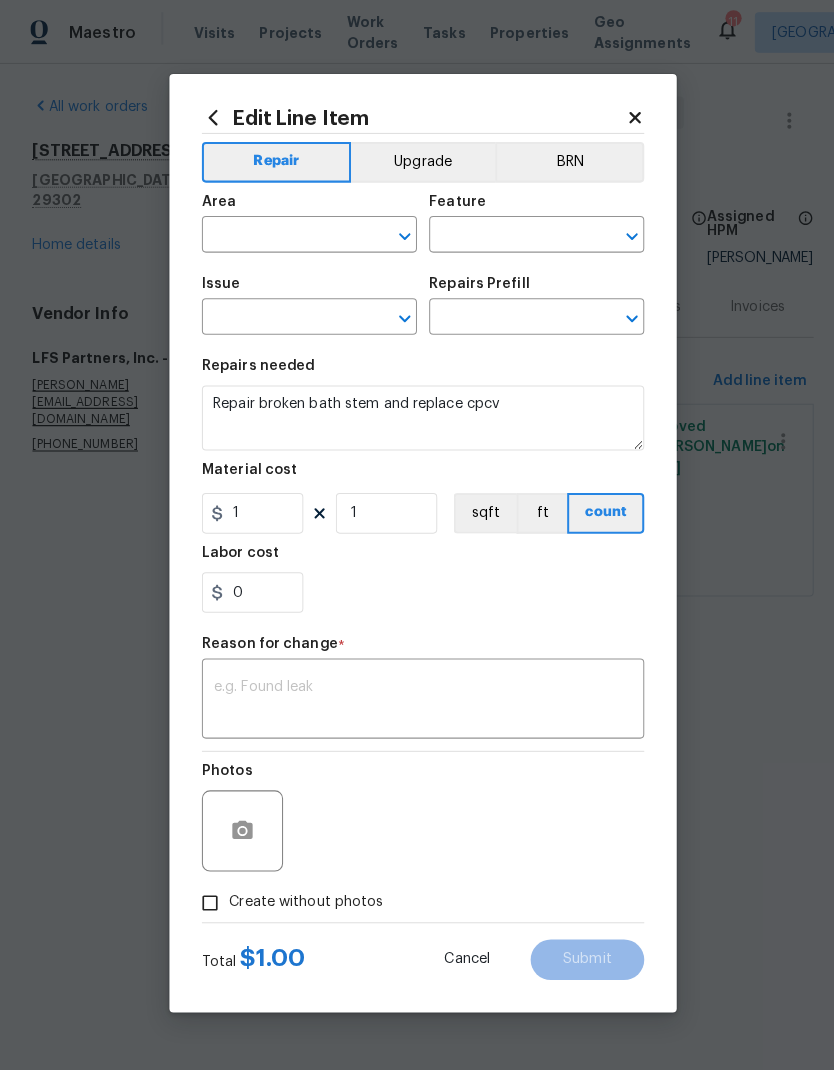 type on "Plumbing" 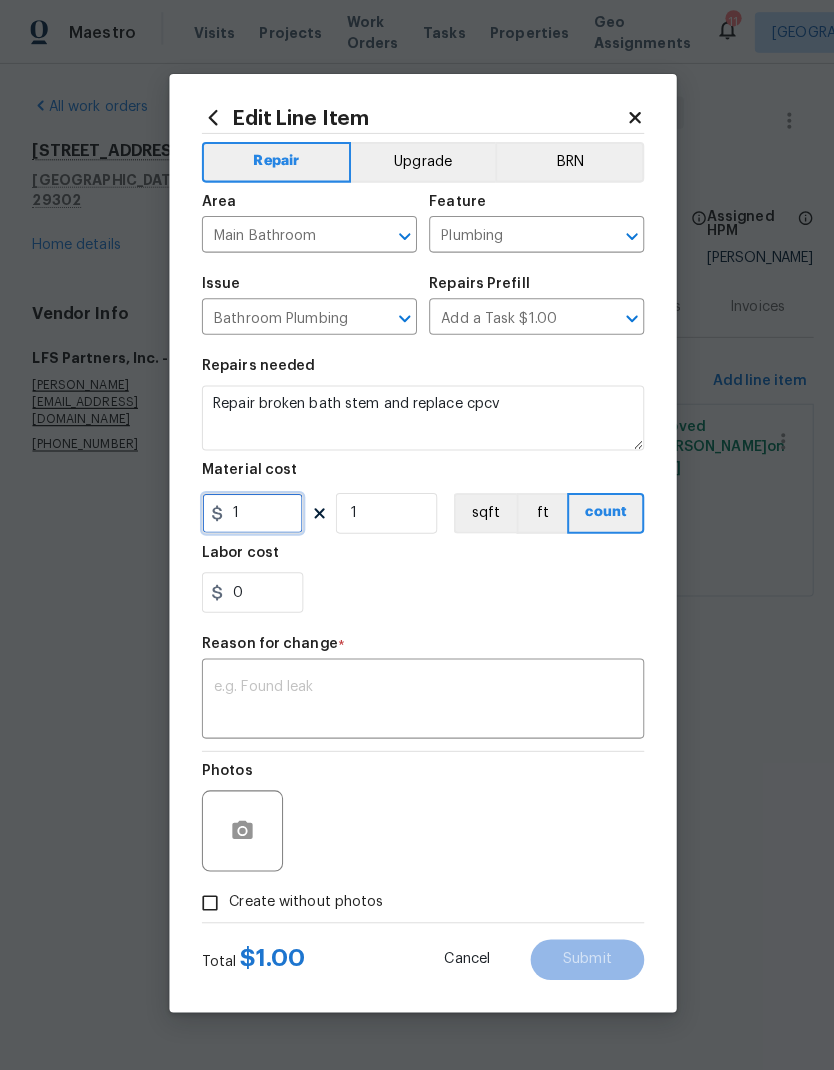 click on "1" at bounding box center [249, 506] 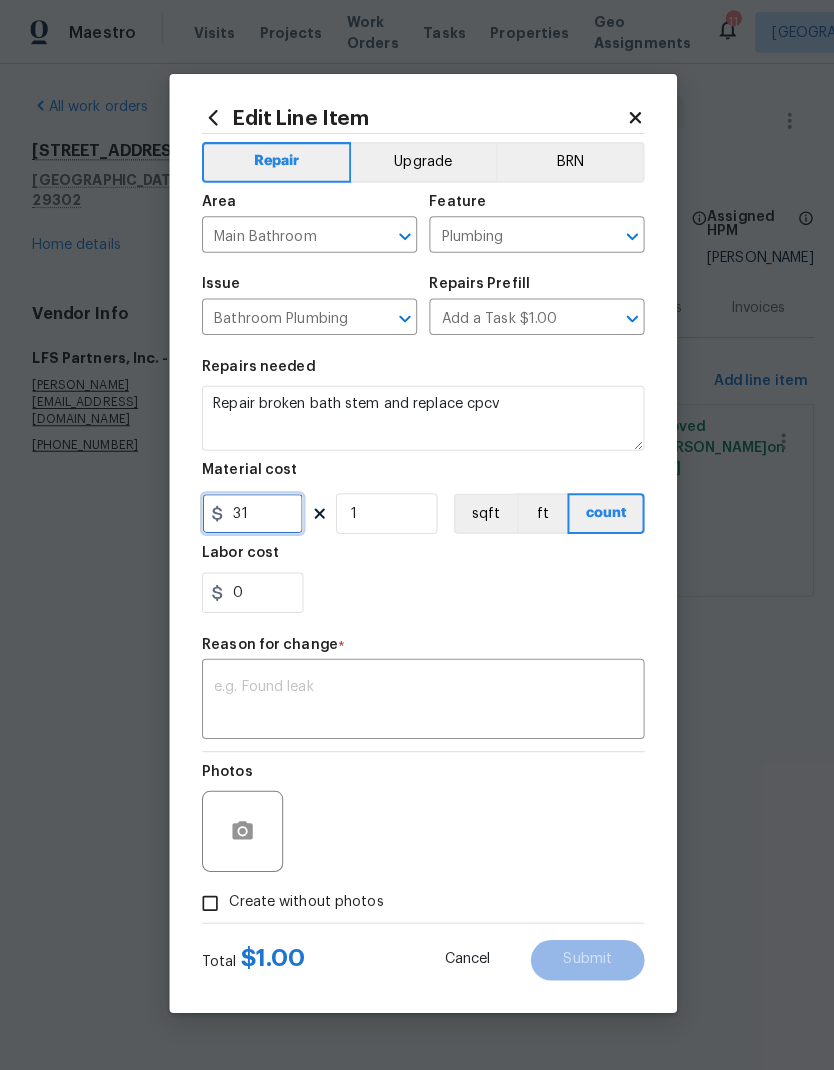 click on "31" at bounding box center [249, 506] 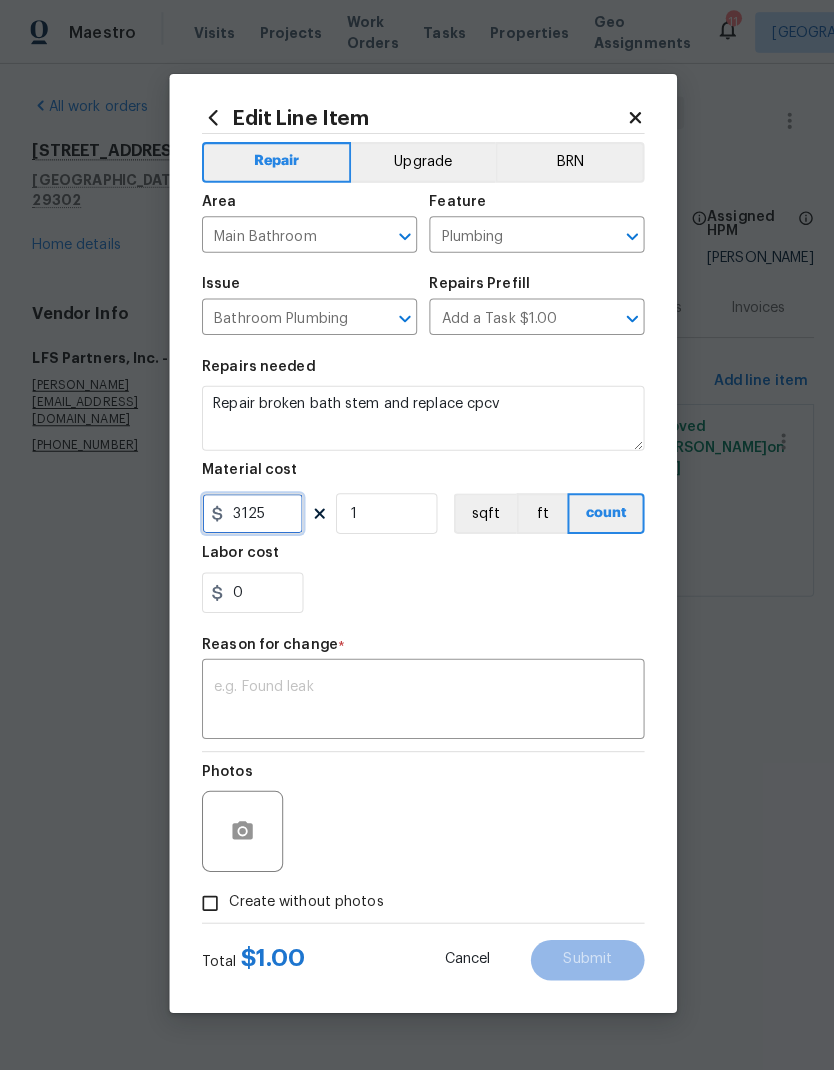 type on "3125" 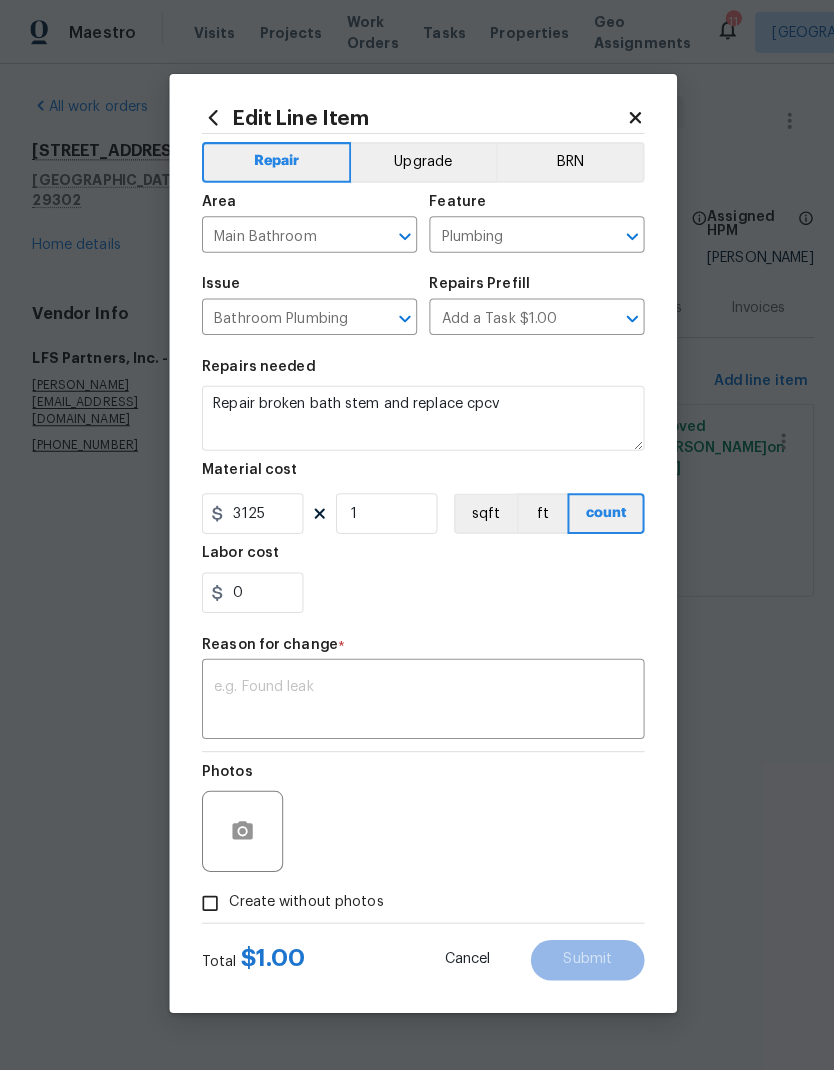 click on "0" at bounding box center (417, 584) 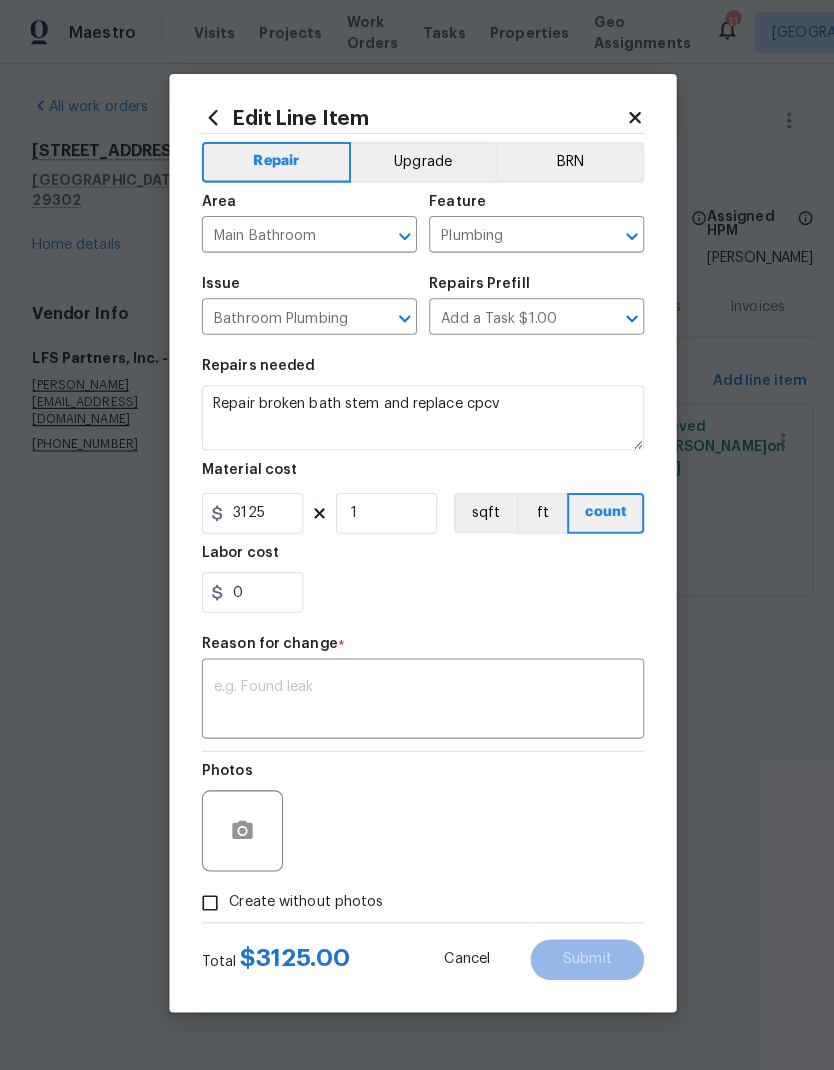 click at bounding box center [417, 691] 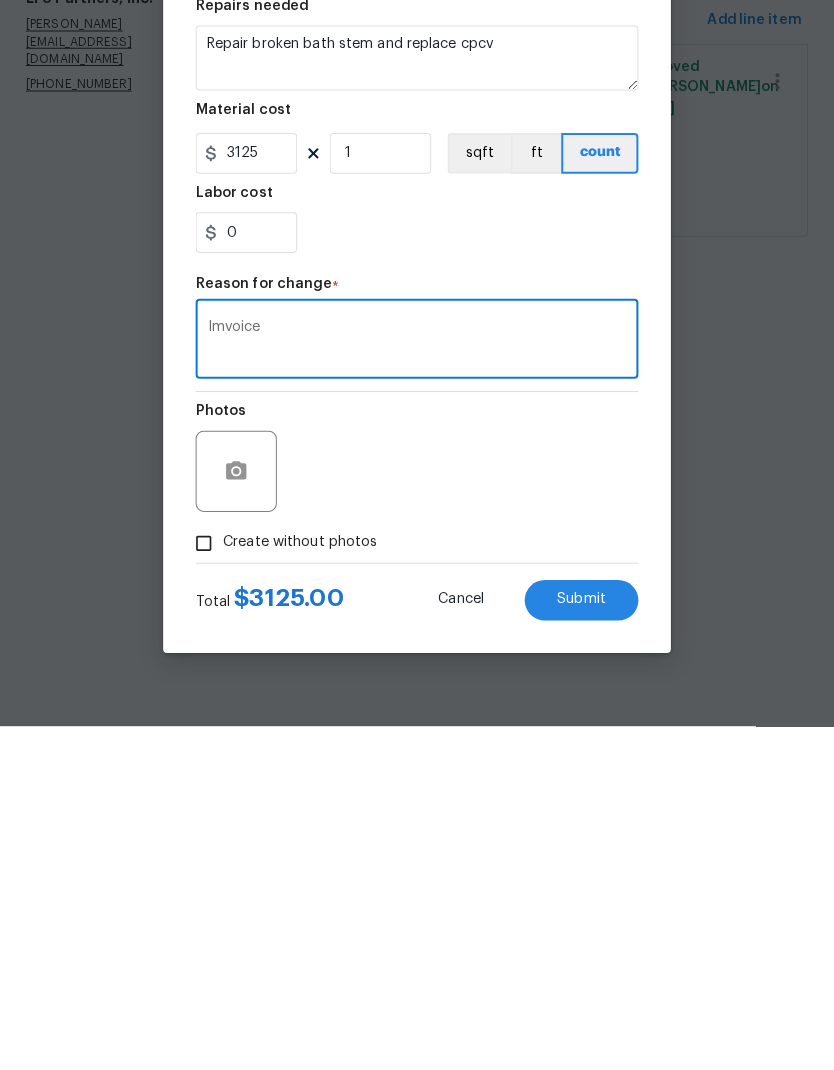 type on "Imvoice" 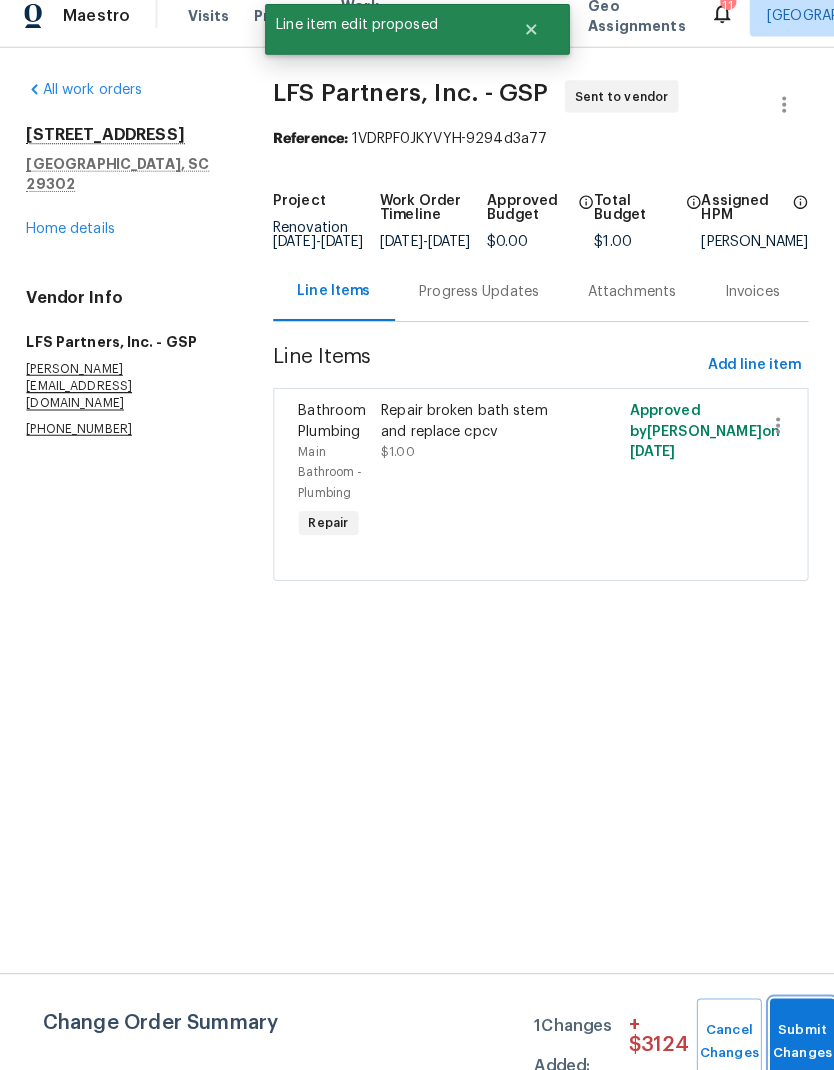 click on "Submit Changes" at bounding box center [796, 1042] 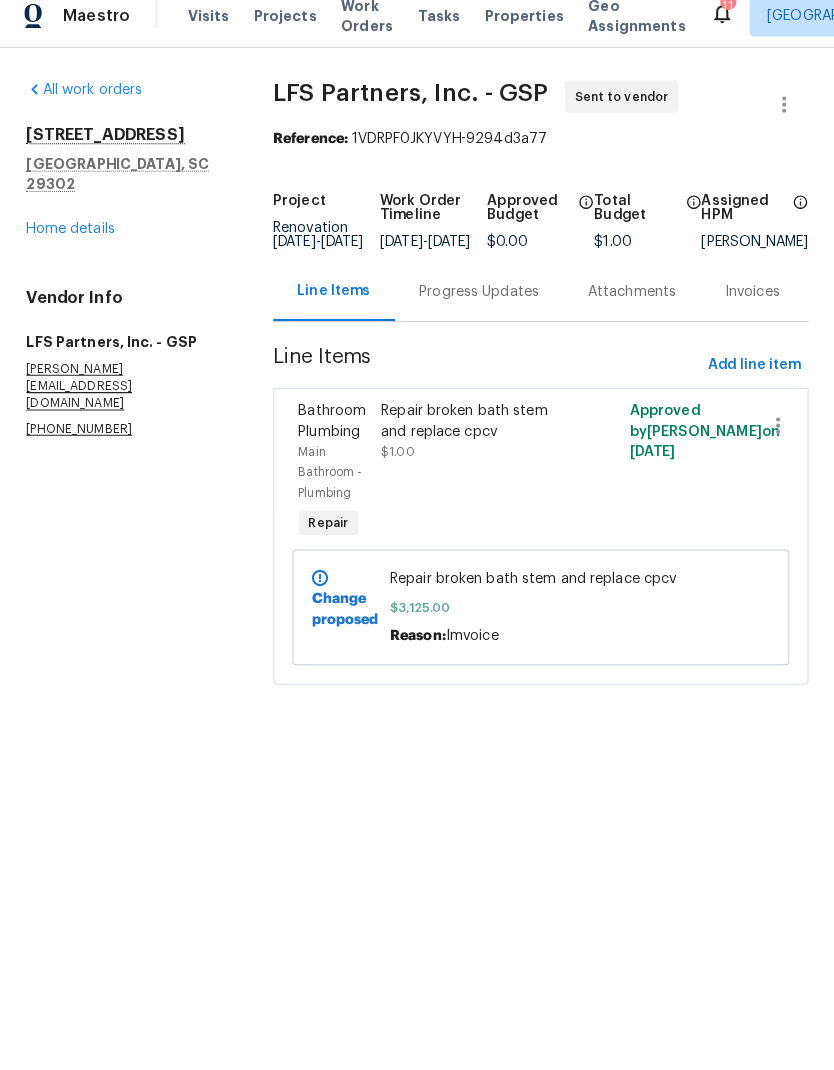 click on "Home details" at bounding box center (75, 241) 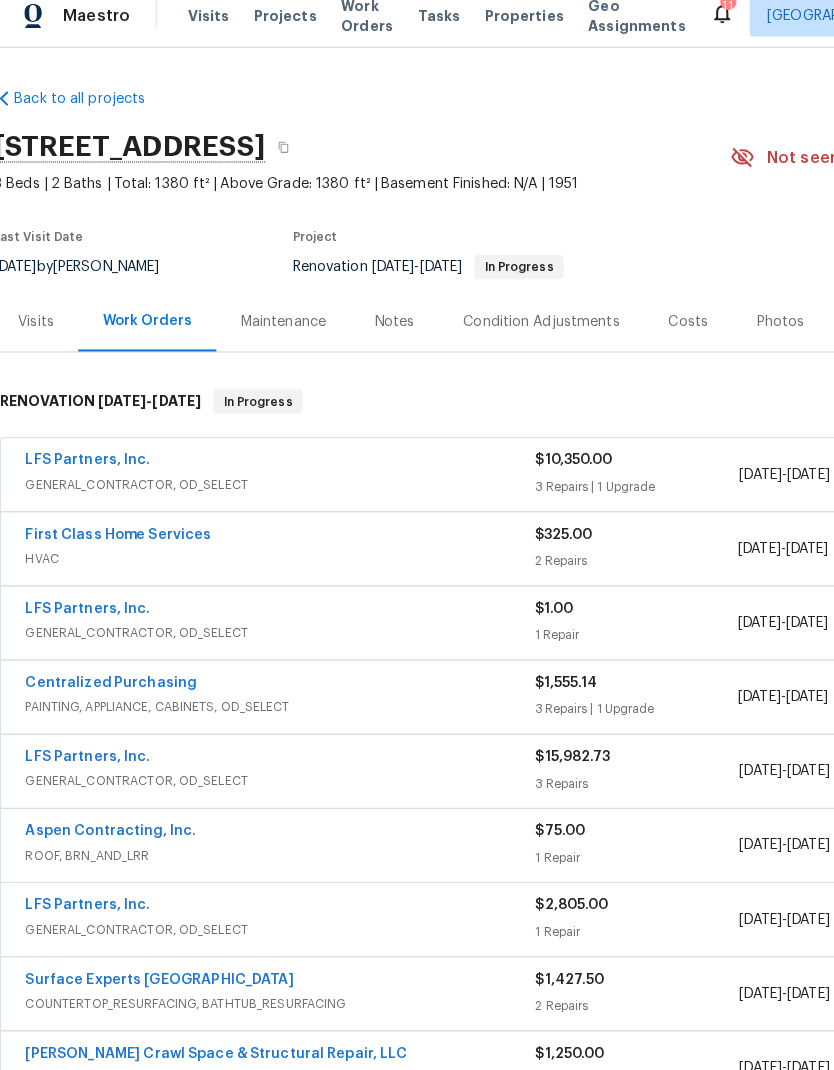 click on "LFS Partners, Inc." at bounding box center (92, 469) 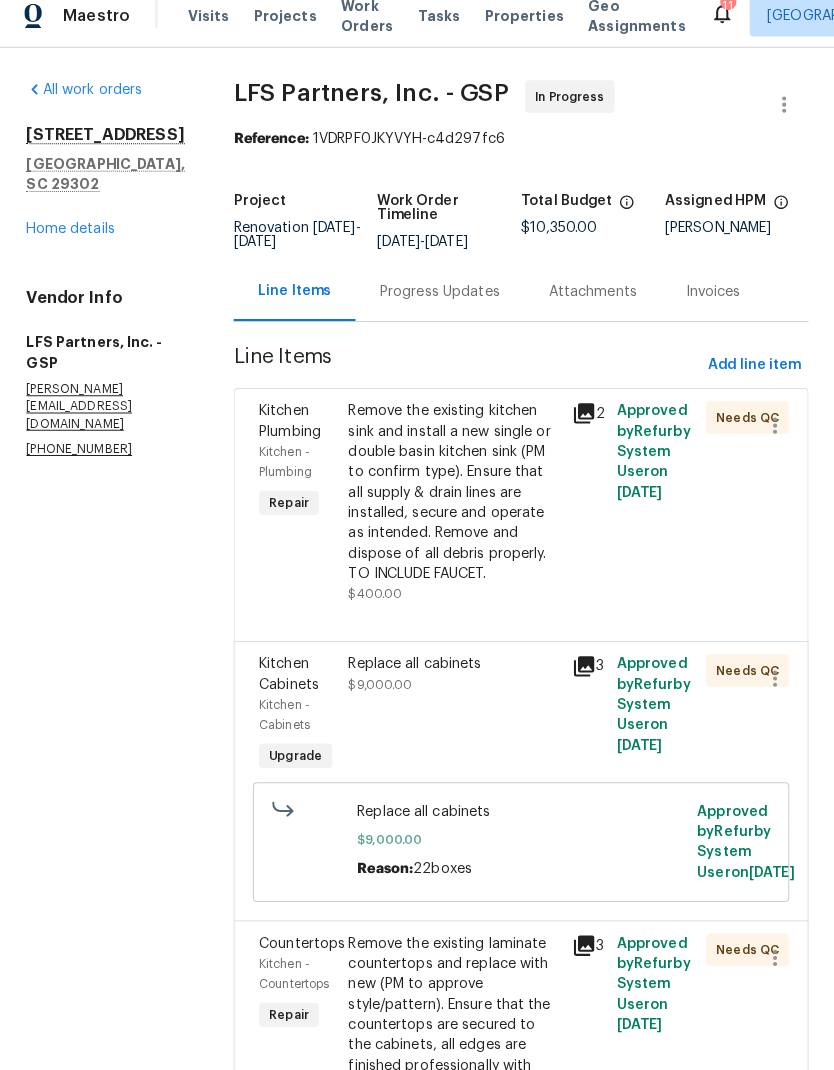 scroll, scrollTop: 0, scrollLeft: 0, axis: both 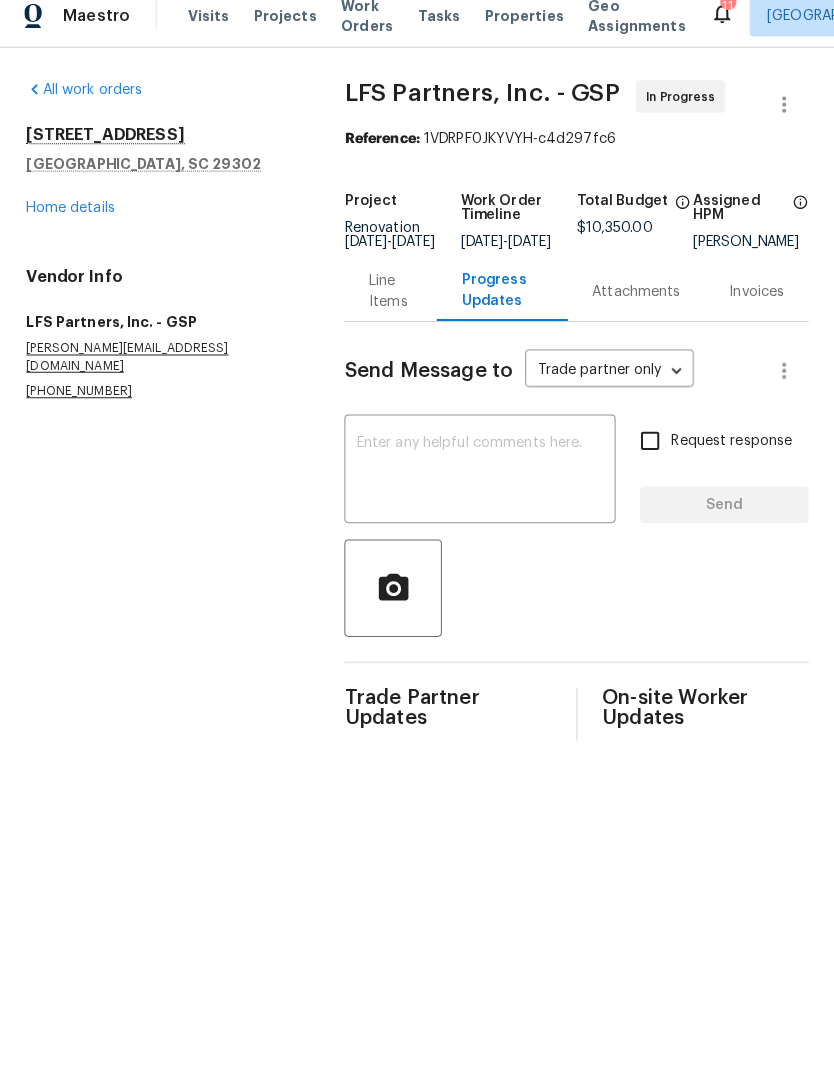 click on "Line Items" at bounding box center (390, 303) 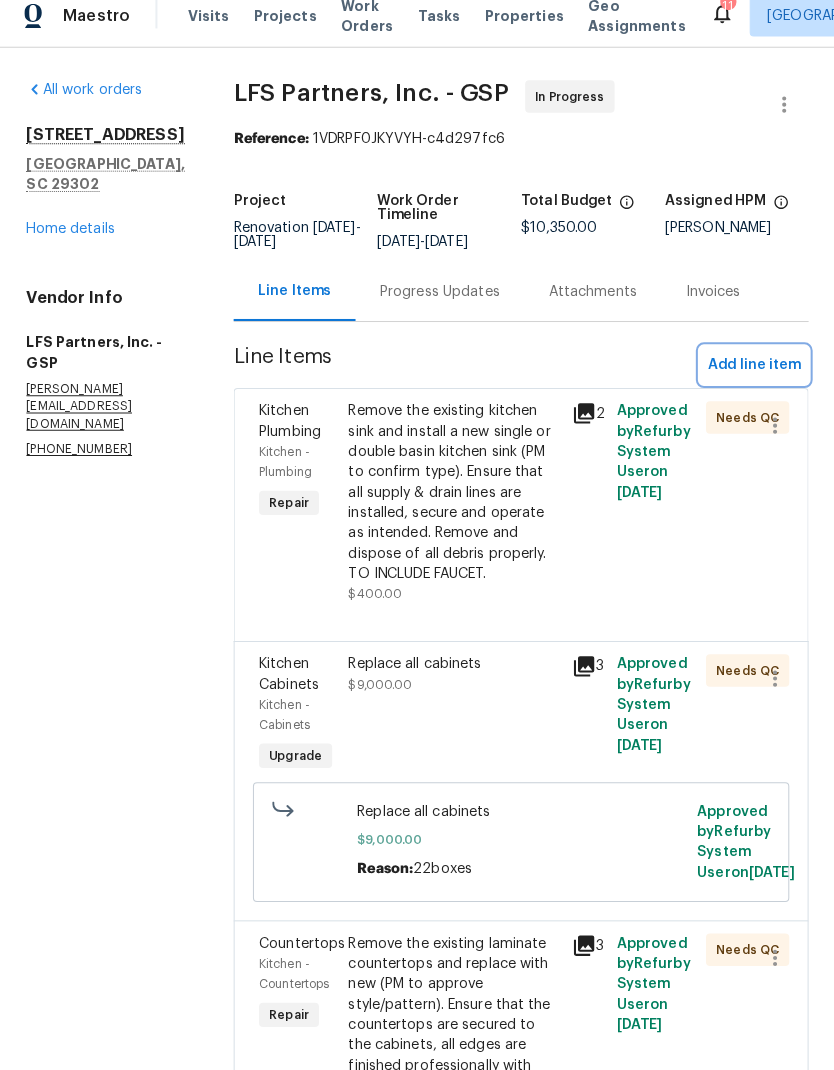 click on "Add line item" at bounding box center [748, 375] 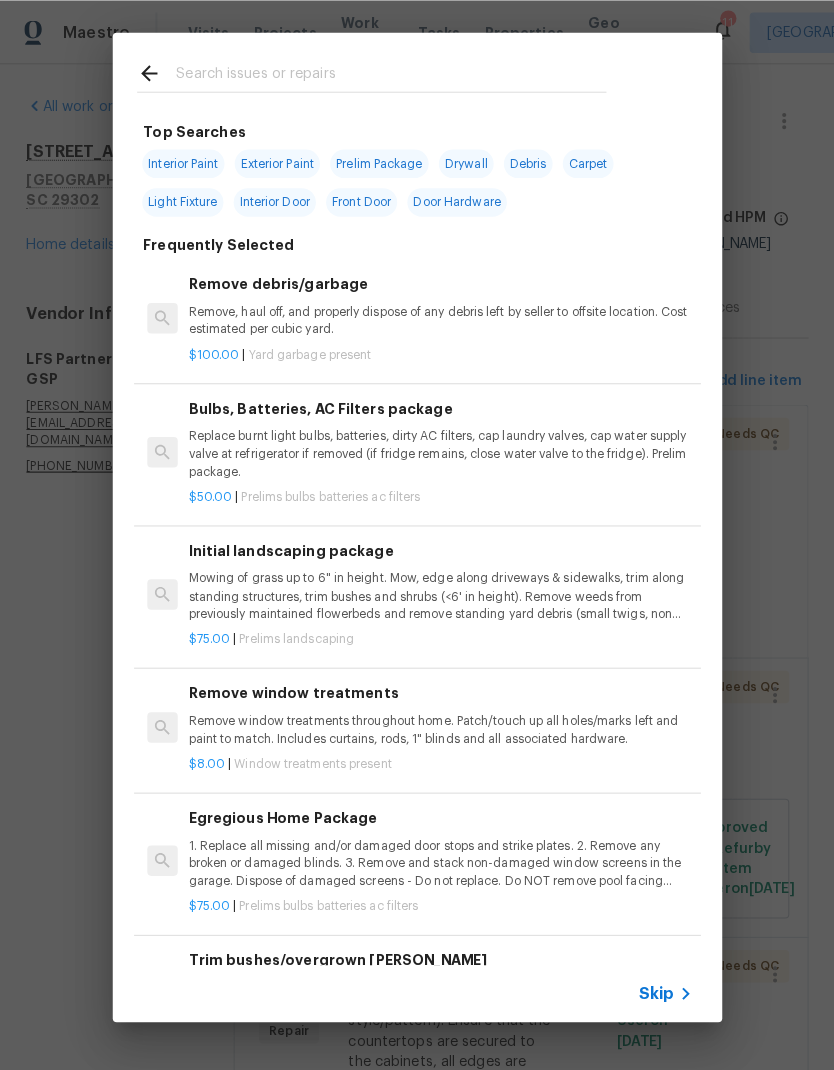 scroll, scrollTop: 0, scrollLeft: 0, axis: both 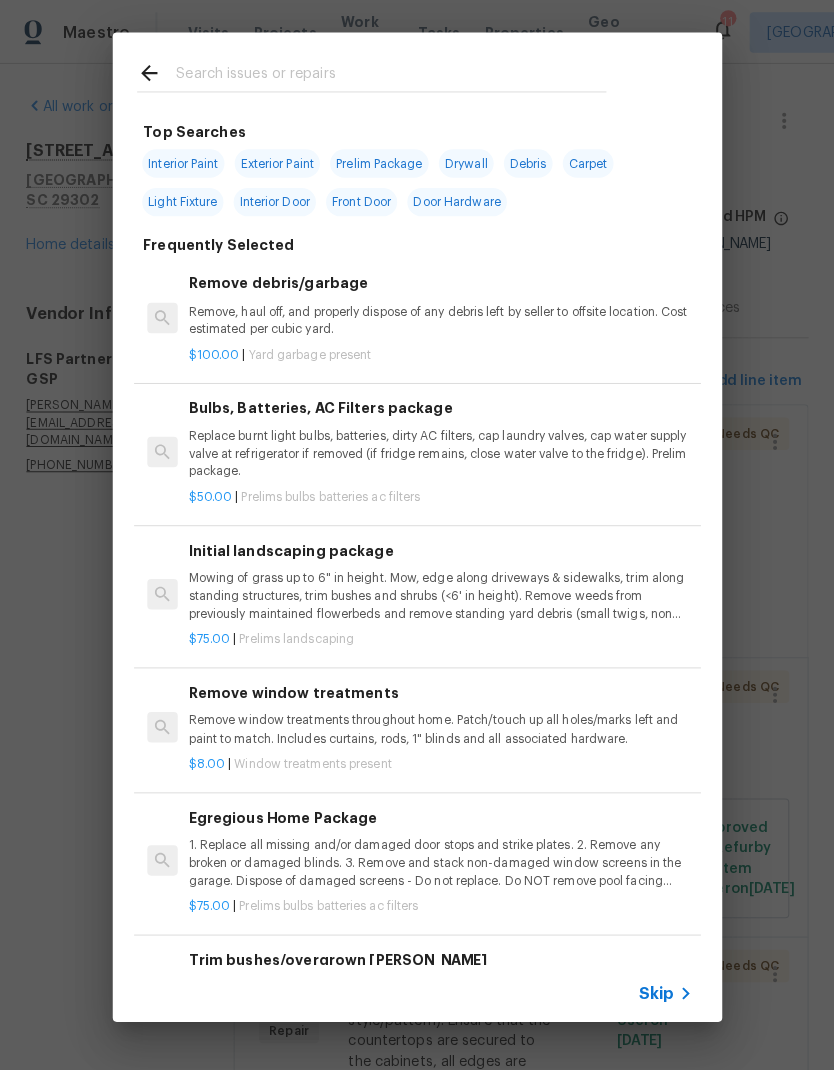 click at bounding box center (391, 75) 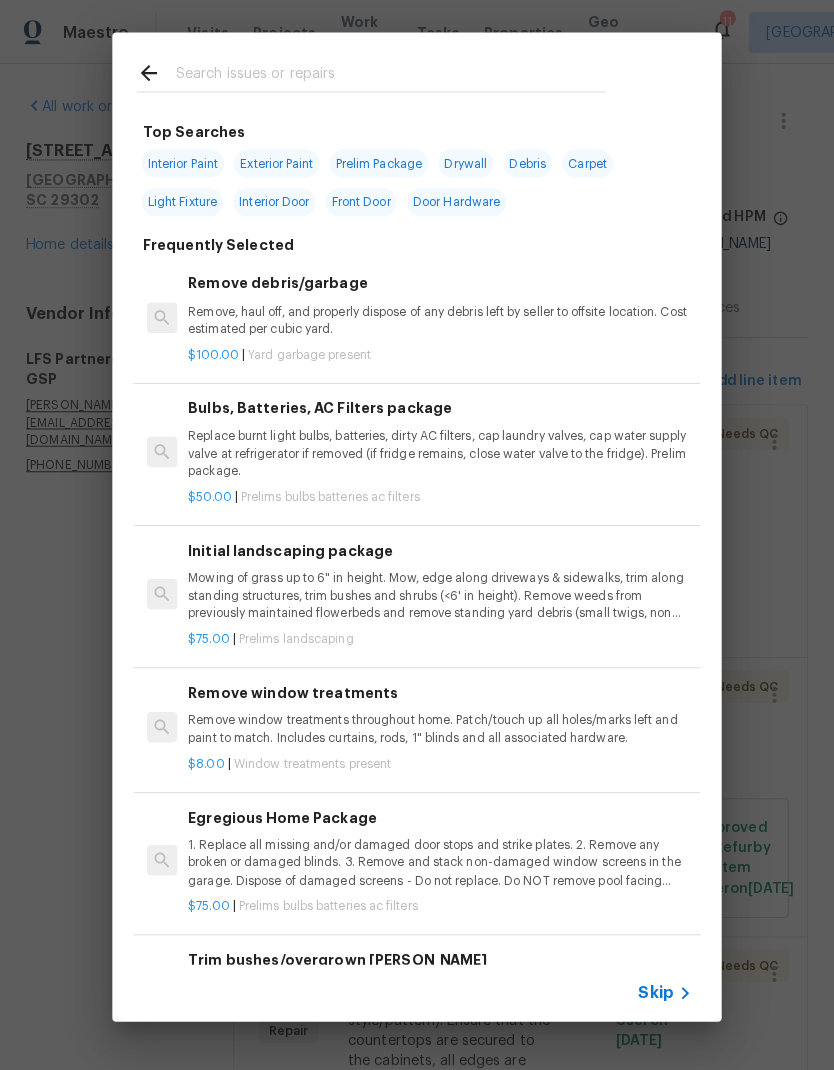 click at bounding box center [391, 75] 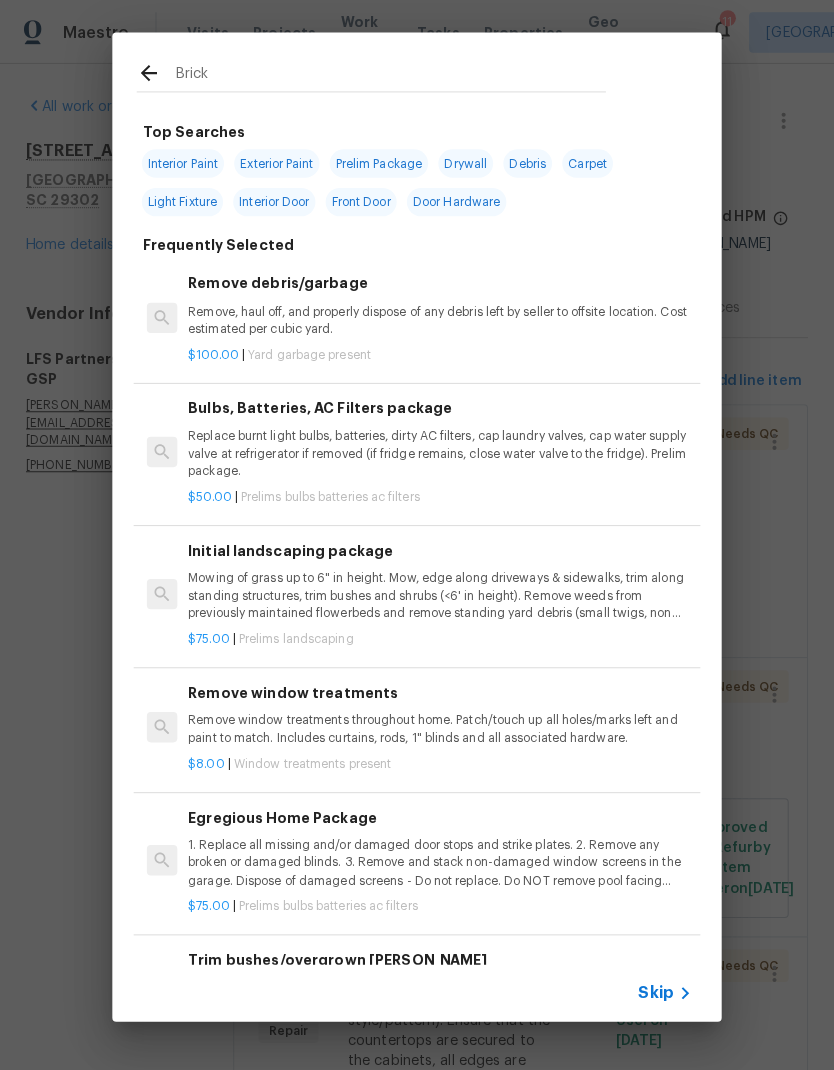 type on "Bricks" 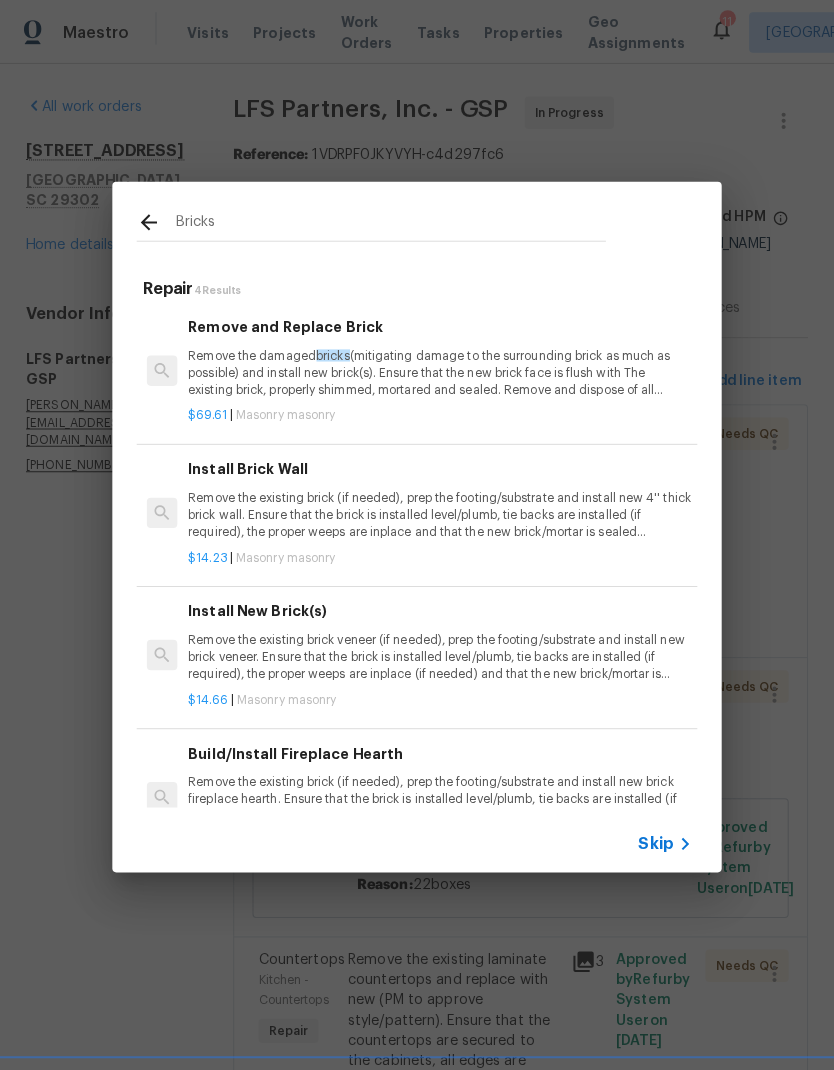 click on "Remove the damaged  bricks  (mitigating damage to the surrounding brick as much as possible) and install new brick(s). Ensure that the new brick face is flush with The existing brick, properly shimmed, mortared and sealed. Remove and dispose of all debris properly." at bounding box center [440, 367] 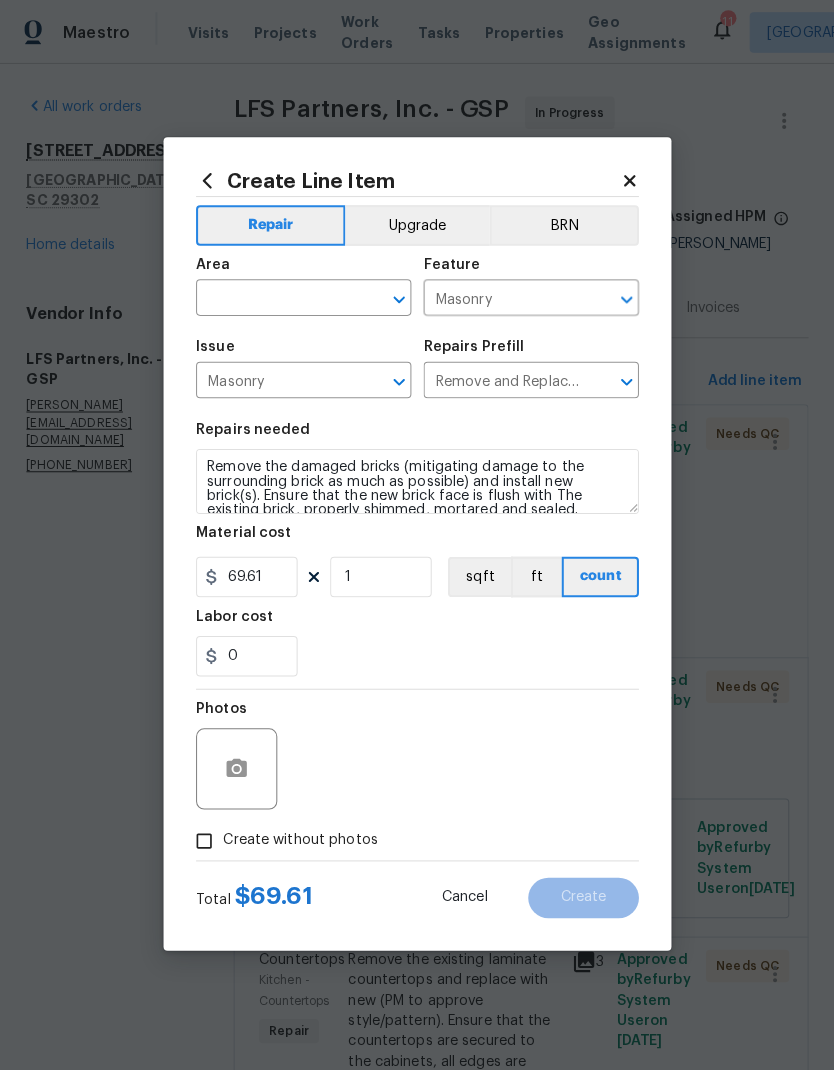 click on "69.61 1 sqft ft count" at bounding box center (417, 568) 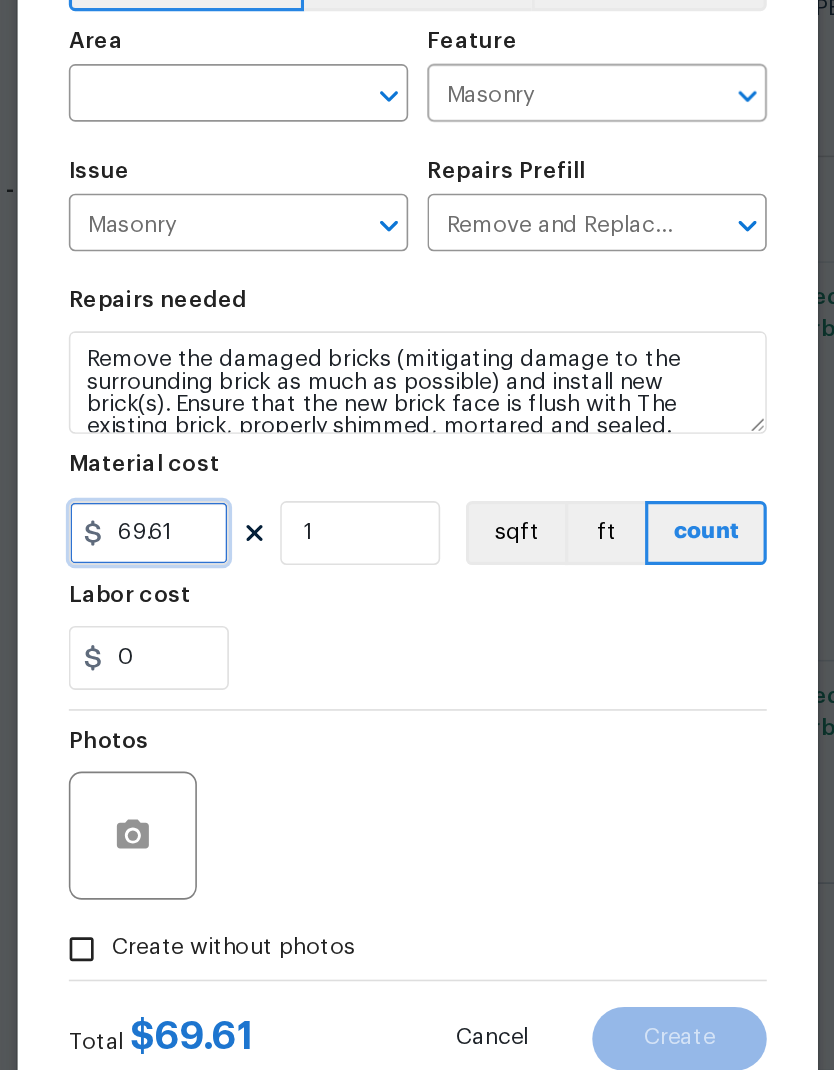 click on "69.61" at bounding box center (249, 568) 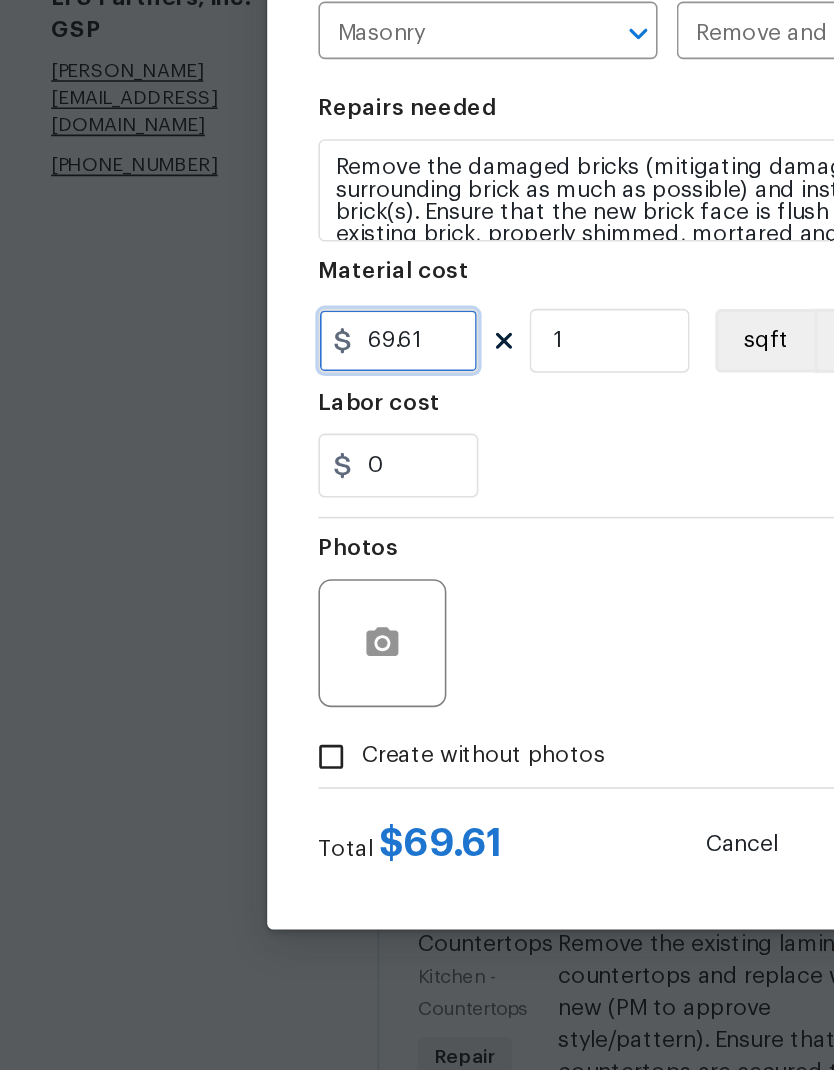click on "69.61" at bounding box center [249, 568] 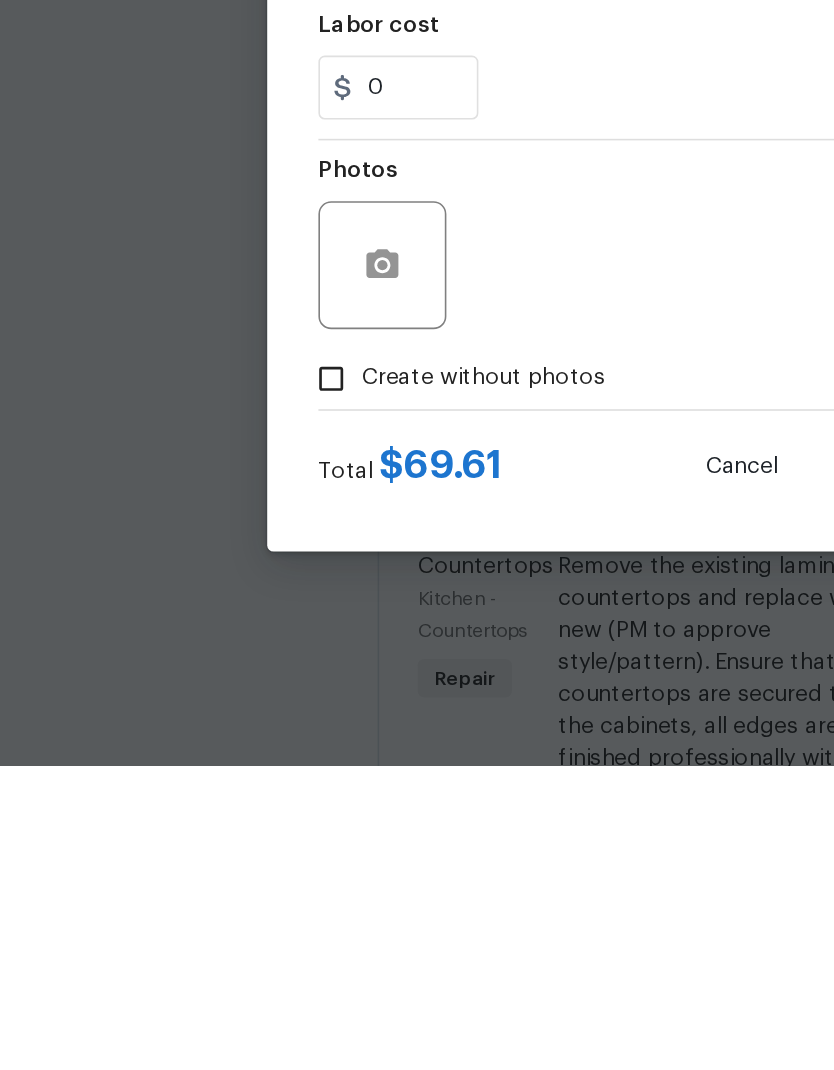 scroll, scrollTop: 80, scrollLeft: 0, axis: vertical 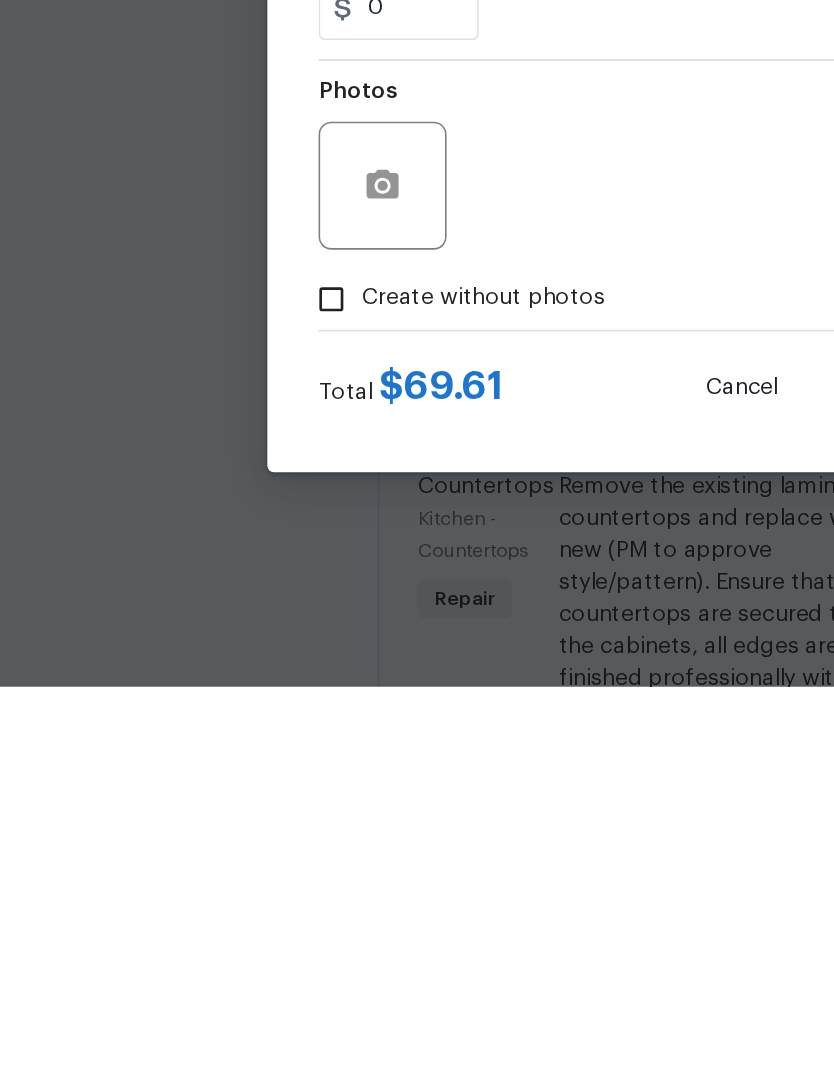 type on "60" 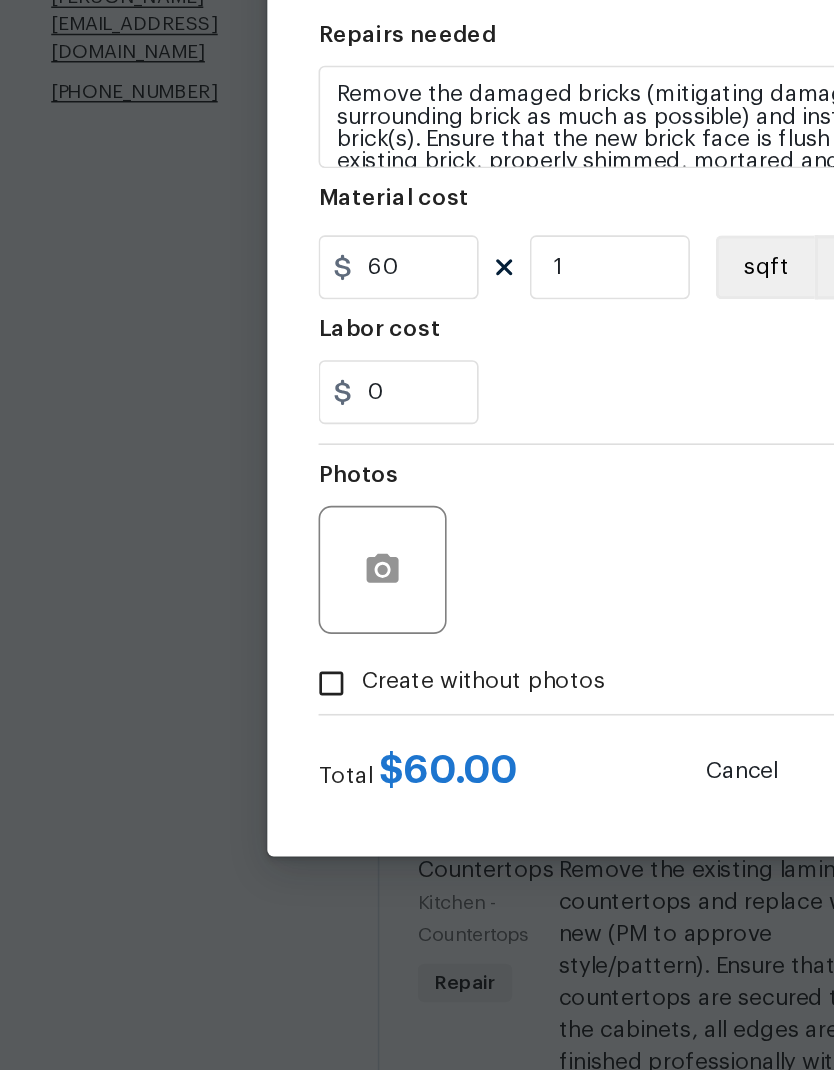 click on "Create without photos" at bounding box center [207, 828] 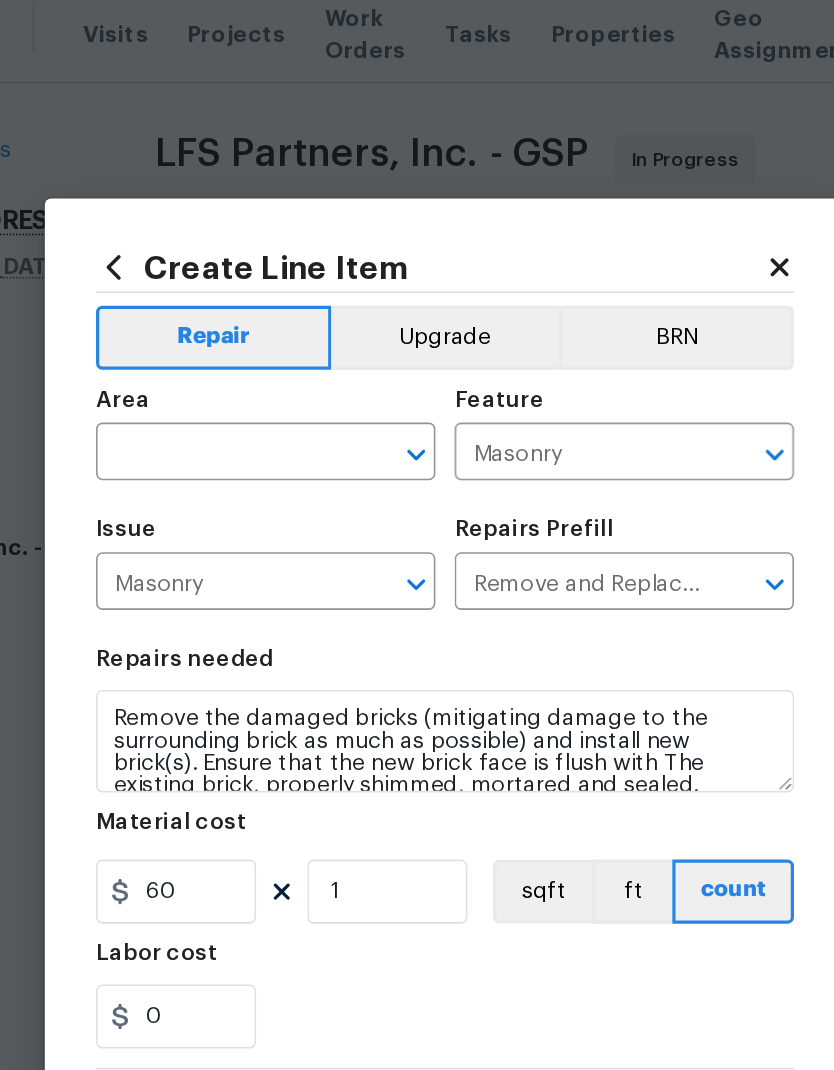 click at bounding box center [277, 295] 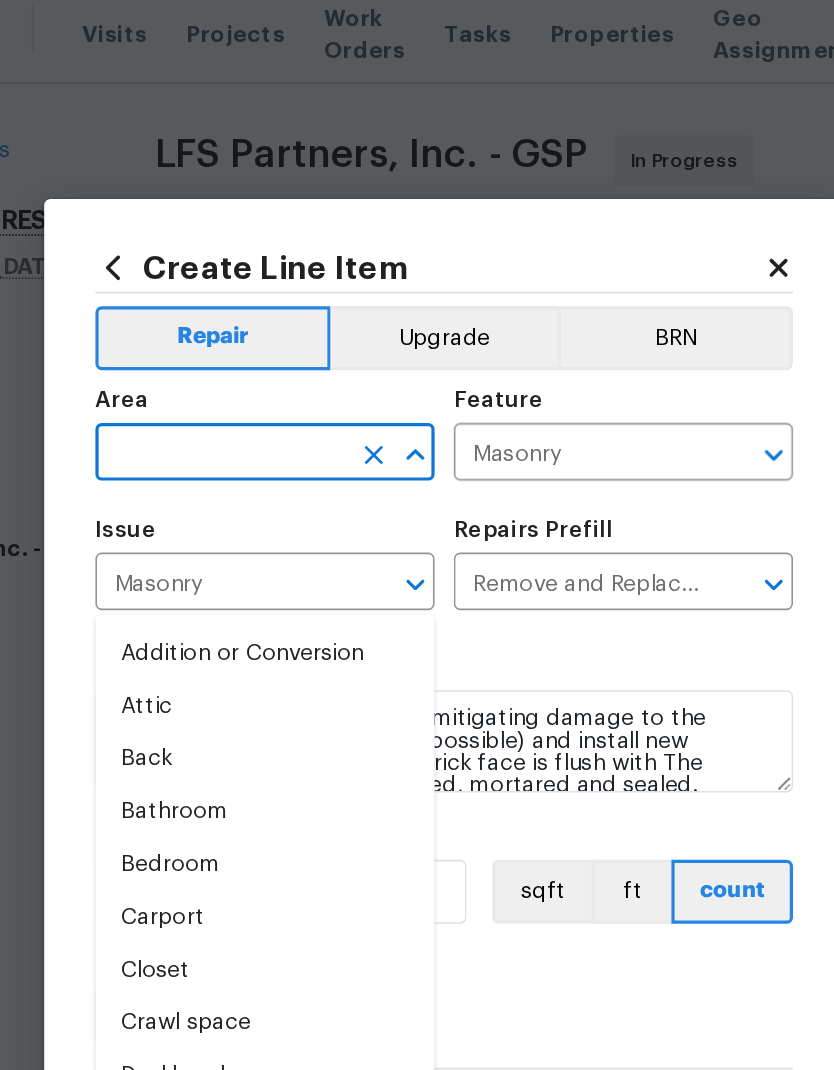 click at bounding box center (277, 295) 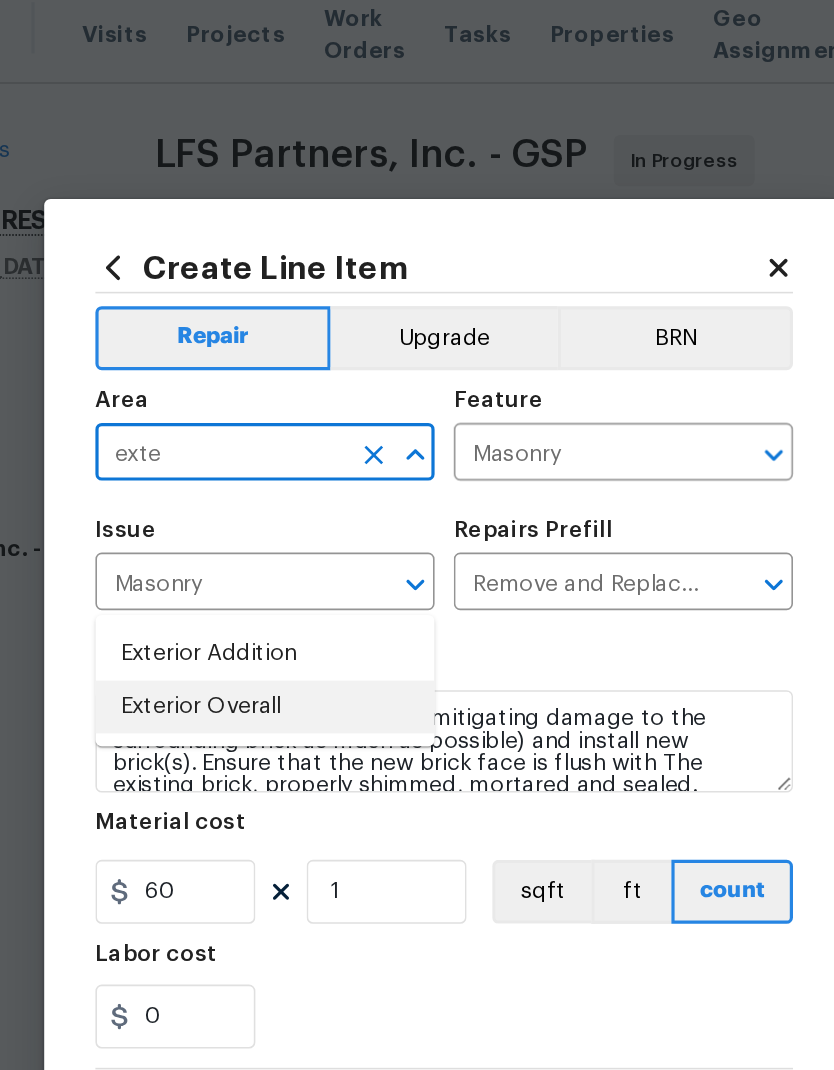 click on "Exterior Overall" at bounding box center (305, 452) 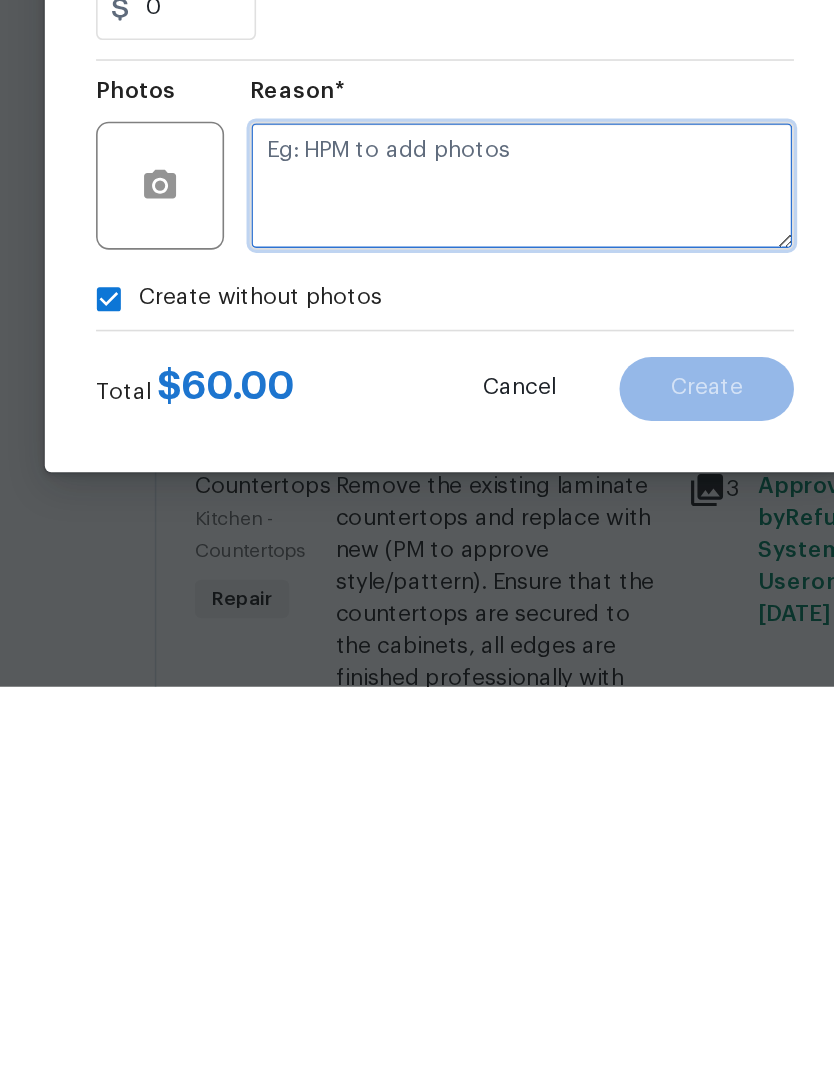 click at bounding box center [465, 757] 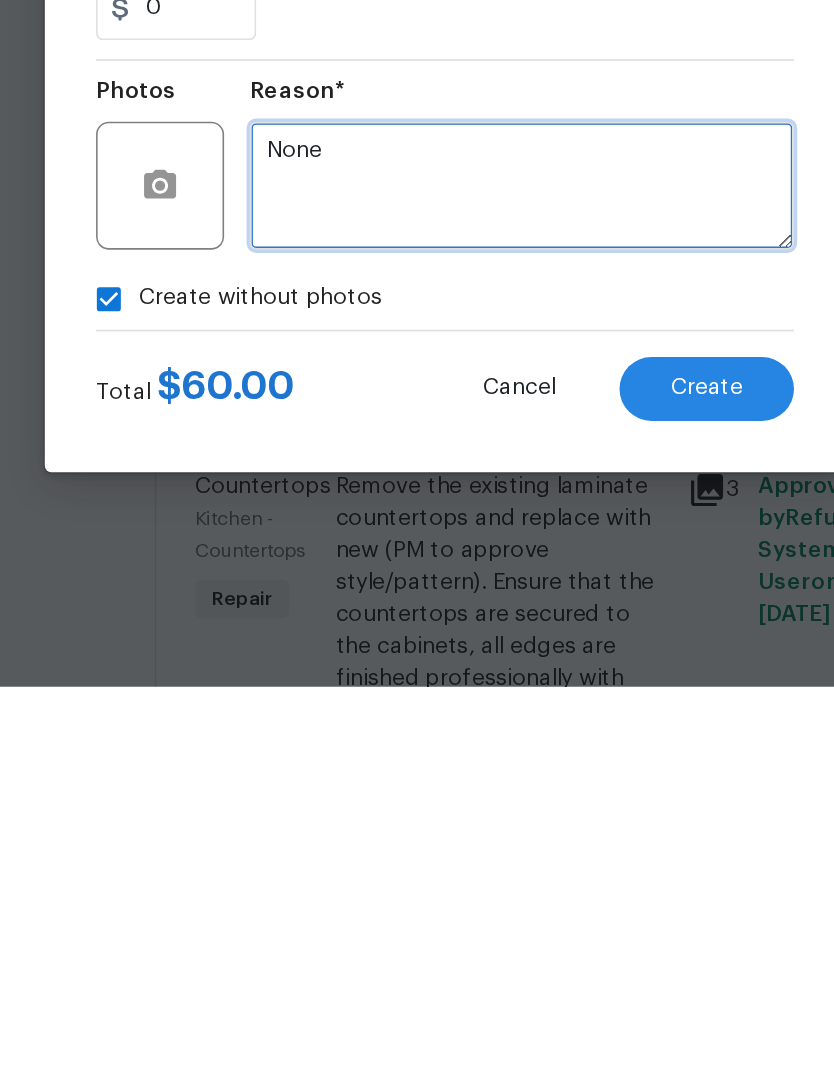 type on "None" 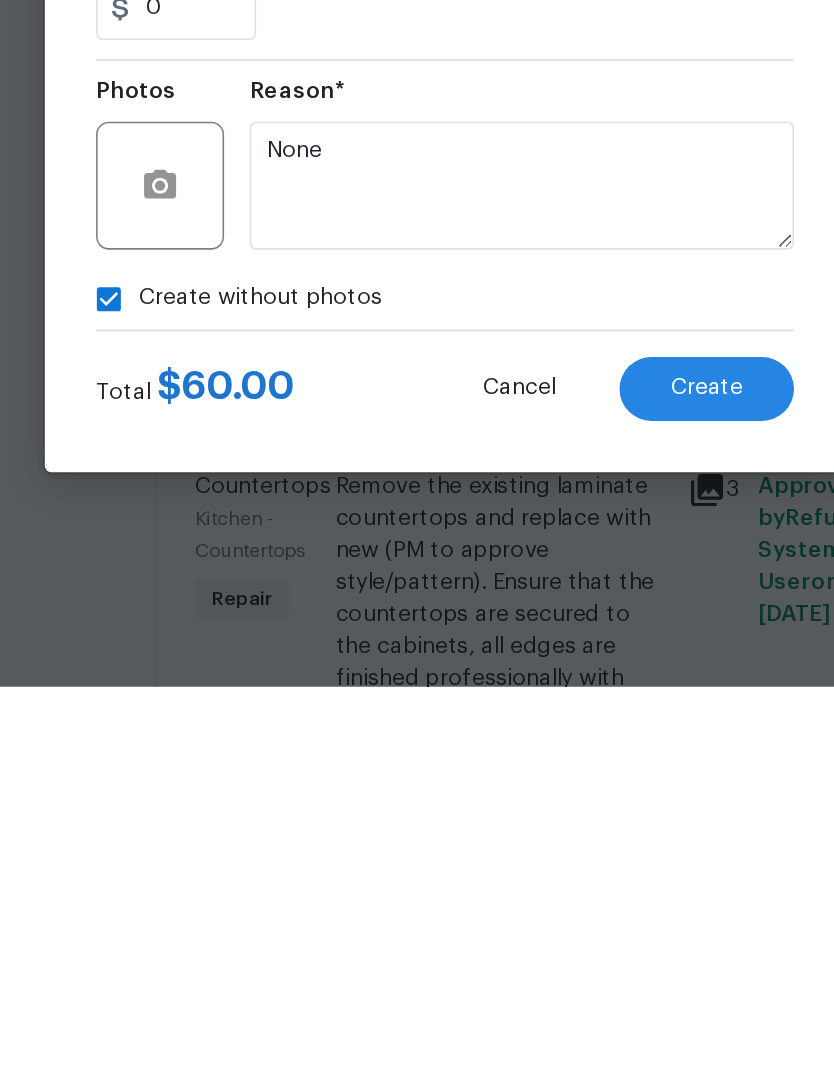 click on "Create" at bounding box center (580, 883) 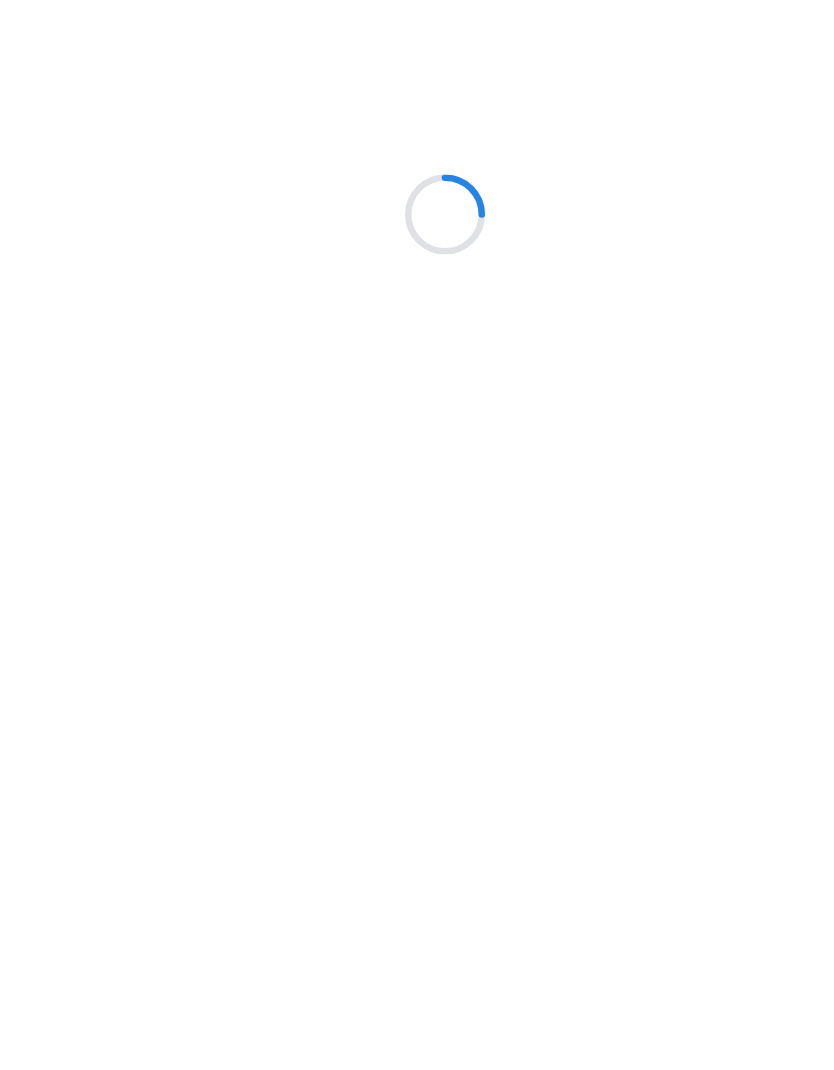scroll, scrollTop: 0, scrollLeft: 0, axis: both 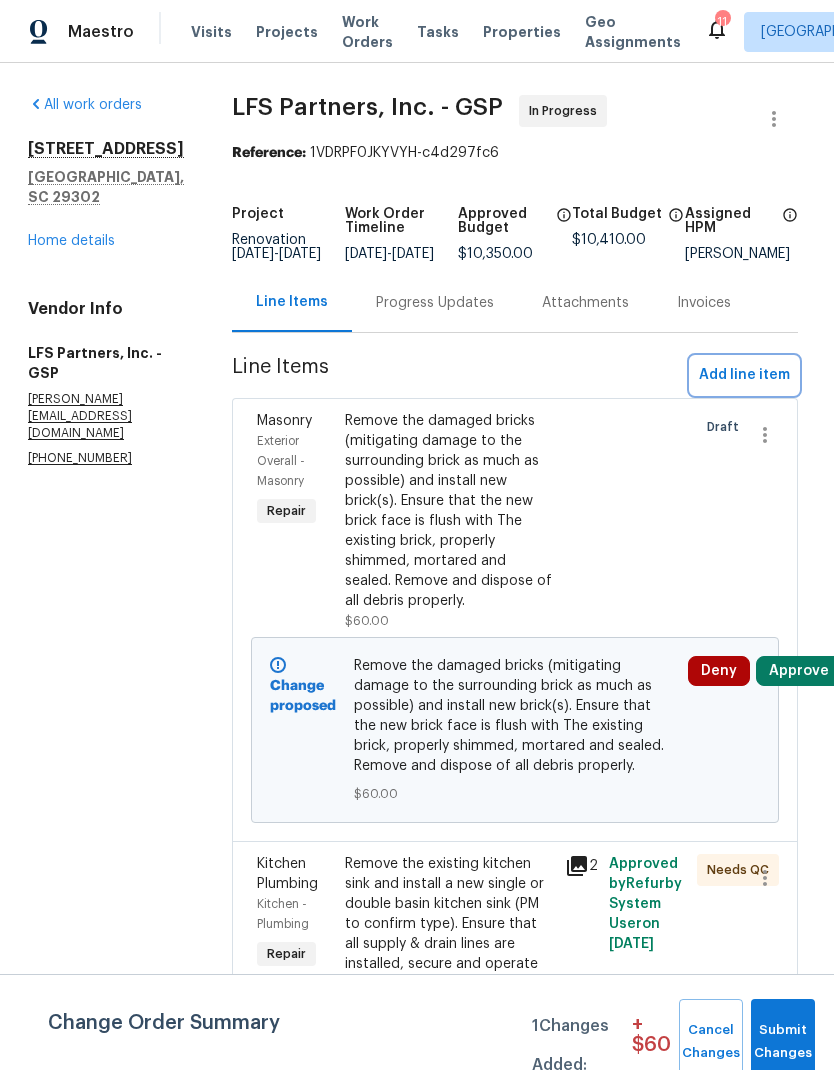 click on "Add line item" at bounding box center (744, 375) 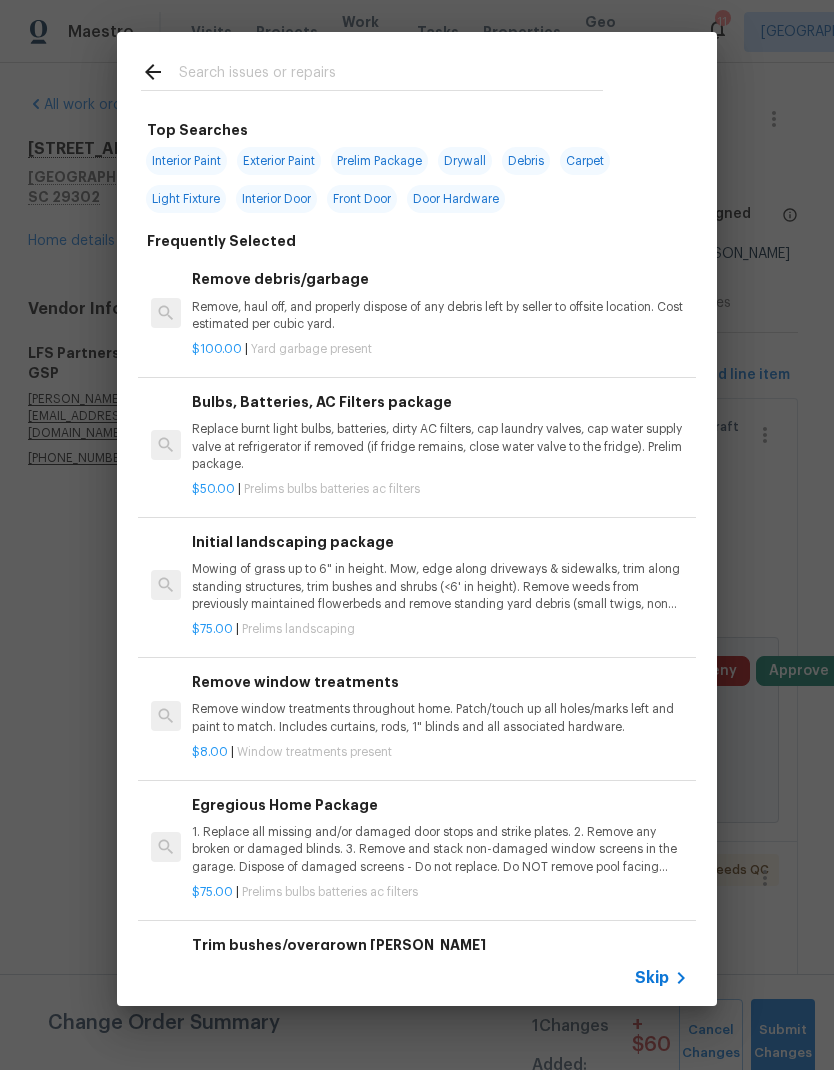 click at bounding box center [391, 75] 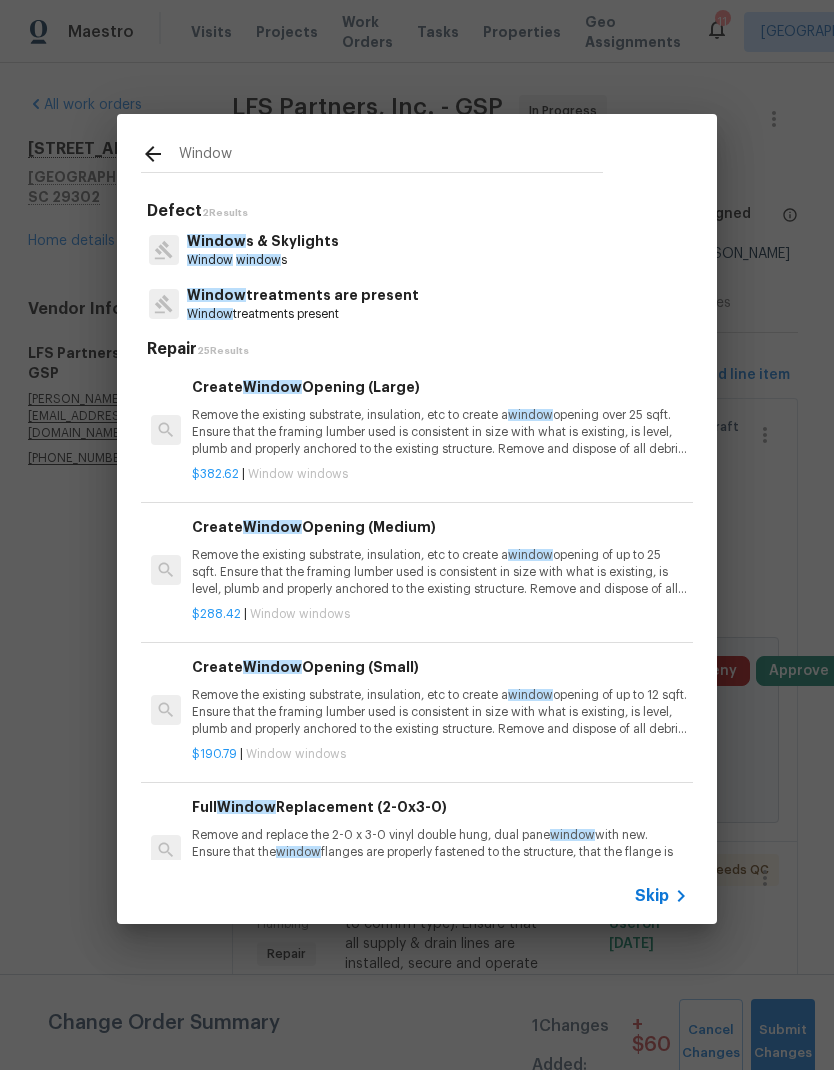 type on "Window" 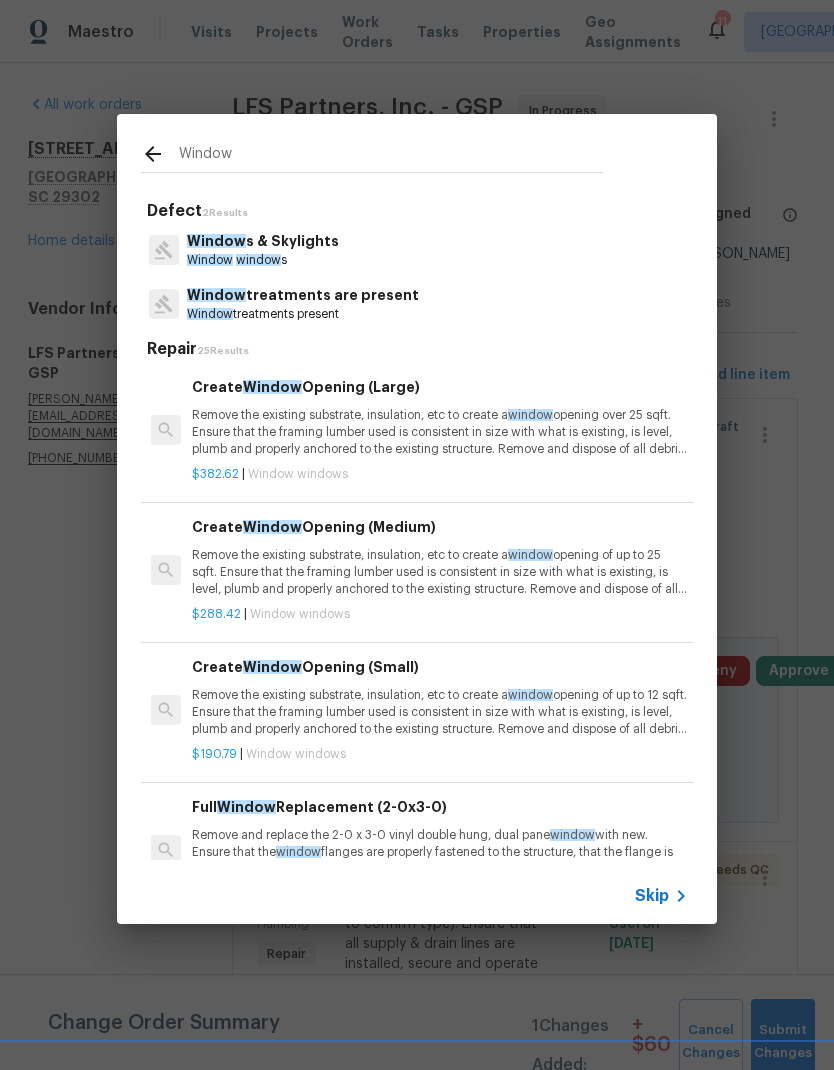click on "Window s & Skylights Window   window s" at bounding box center (417, 250) 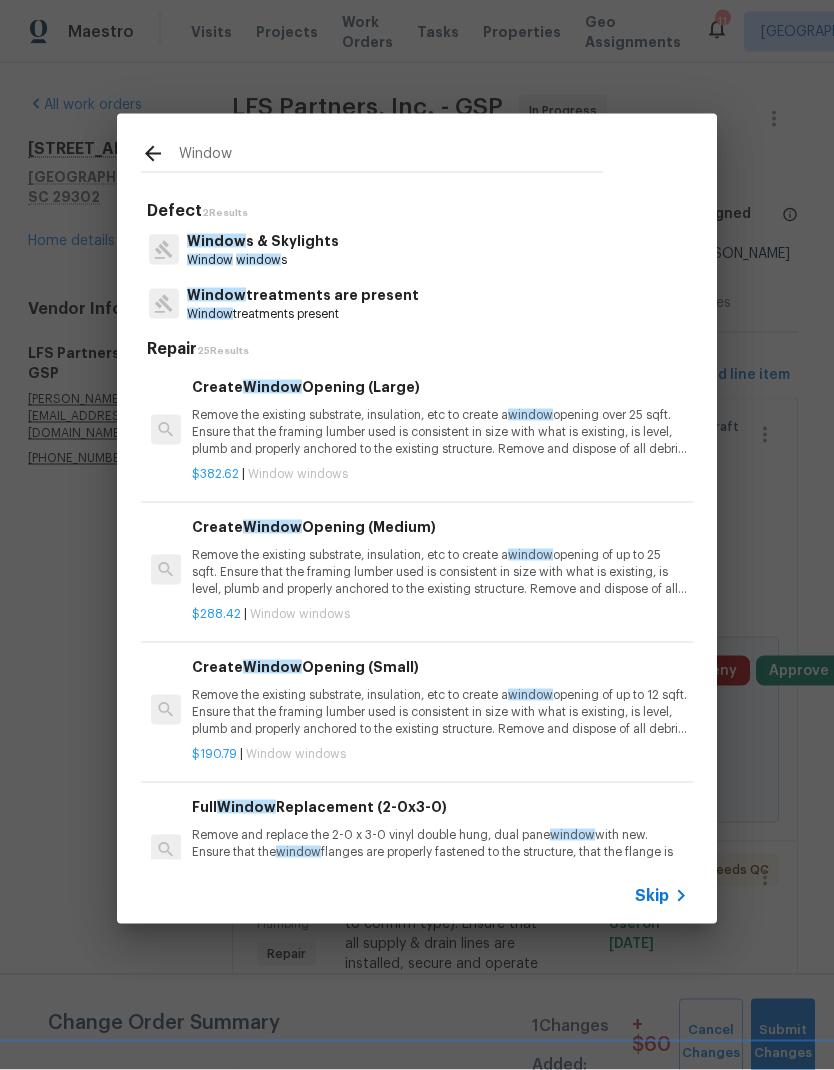 click on "Window   window s" at bounding box center [263, 260] 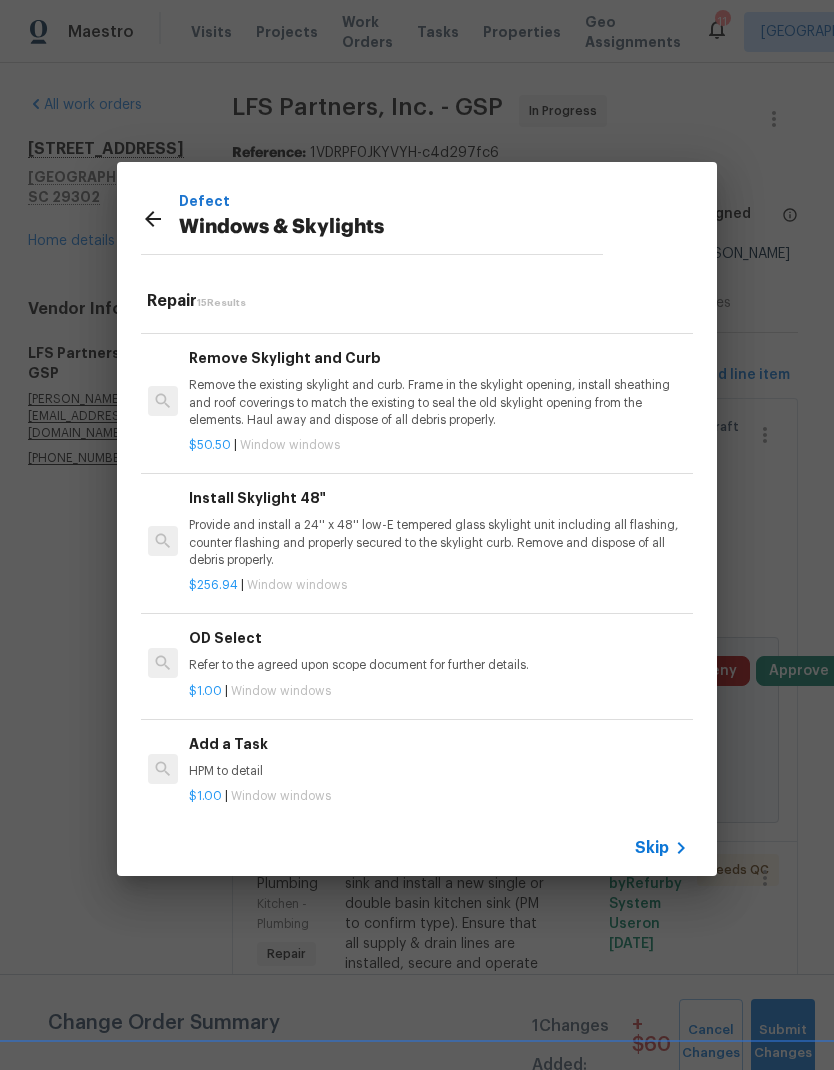 scroll, scrollTop: 1469, scrollLeft: 3, axis: both 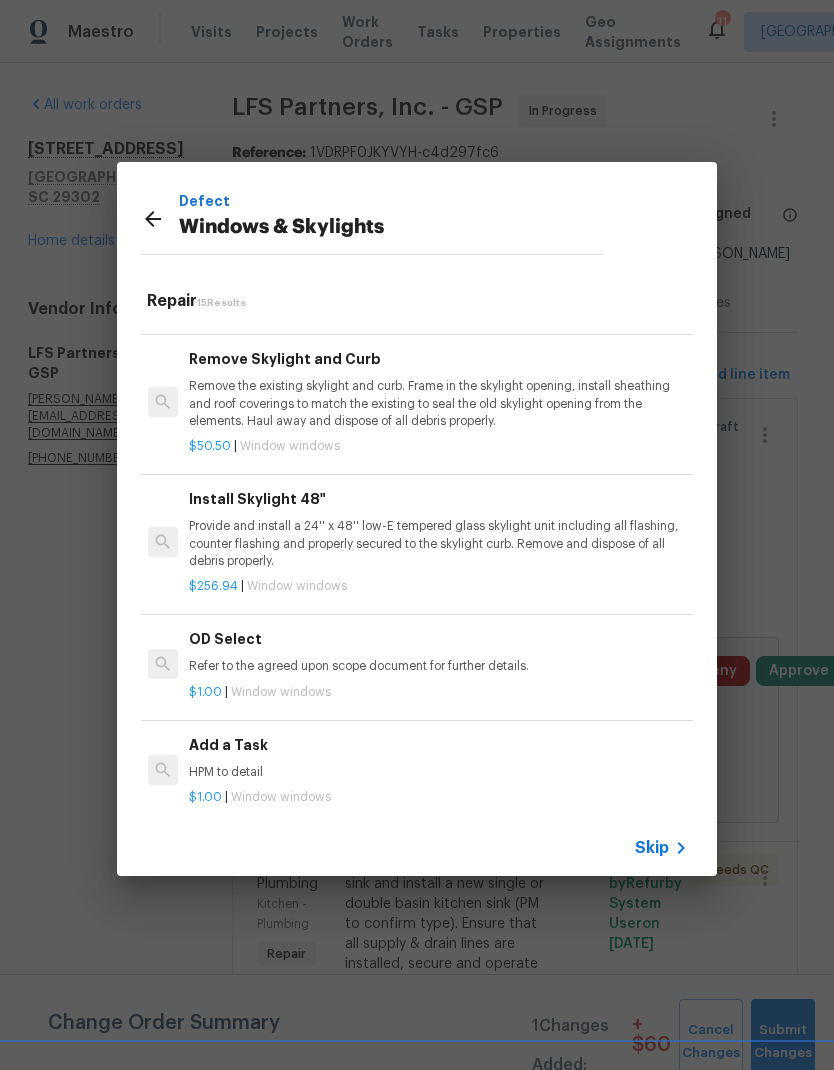 click on "HPM to detail" at bounding box center [437, 772] 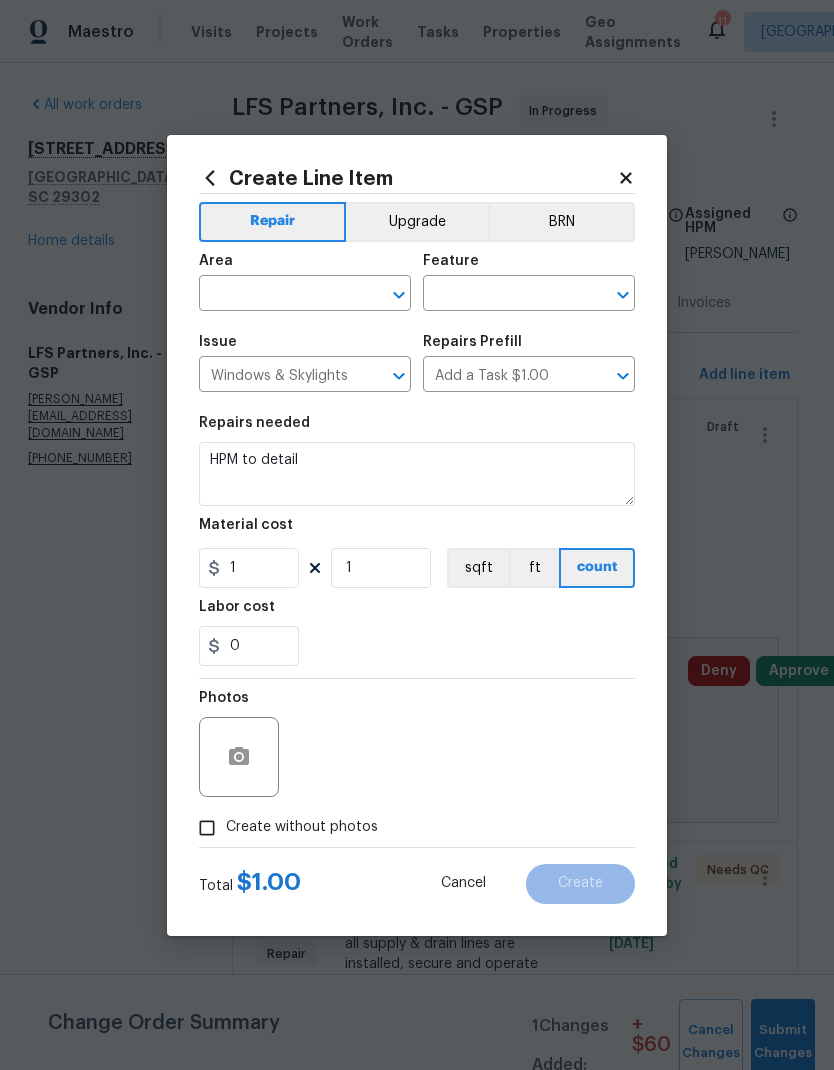 click at bounding box center (277, 295) 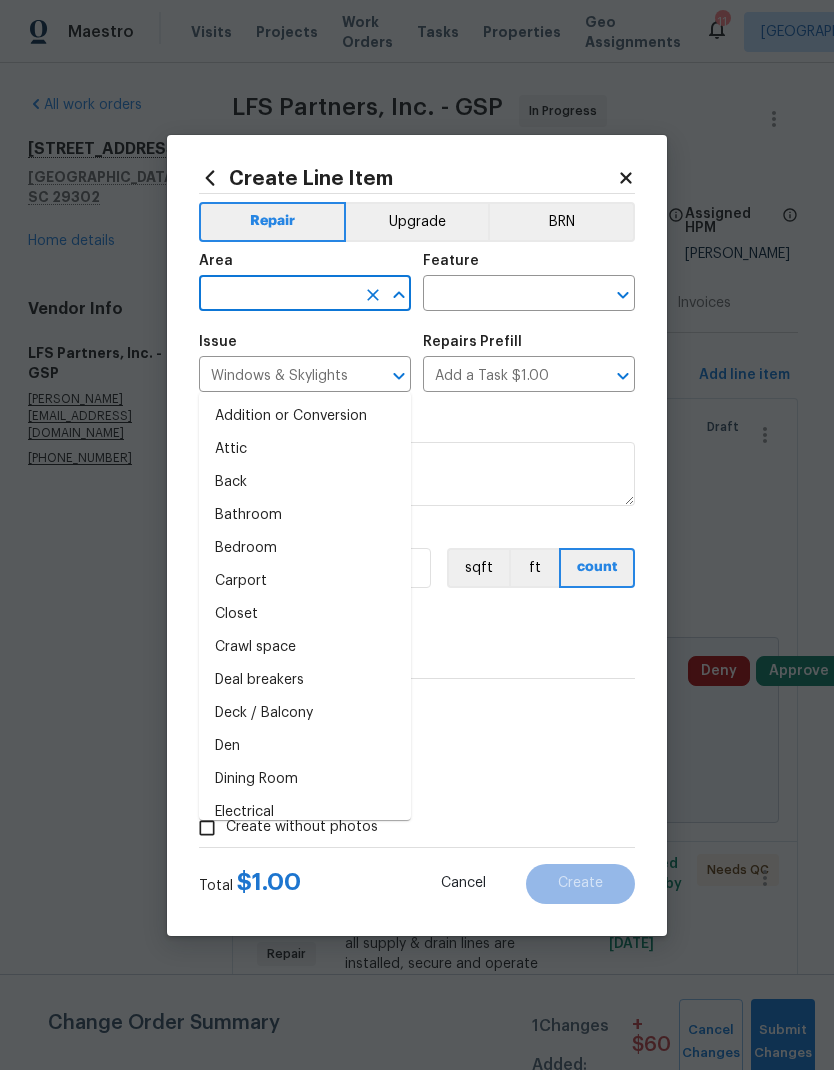 scroll, scrollTop: 76, scrollLeft: 0, axis: vertical 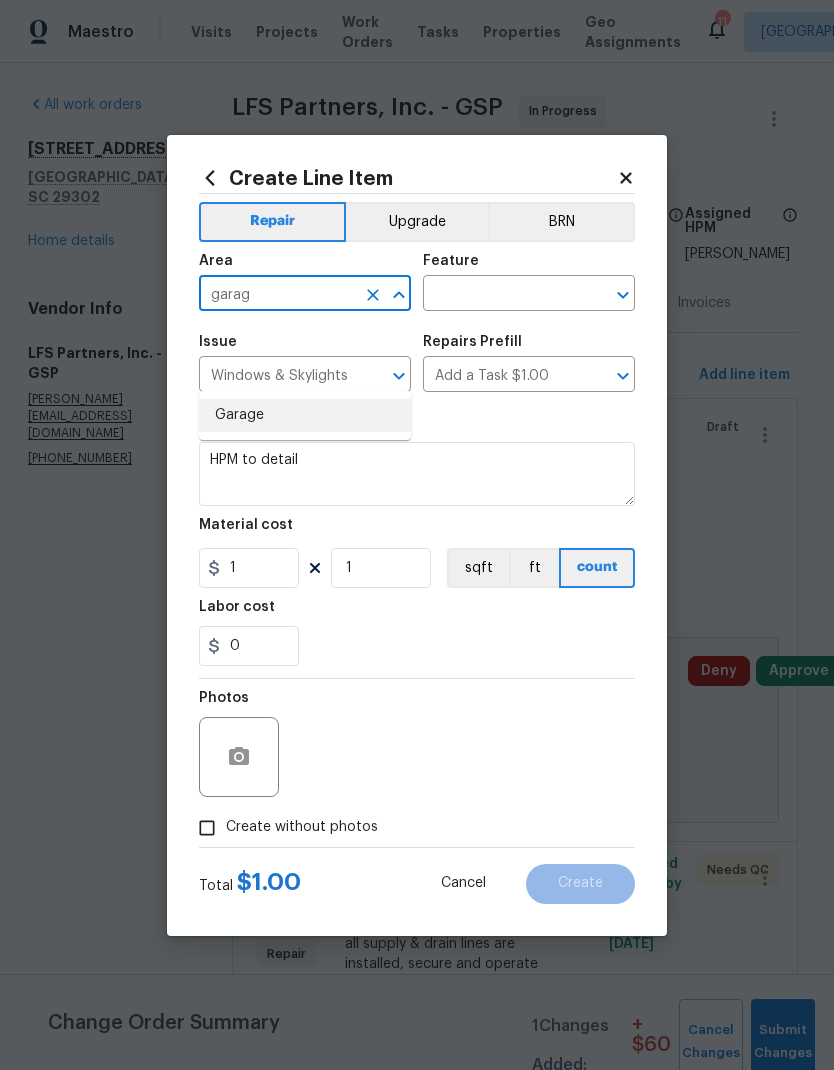 click on "Garage" at bounding box center [305, 415] 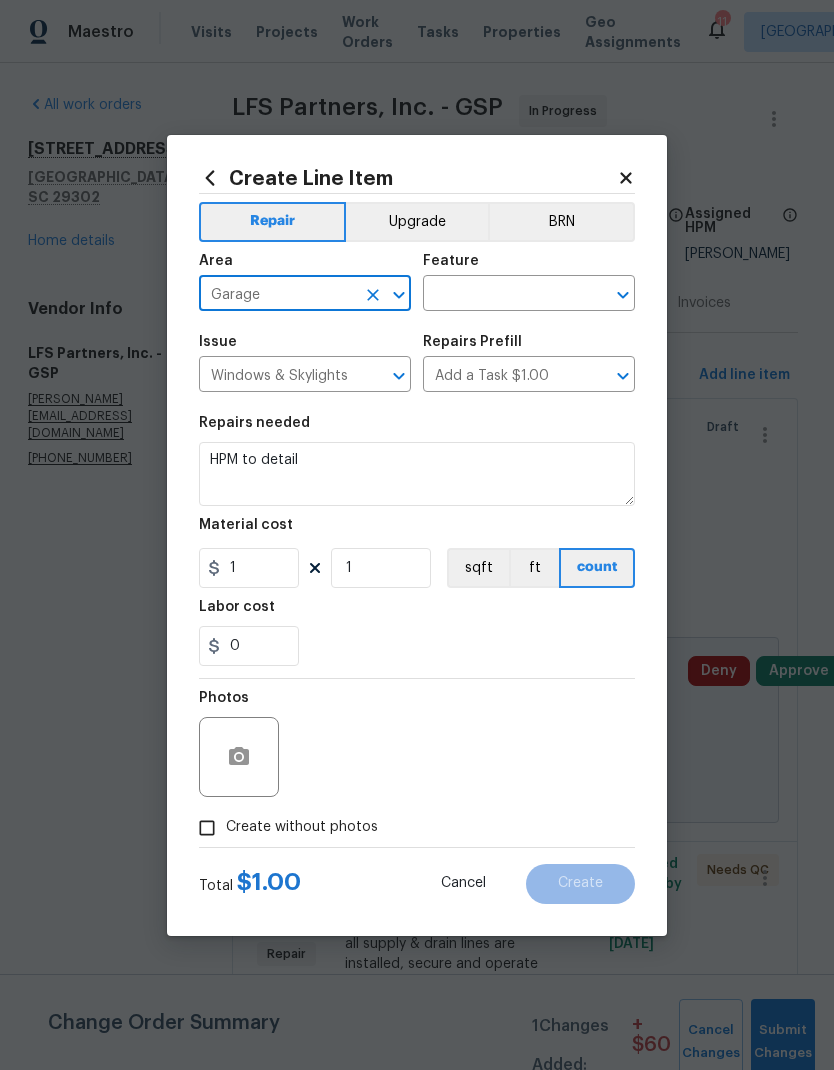 click at bounding box center [501, 295] 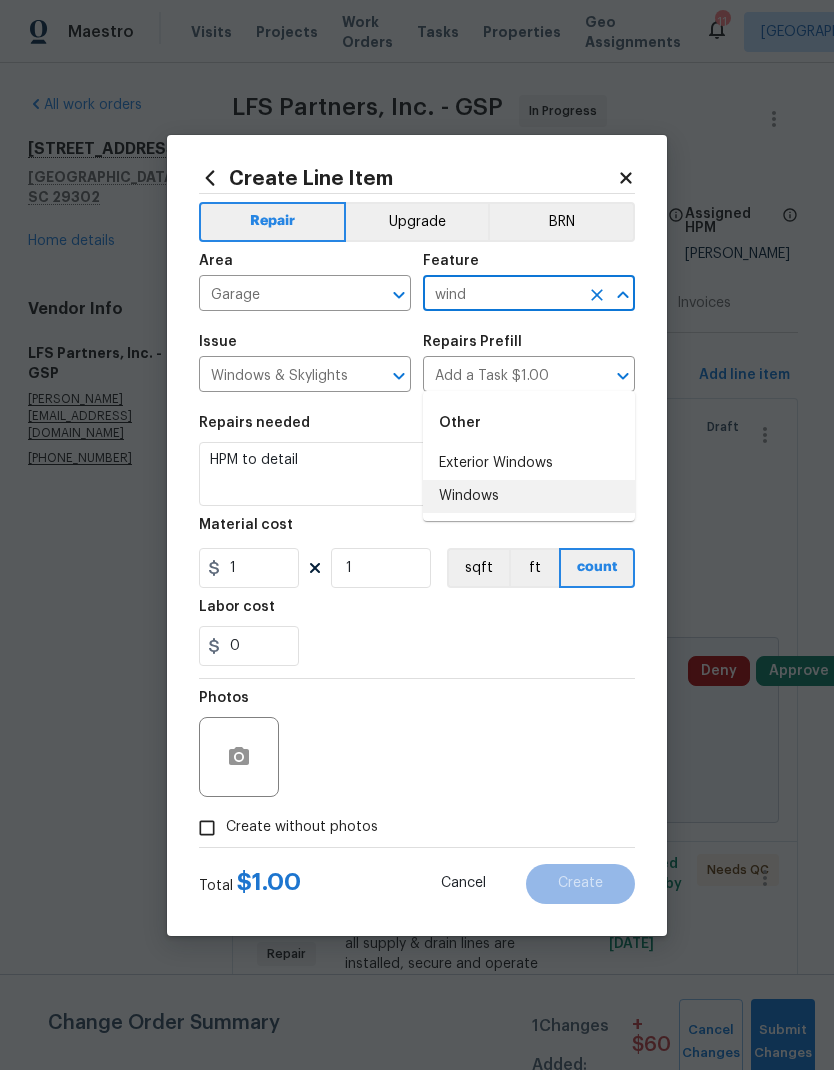 click on "Windows" at bounding box center (529, 496) 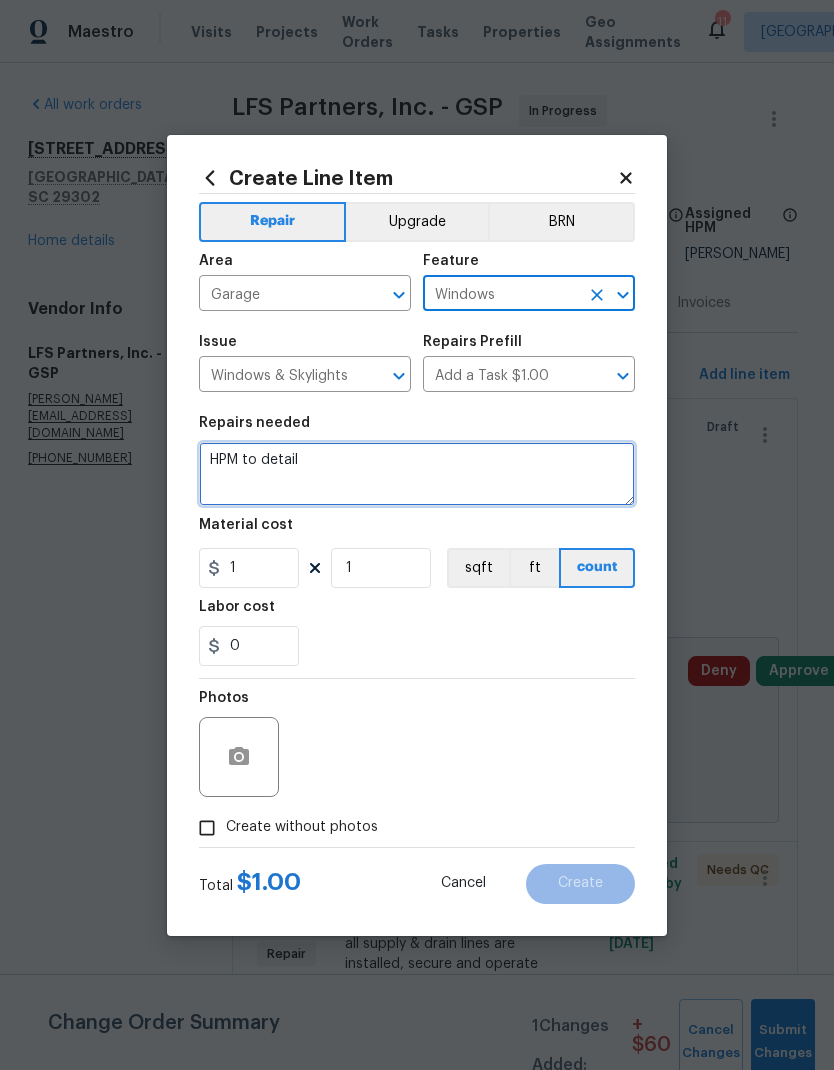 click on "HPM to detail" at bounding box center (417, 474) 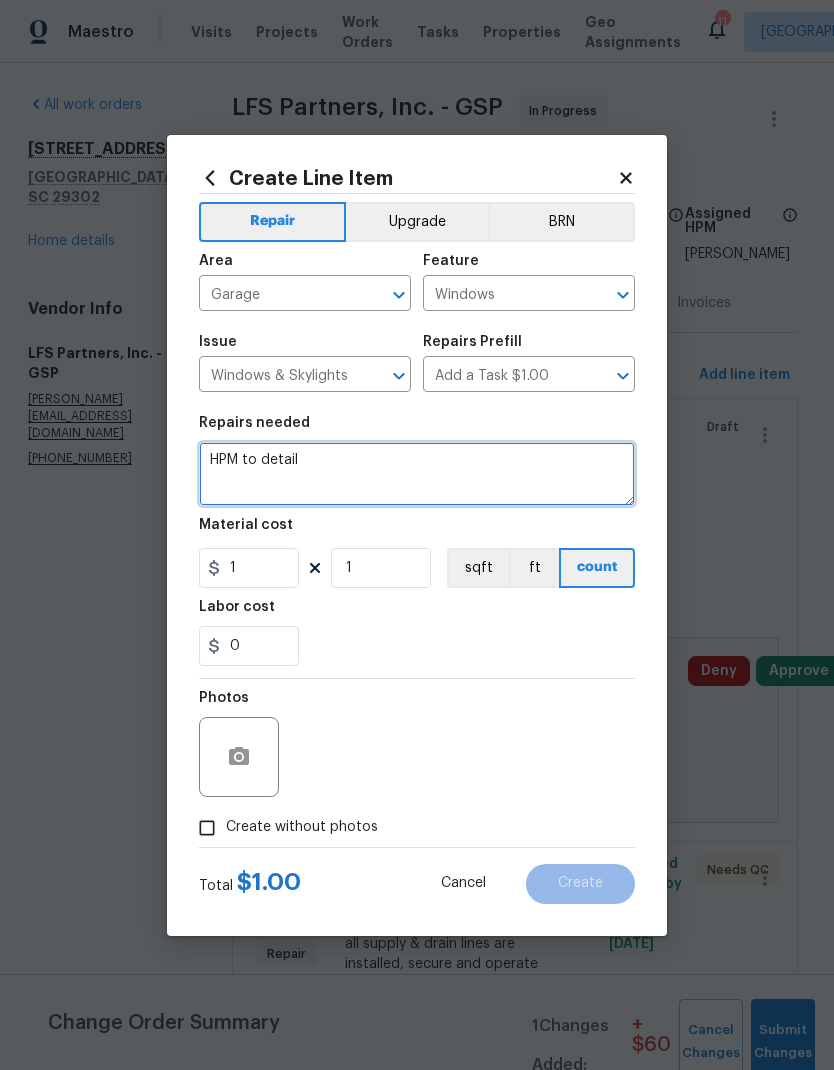 click on "HPM to detail" at bounding box center [417, 474] 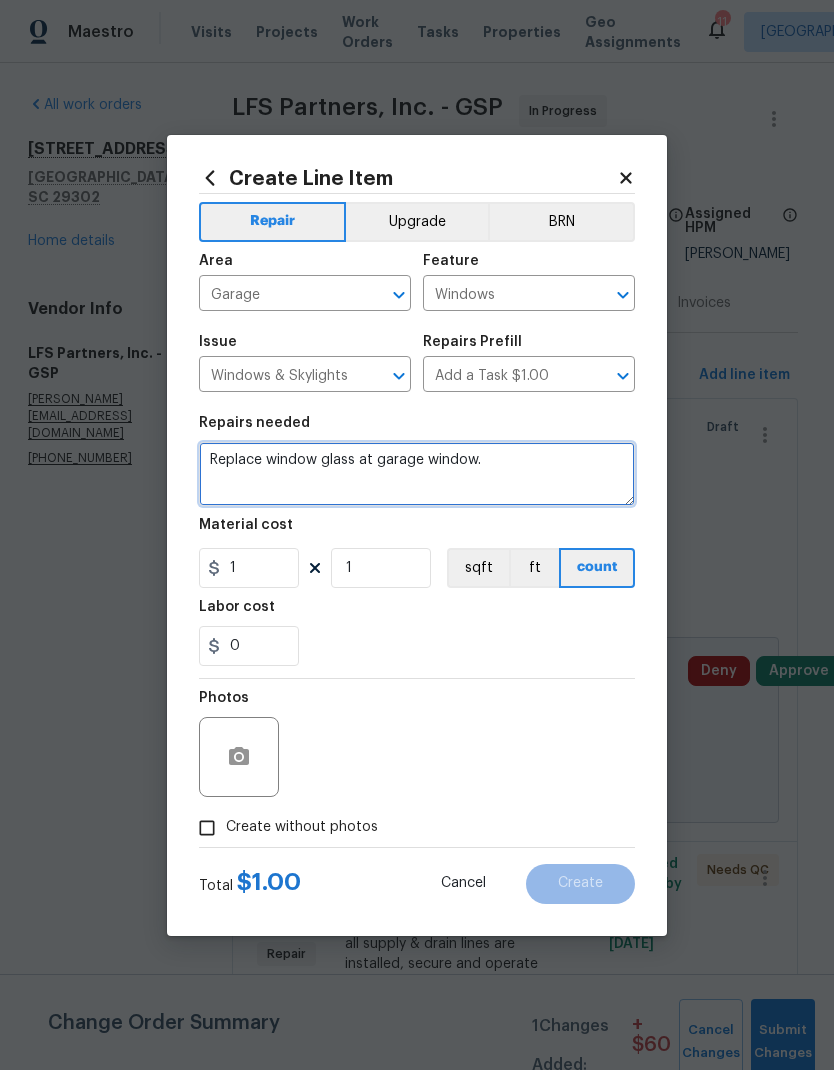 type on "Replace window glass at garage window." 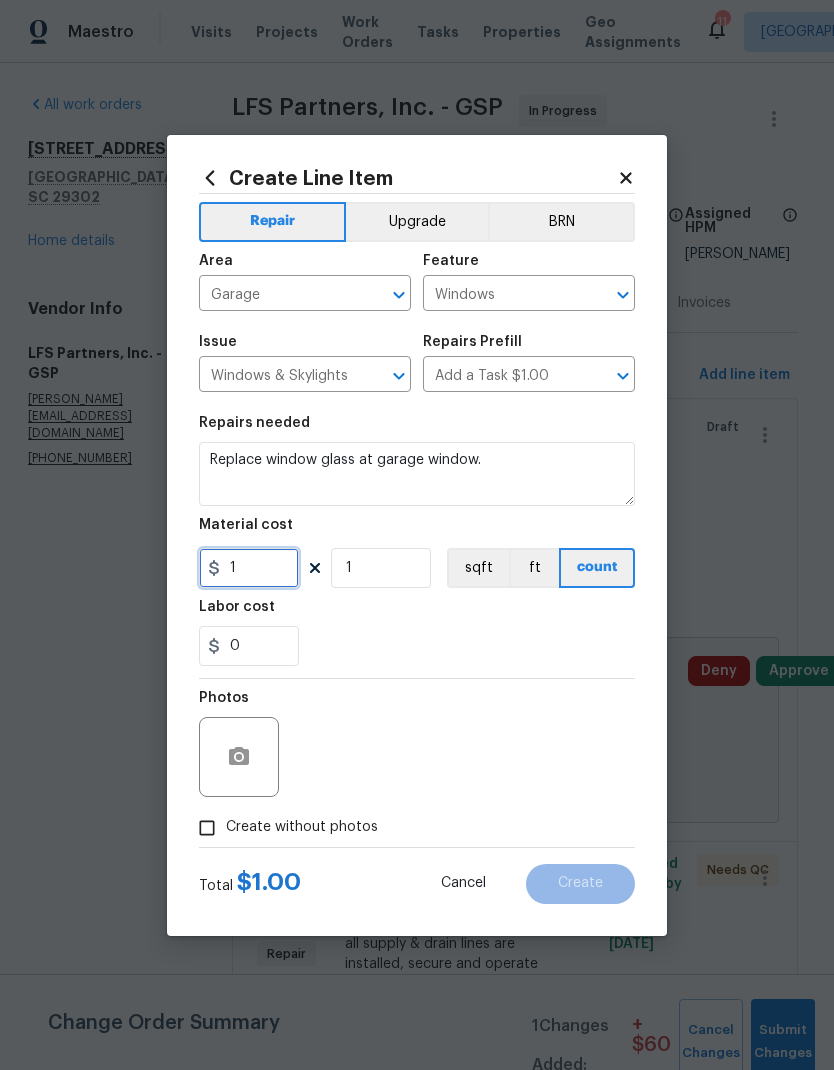 click on "1" at bounding box center [249, 568] 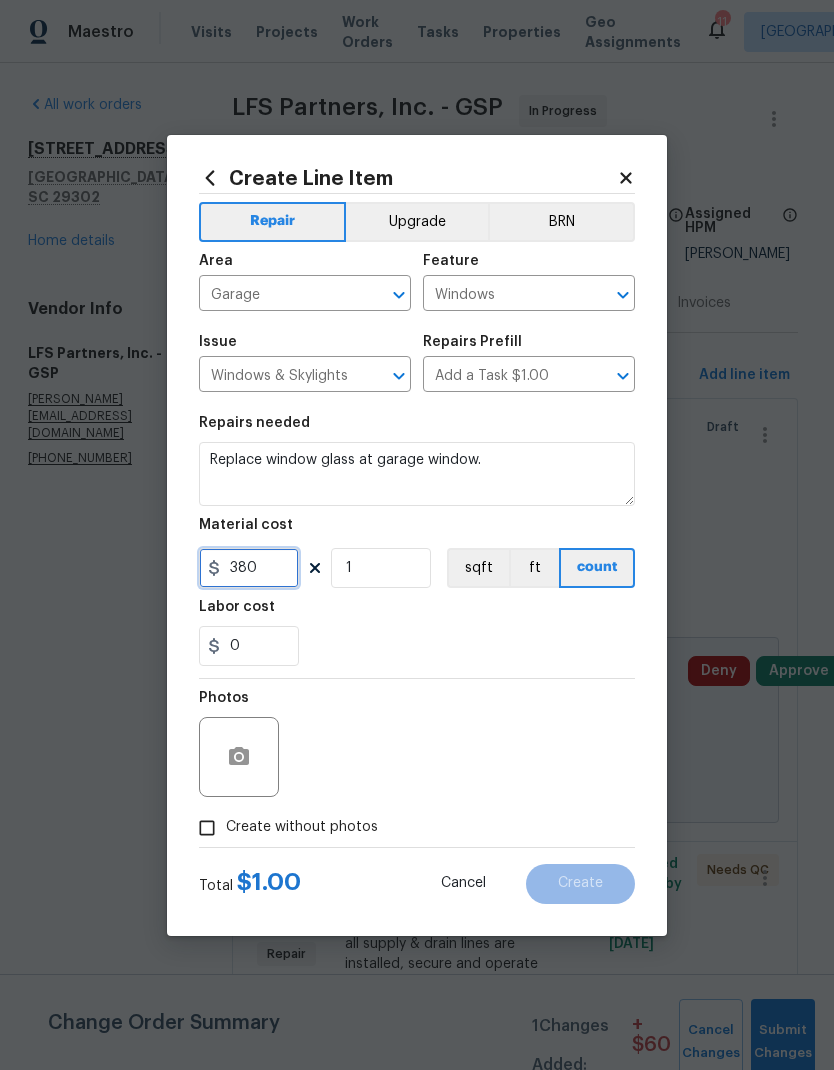 type on "380" 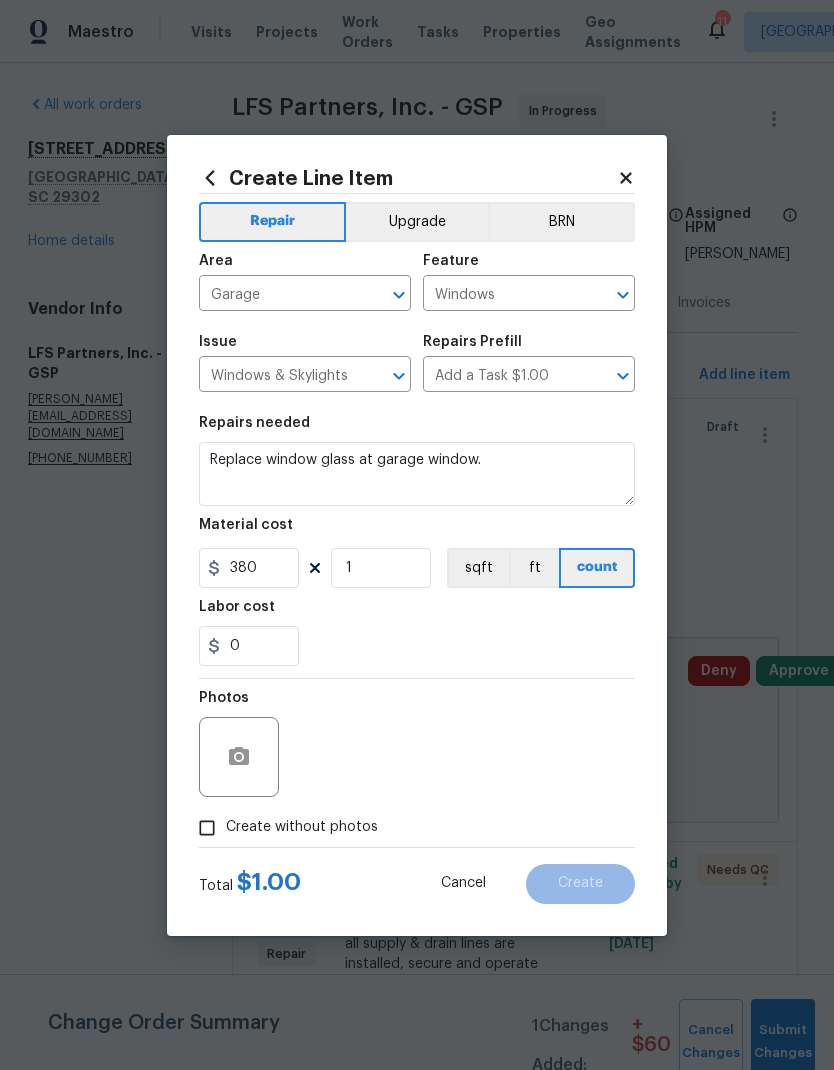 click on "0" at bounding box center (417, 646) 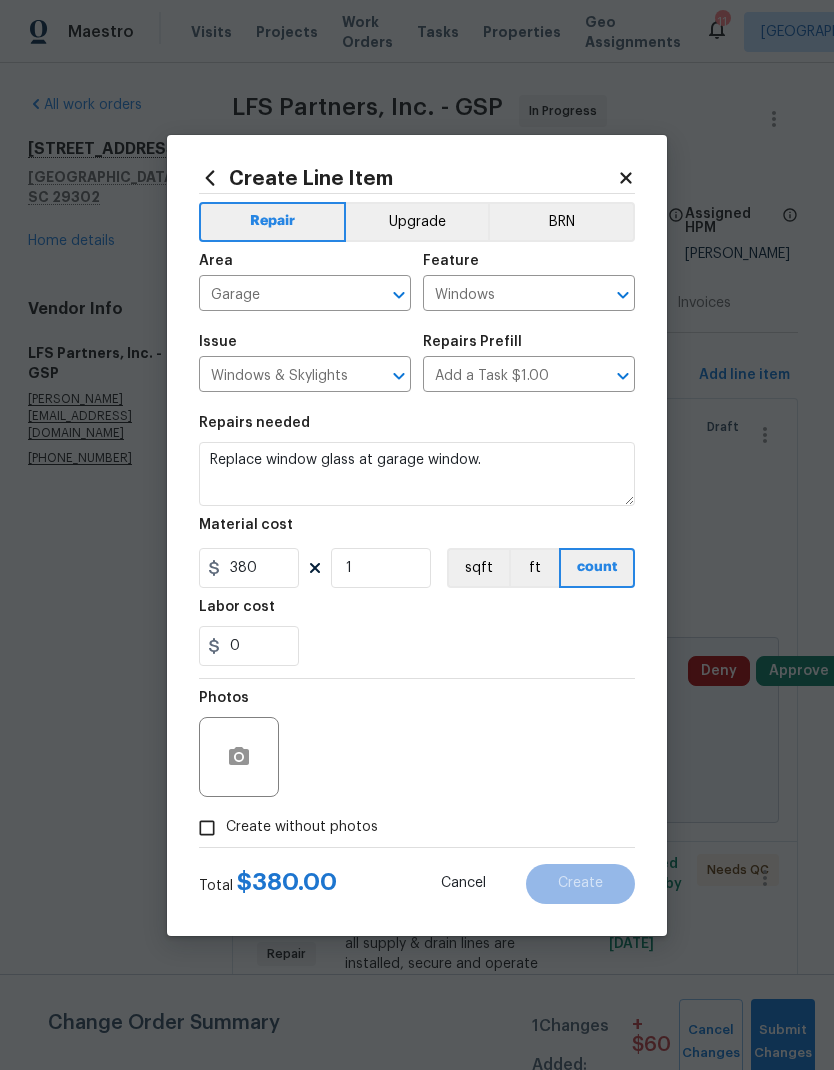 click on "Create without photos" at bounding box center [207, 828] 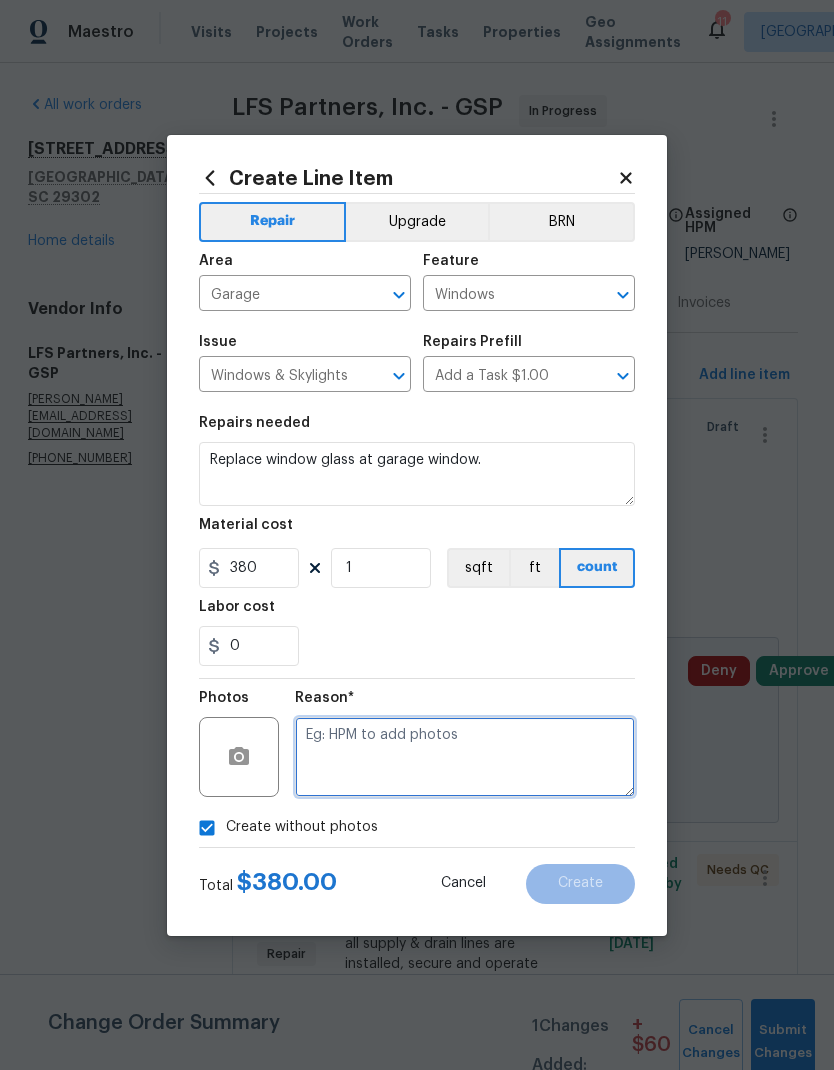 click at bounding box center [465, 757] 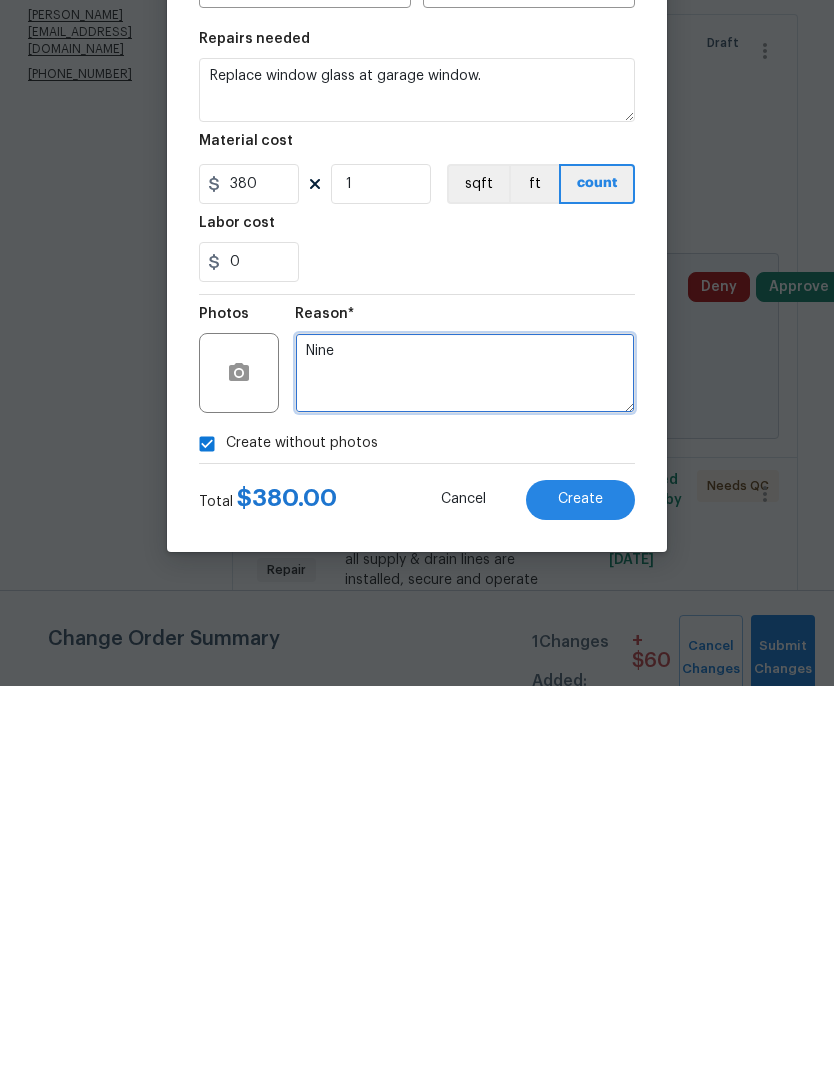 type on "Nine" 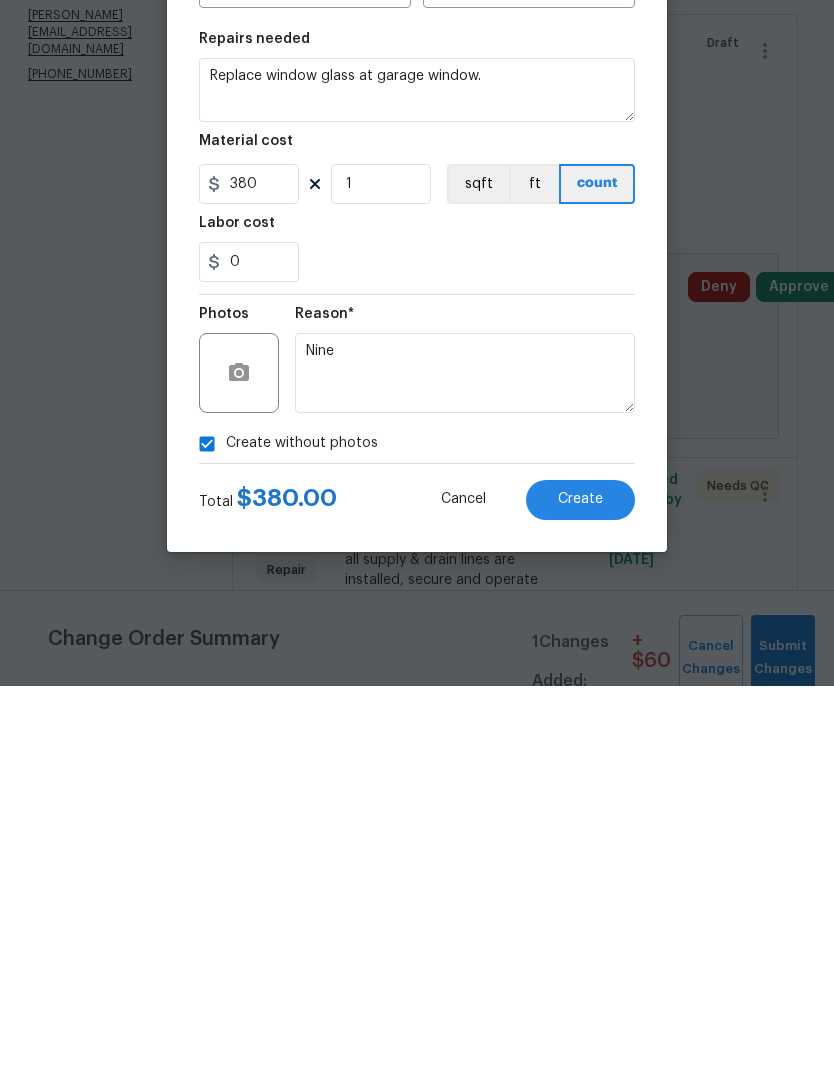 click on "Create" at bounding box center [580, 884] 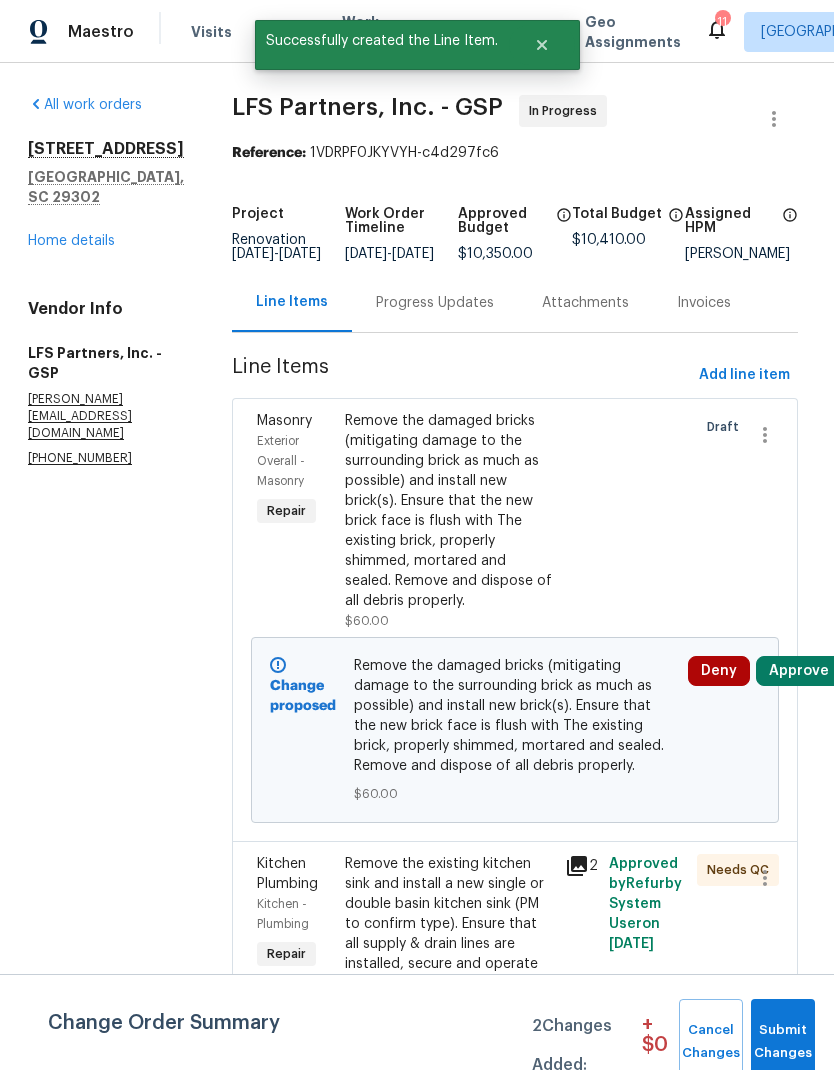 scroll, scrollTop: 0, scrollLeft: 0, axis: both 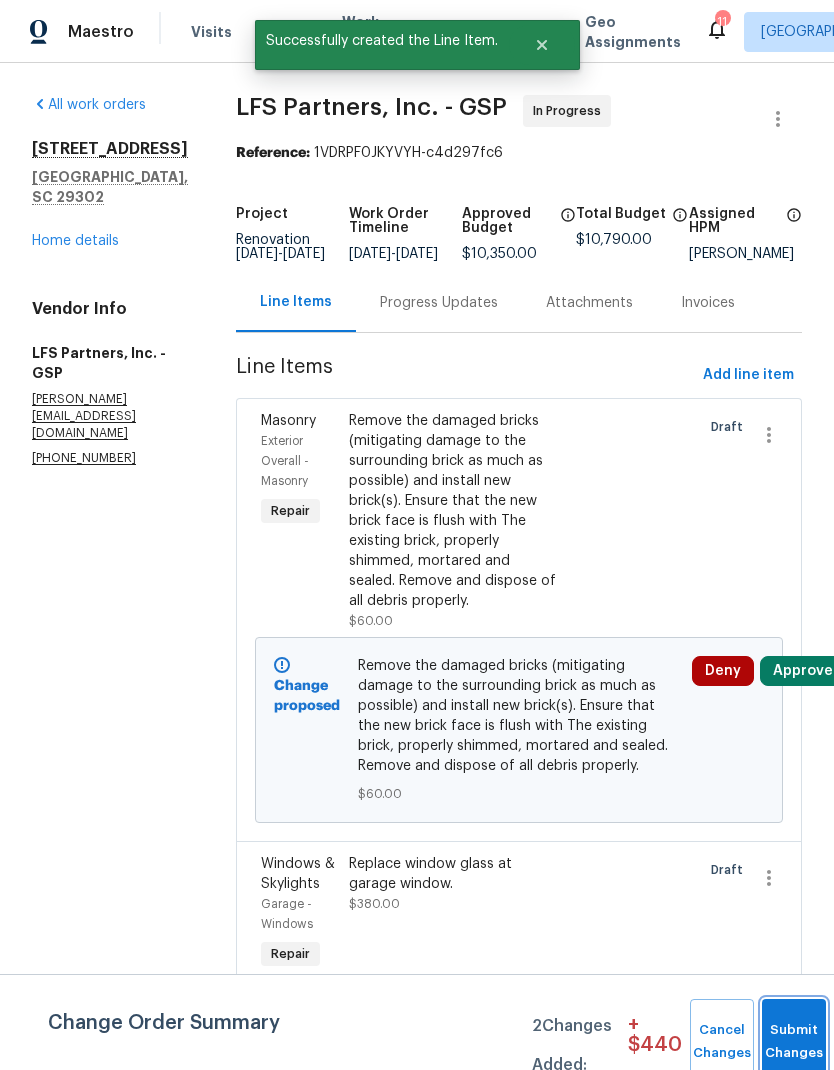 click on "Submit Changes" at bounding box center [794, 1042] 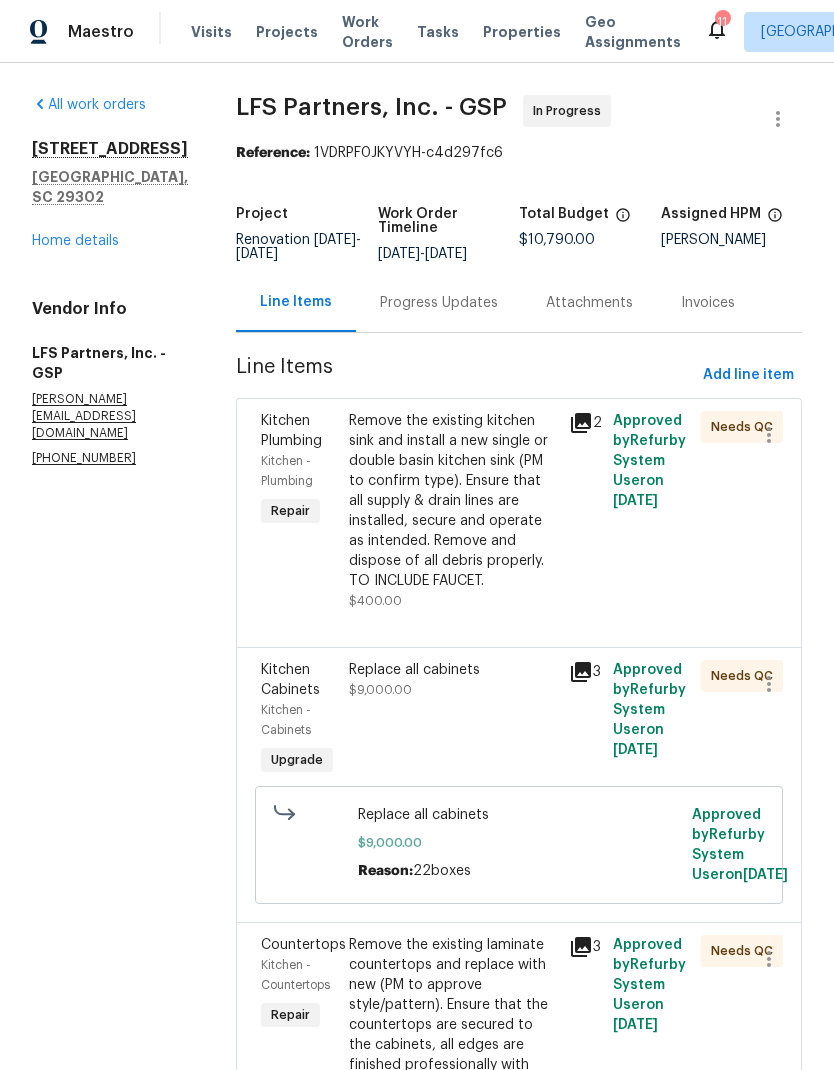 click on "Remove the existing kitchen sink and install a new single or double basin kitchen sink (PM to confirm type). Ensure that all supply & drain lines are installed, secure and operate as intended. Remove and dispose of all debris properly. TO INCLUDE FAUCET." at bounding box center (453, 501) 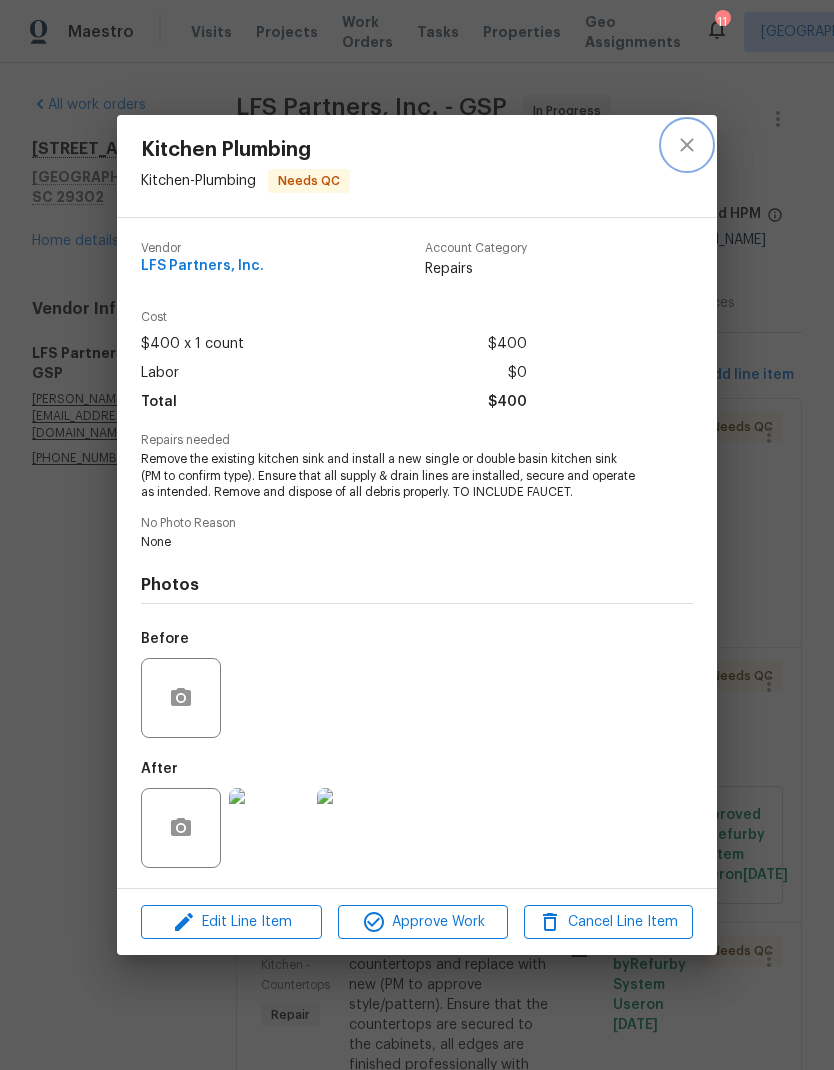 click 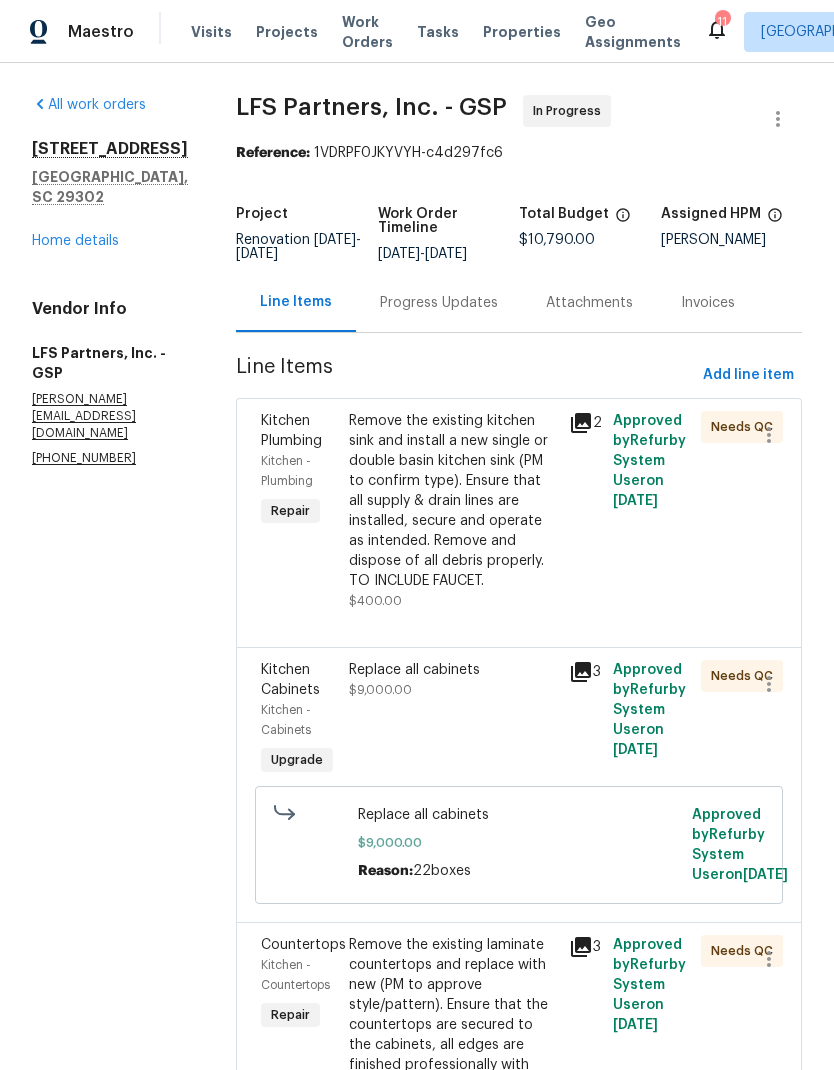 click on "Home details" at bounding box center (75, 241) 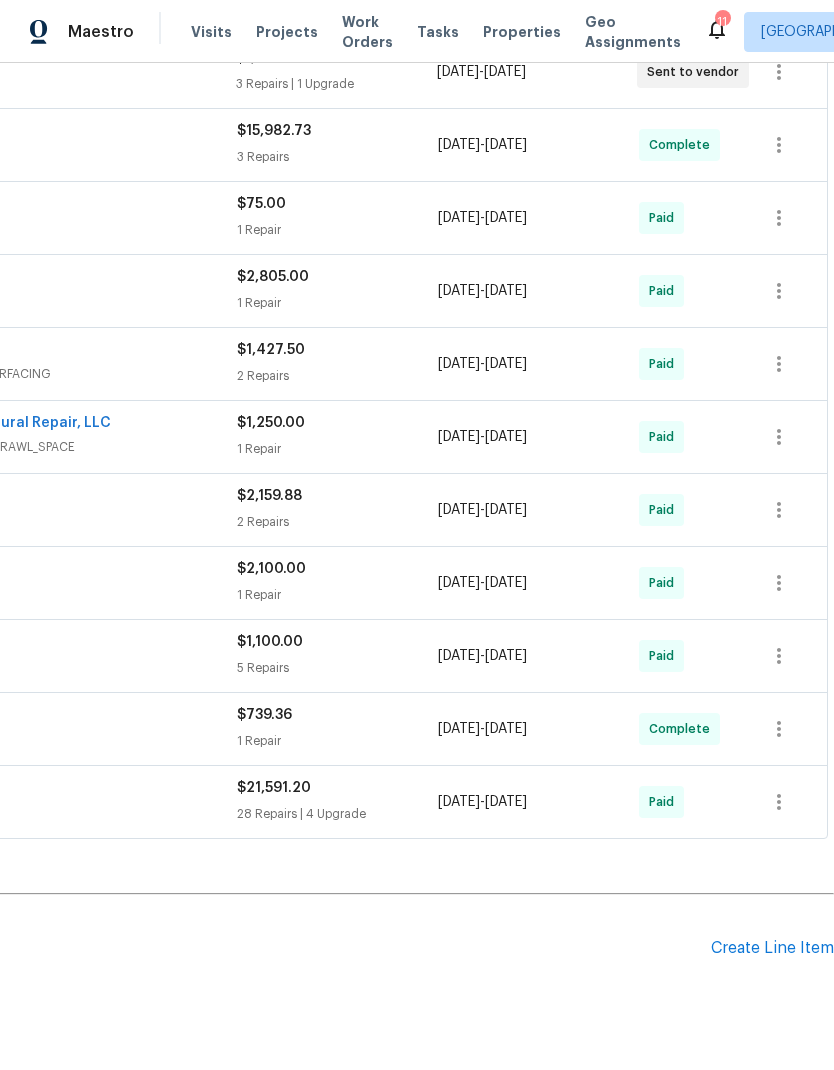 scroll, scrollTop: 630, scrollLeft: 296, axis: both 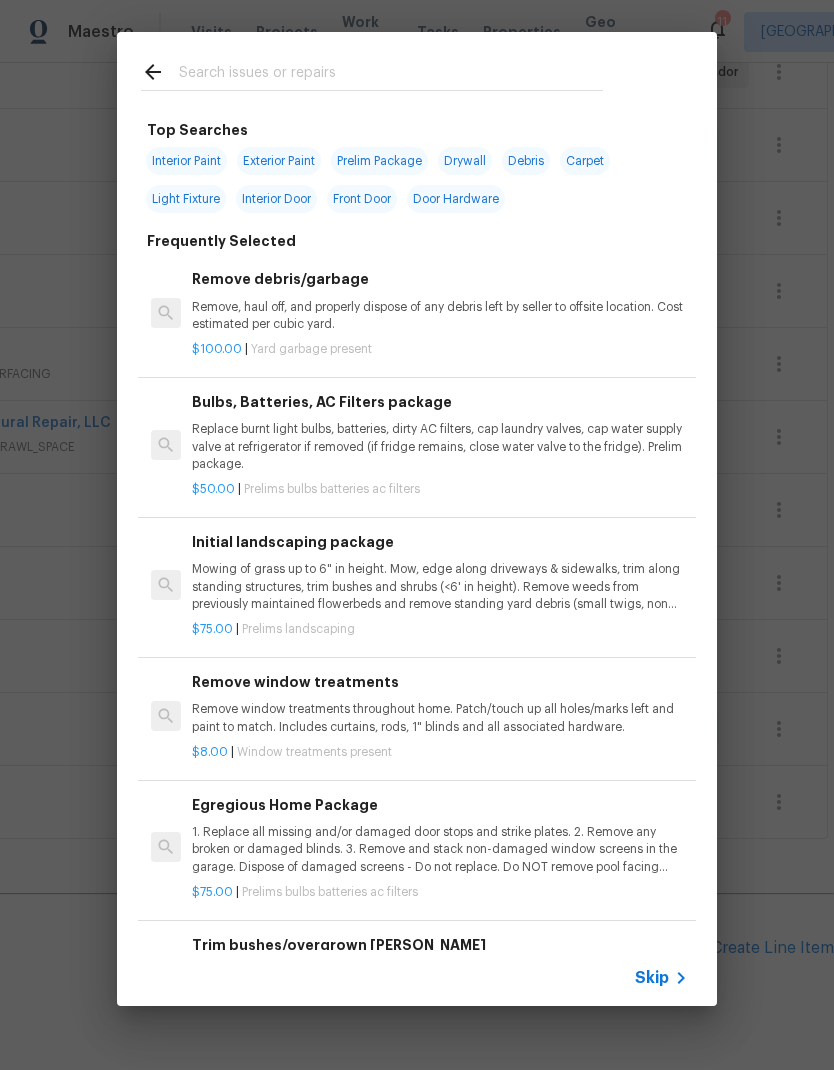 click at bounding box center [391, 75] 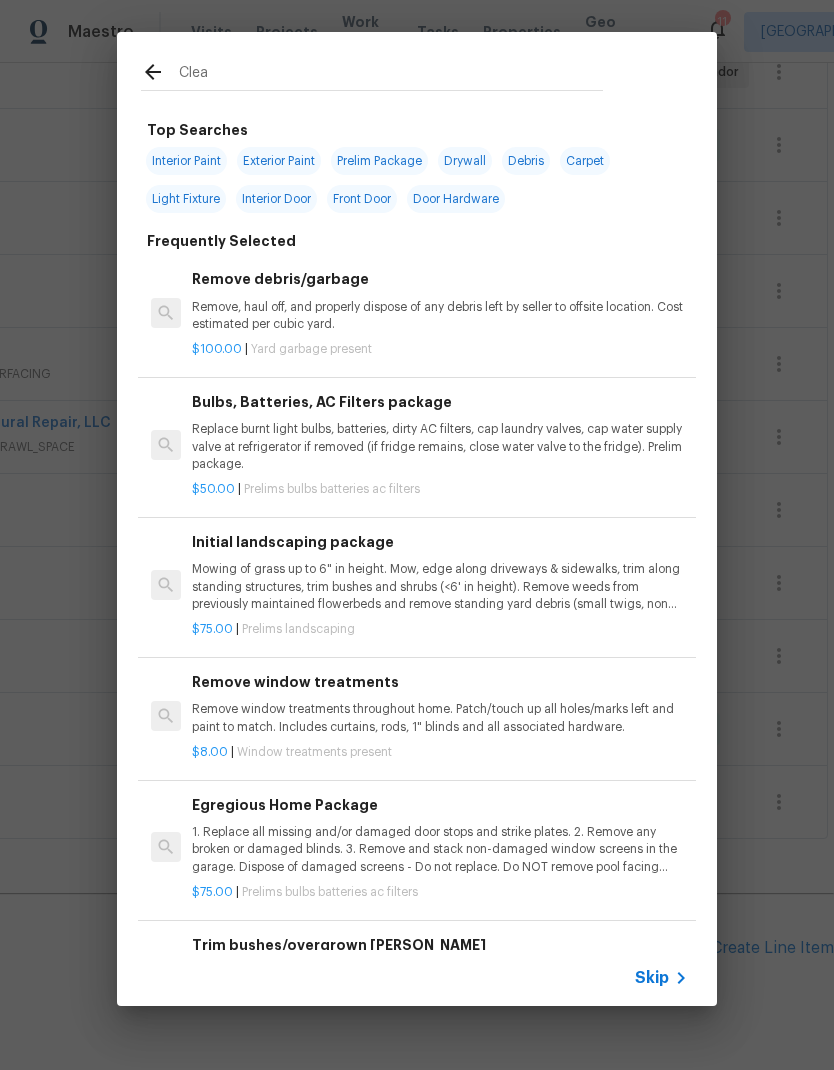 type on "Clean" 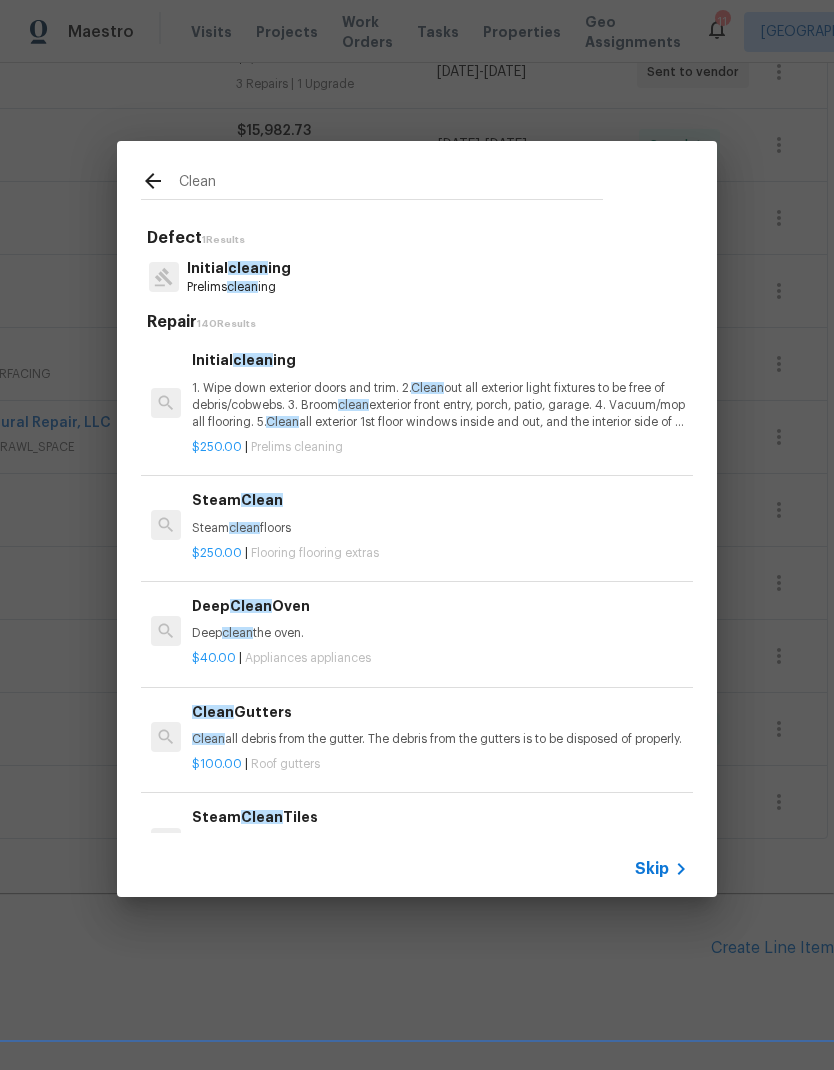 click on "Initial  clean ing" at bounding box center [239, 268] 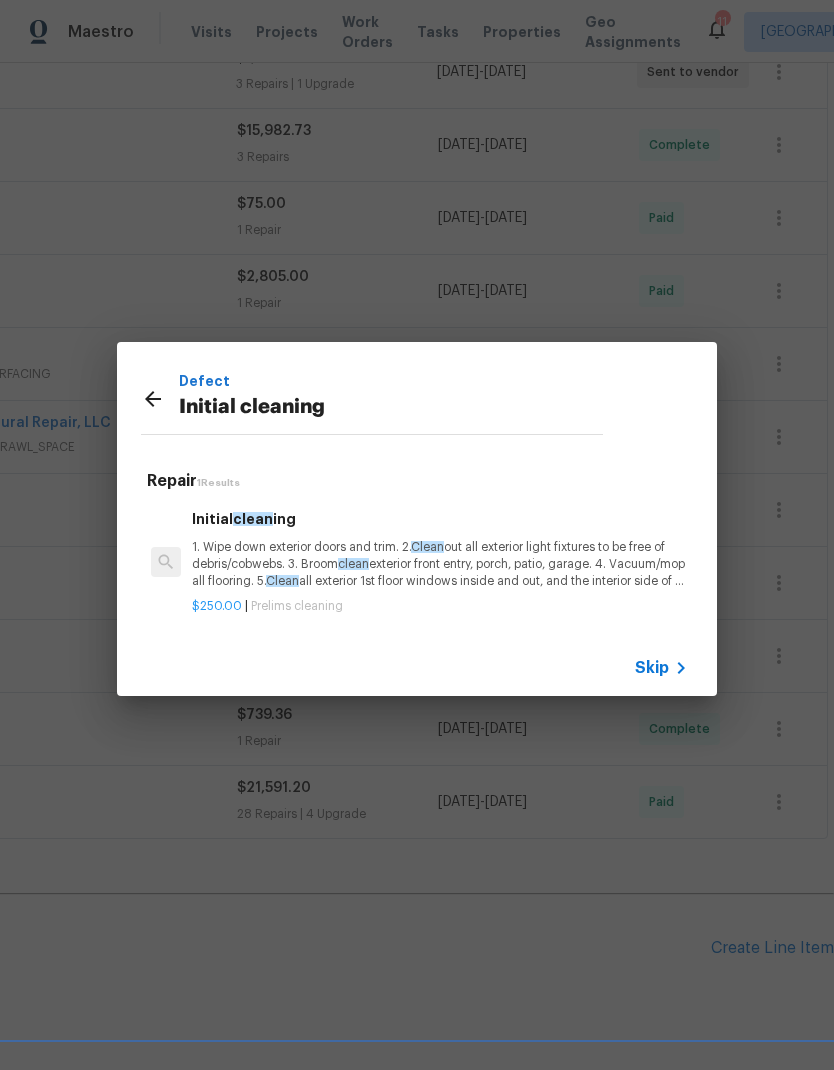 click on "1. Wipe down exterior doors and trim. 2.  Clean  out all exterior light fixtures to be free of debris/cobwebs. 3. Broom  clean  exterior front entry, porch, patio, garage. 4. Vacuum/mop all flooring. 5.  Clean  all exterior 1st floor windows inside and out, and the interior side of all above grade windows.  Clean  all tracks/frames. 6.  Clean  all air vent grills. 7.  Clean  all interior window, base, sill and trim. 8.  Clean  all switch/outlet plates and remove any paint. 9.  Clean  all light fixtures and ceiling fans. 10.  Clean  all doors, frames and trim. 11.  Clean  kitchen and laundry appliances - inside-outside and underneath. 12.  Clean  cabinetry inside and outside and top including drawers. 13.  Clean  counters, sinks, plumbing fixtures, toilets seat to remain down. 14.  Clean  showers, tubs, surrounds, wall tile free of grime and soap scum. 15.  Clean  window coverings if left in place. 16.  Clean  baseboards. 17.  Clean" at bounding box center [440, 564] 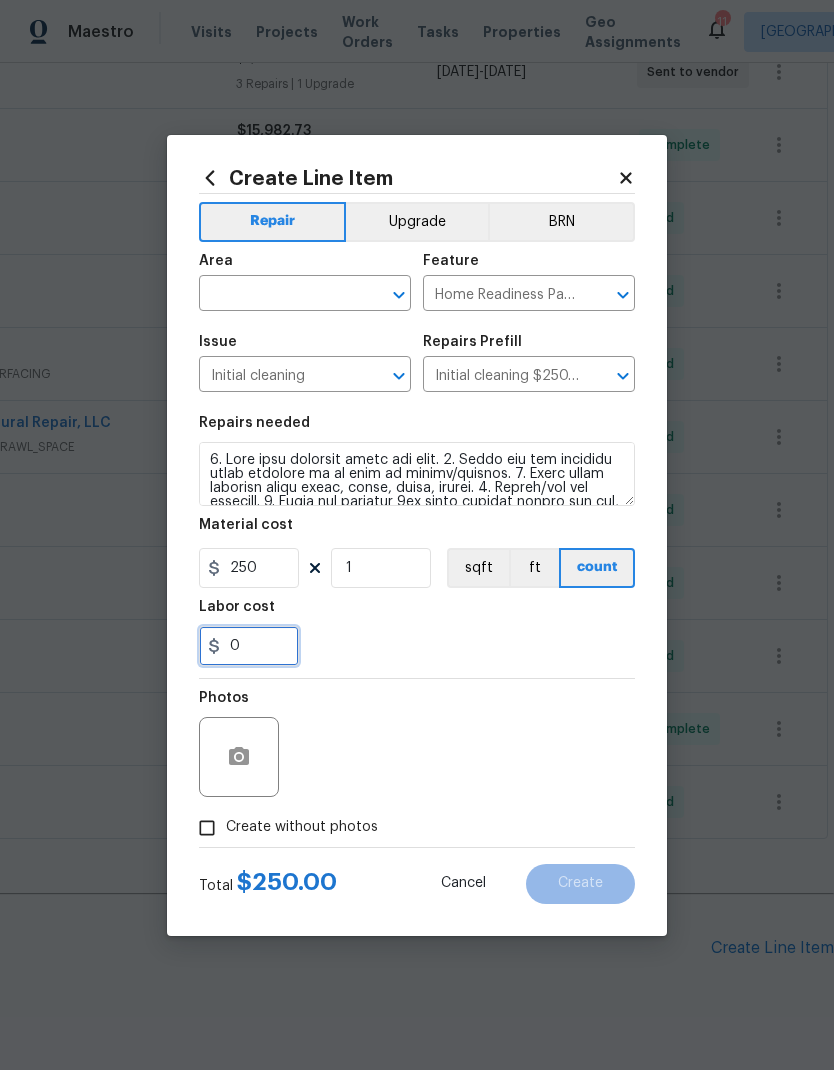 click on "0" at bounding box center [249, 646] 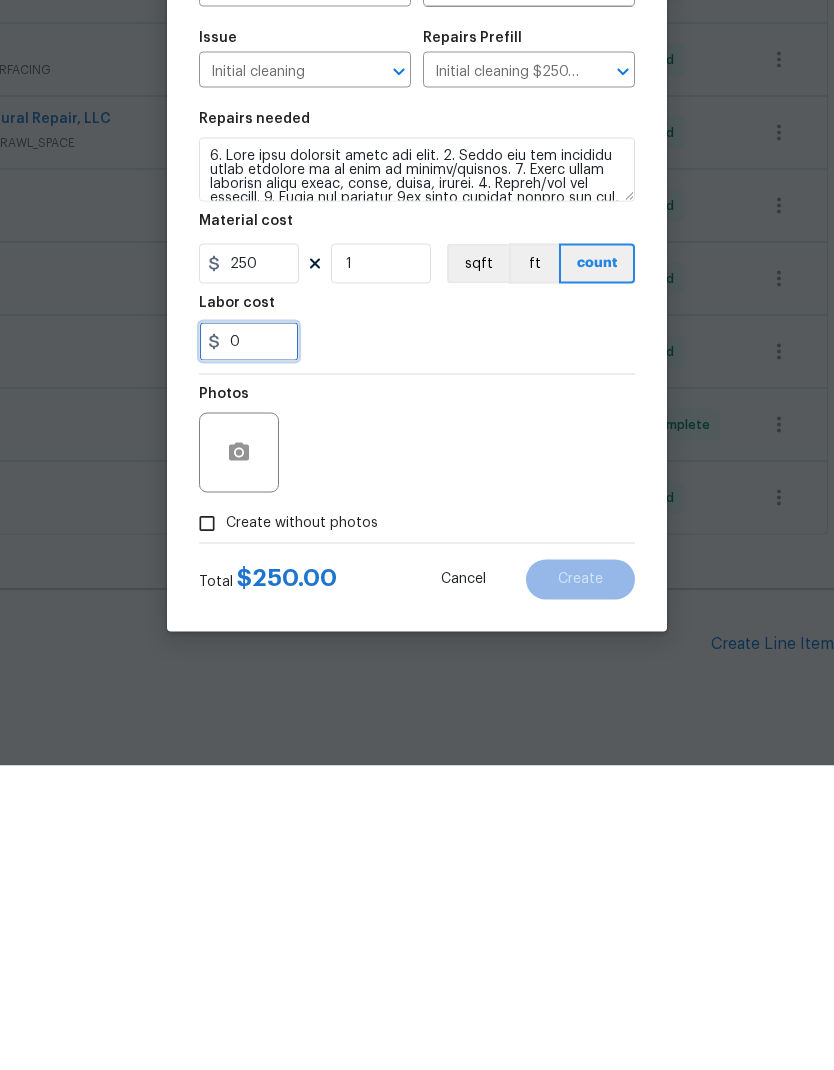 click on "0" at bounding box center (249, 646) 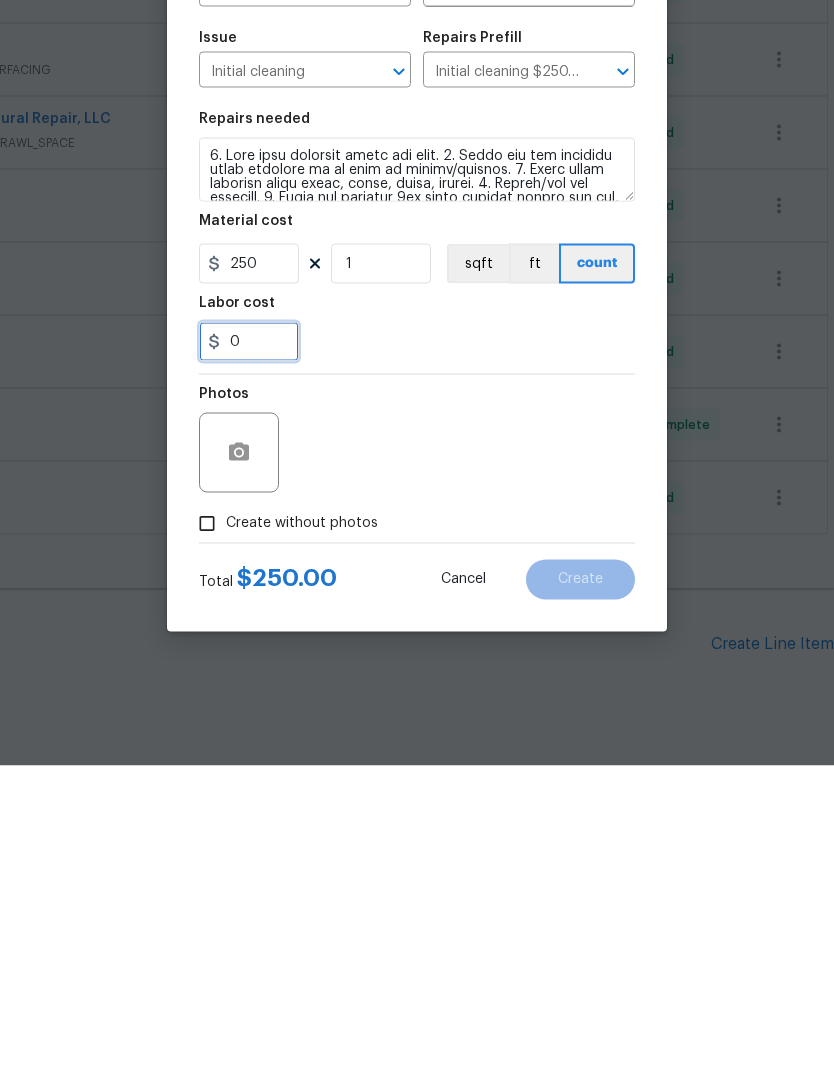 click on "0" at bounding box center (249, 646) 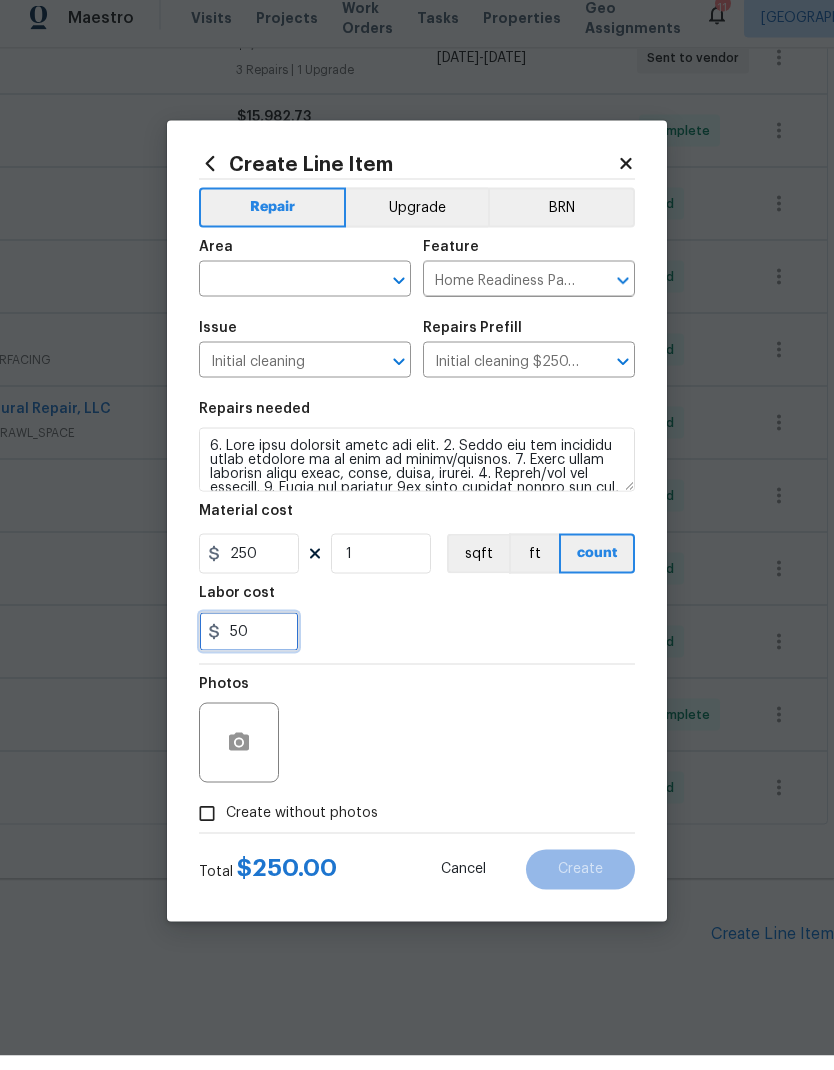 type on "50" 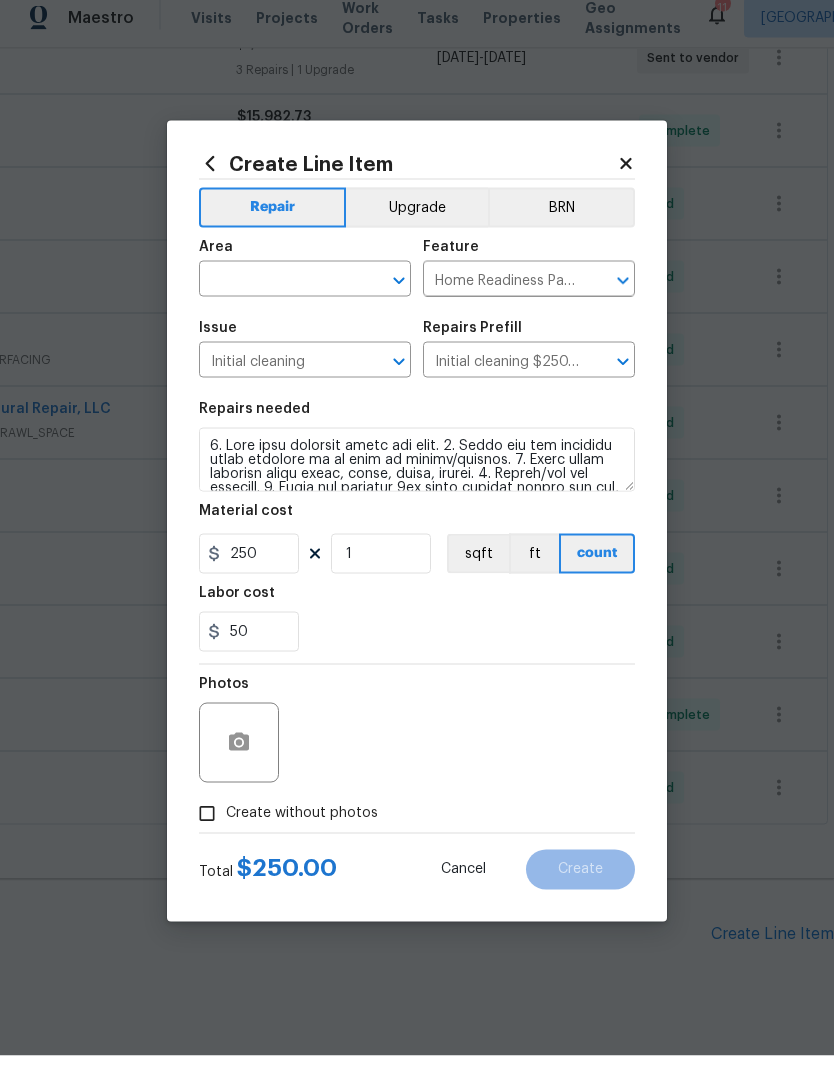click at bounding box center [277, 295] 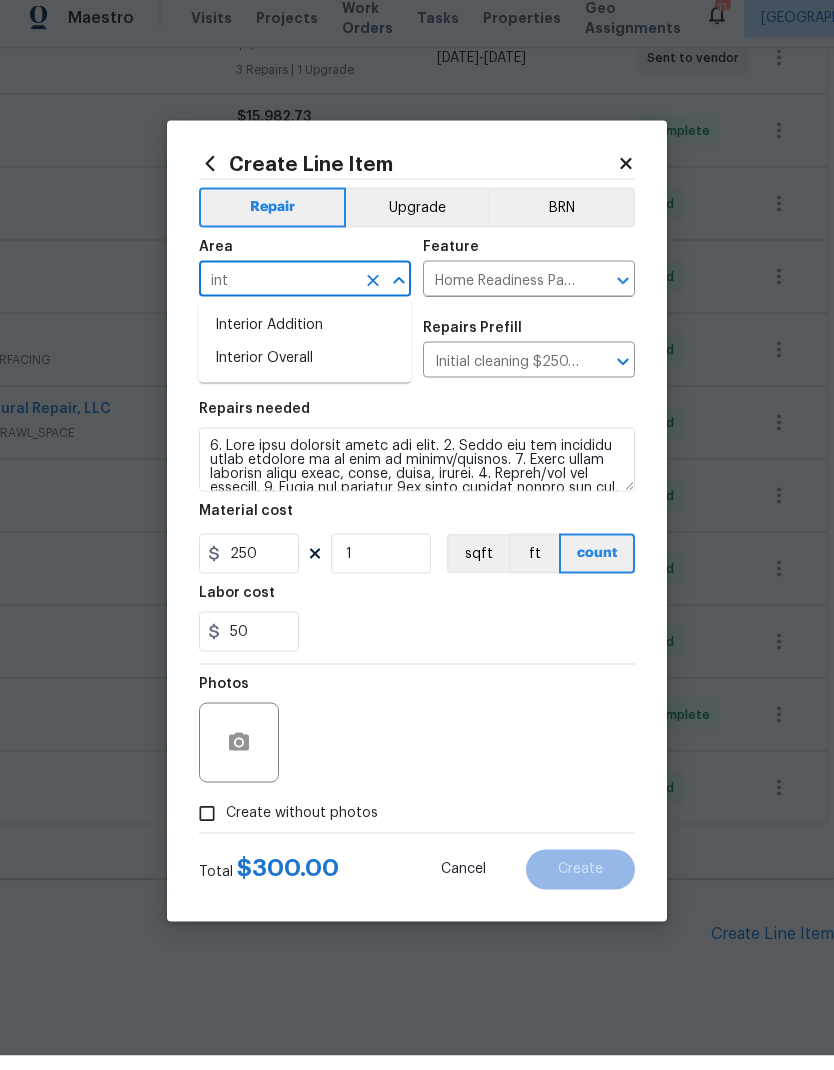 click on "Interior Overall" at bounding box center [305, 372] 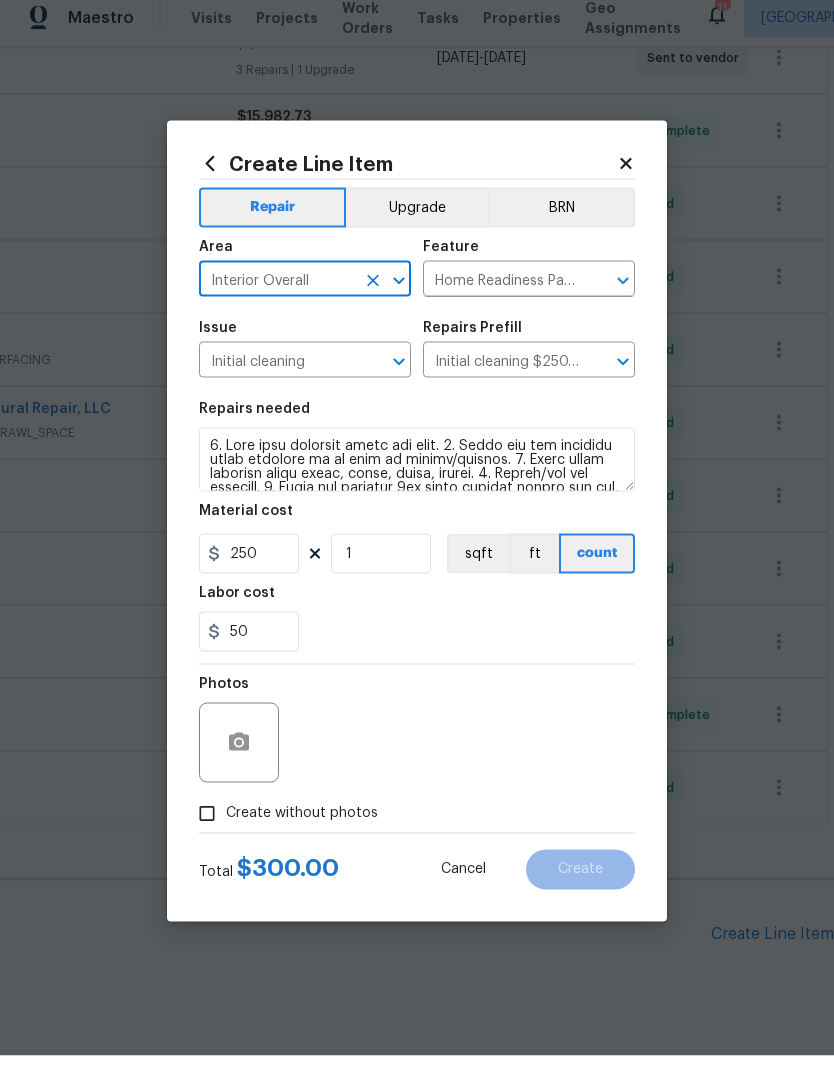 click on "Home Readiness Packages" at bounding box center (501, 295) 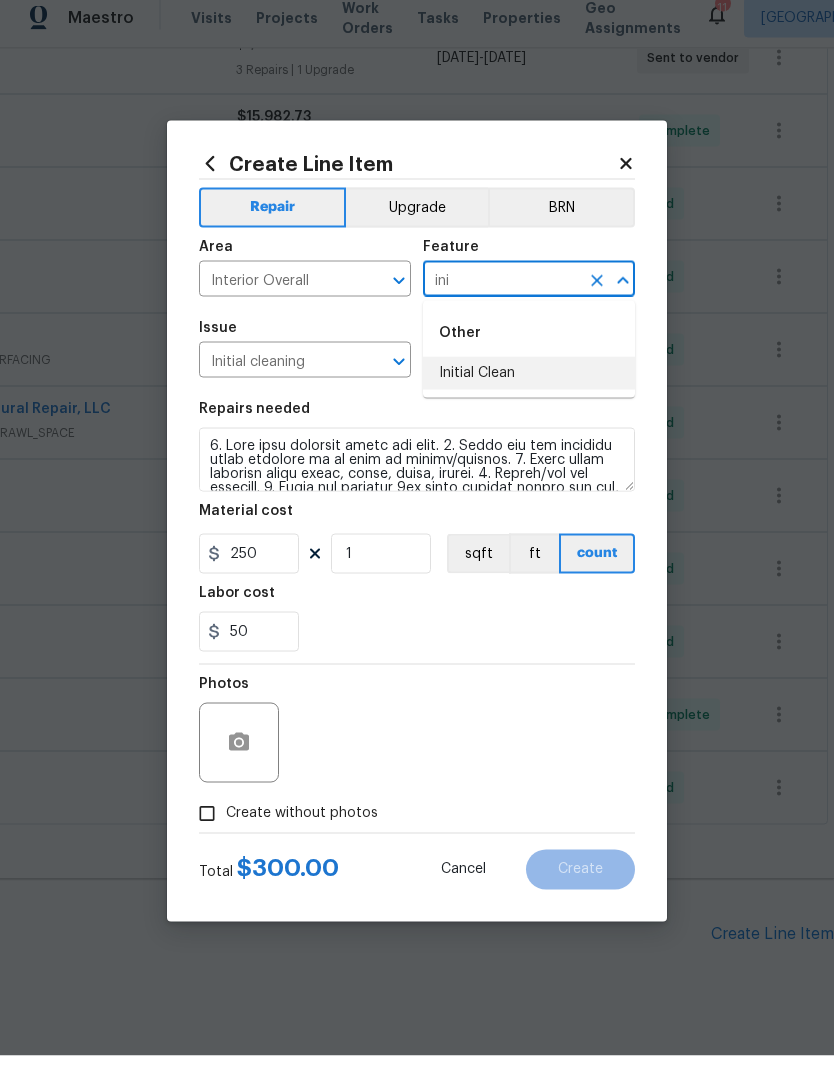click on "Initial Clean" at bounding box center [529, 387] 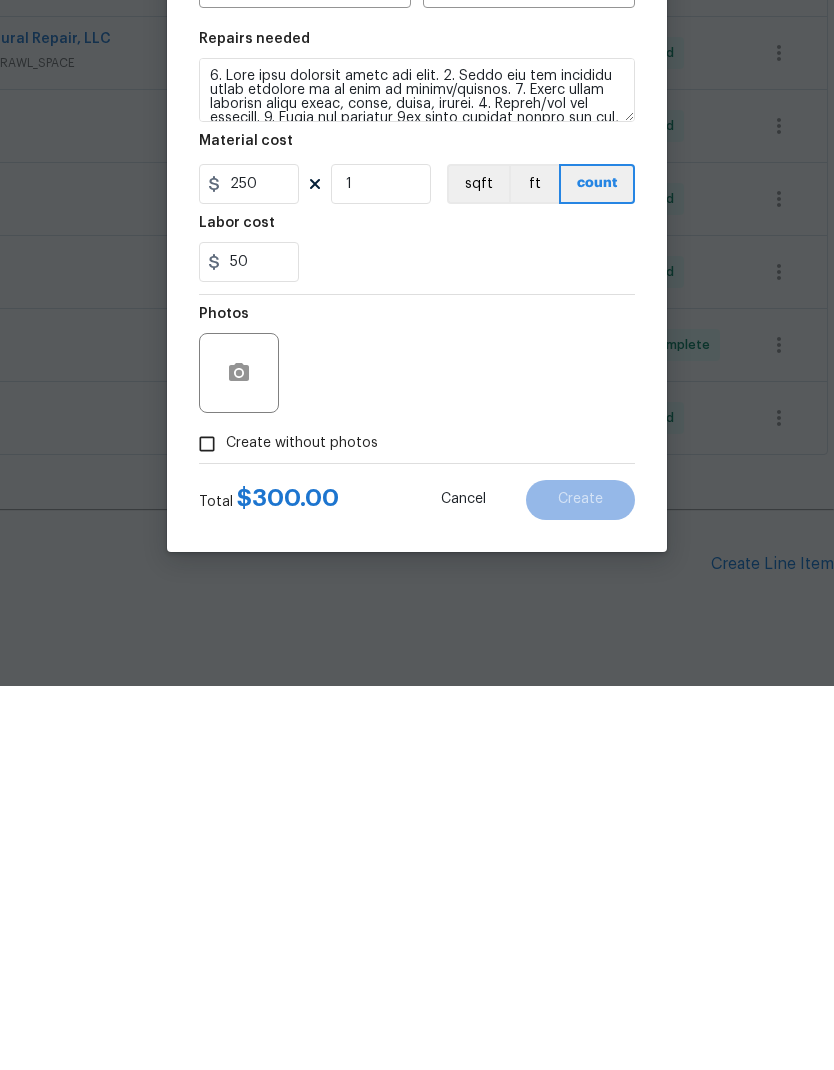 click on "Create without photos" at bounding box center [207, 828] 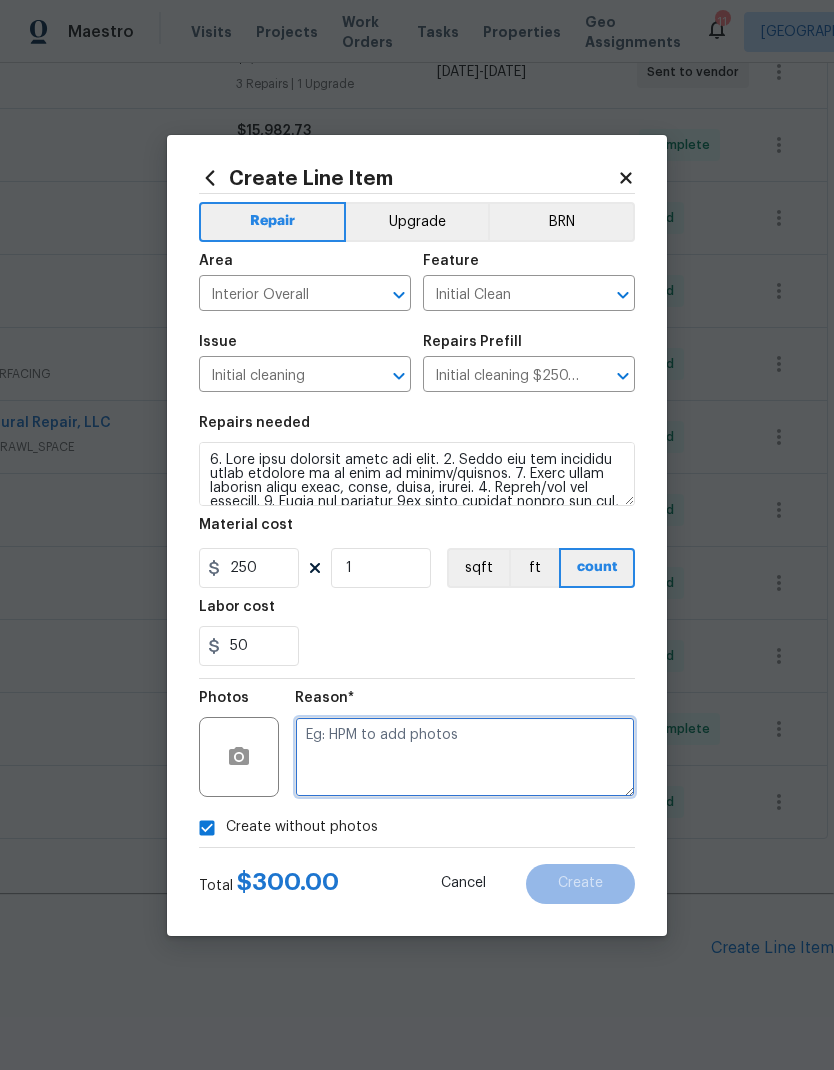 click at bounding box center (465, 757) 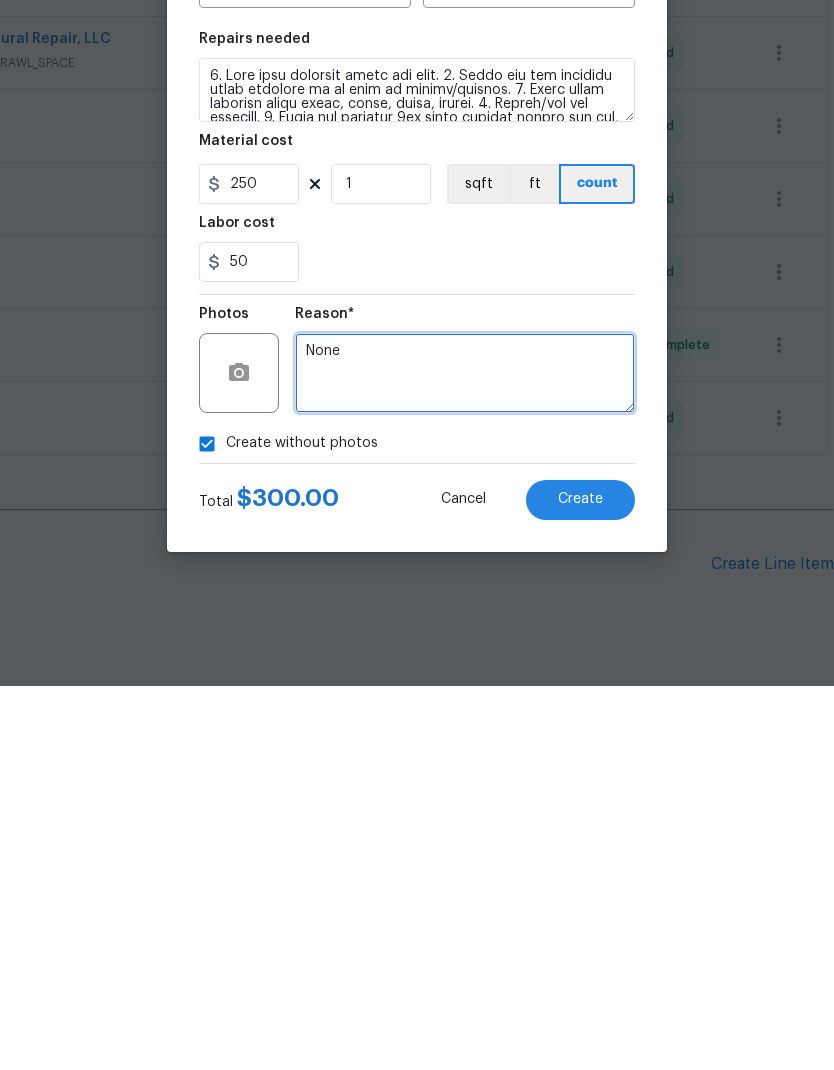type on "None" 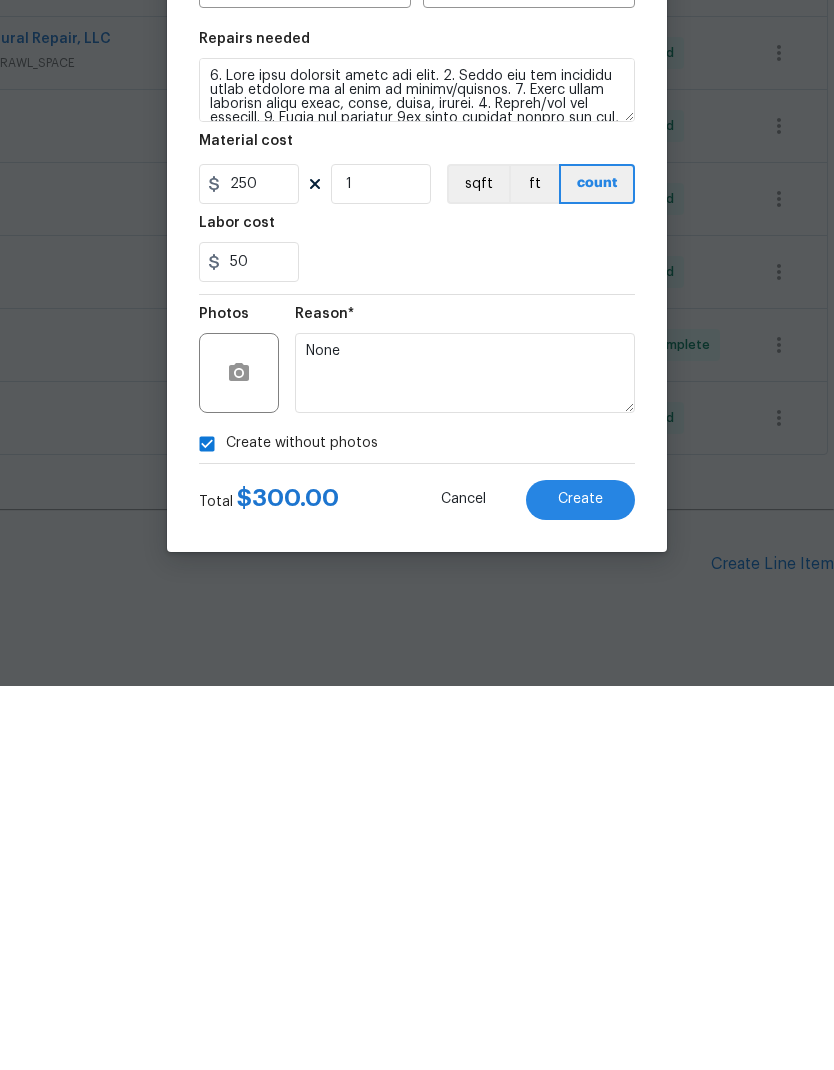 click on "Create" at bounding box center (580, 884) 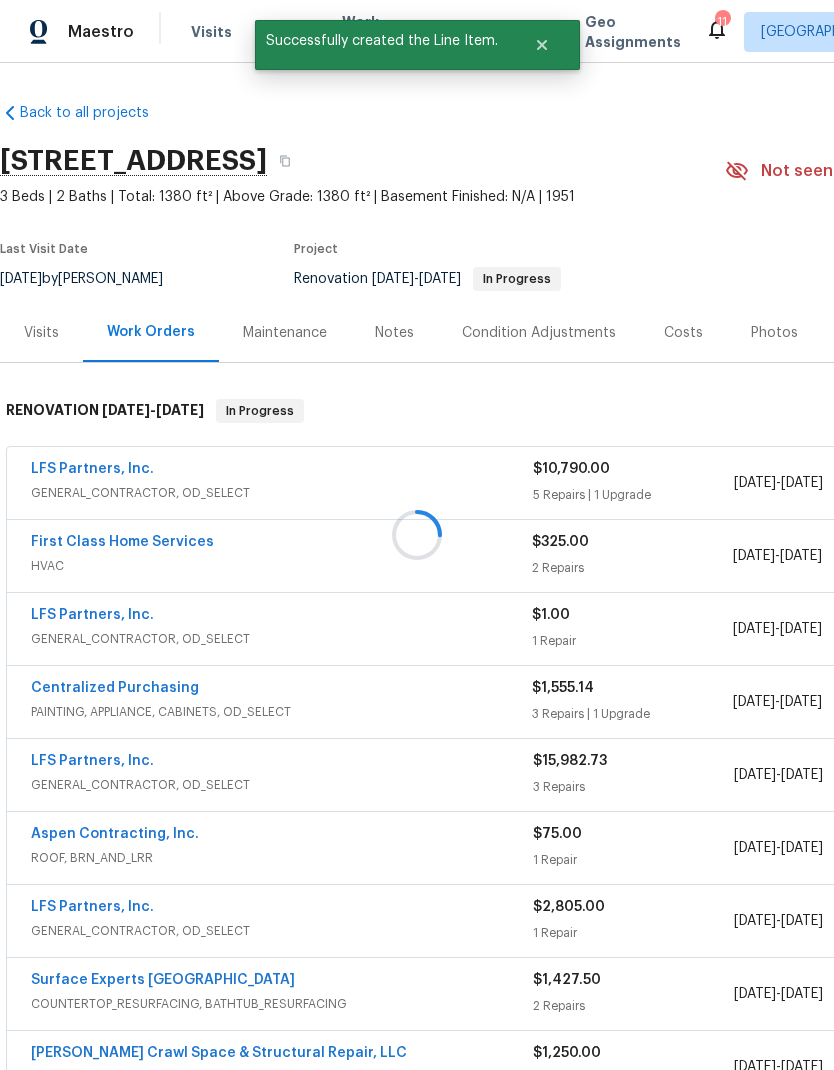 scroll, scrollTop: -11, scrollLeft: -2, axis: both 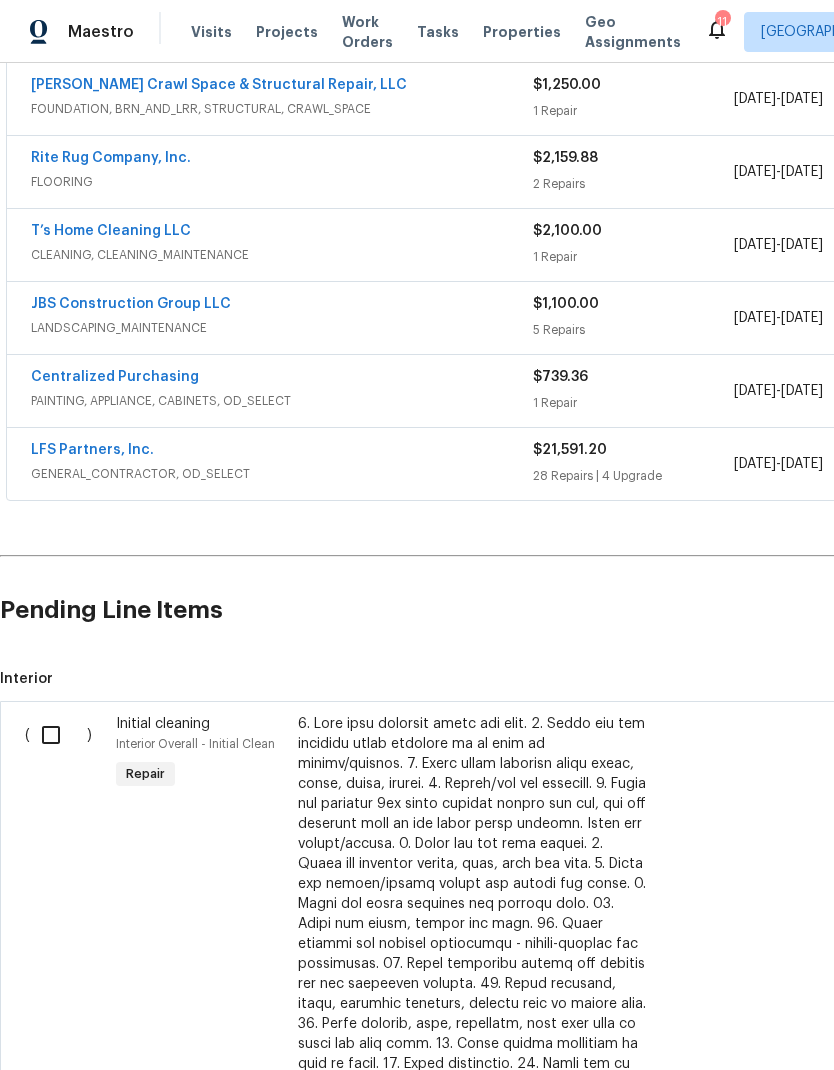 click at bounding box center [58, 735] 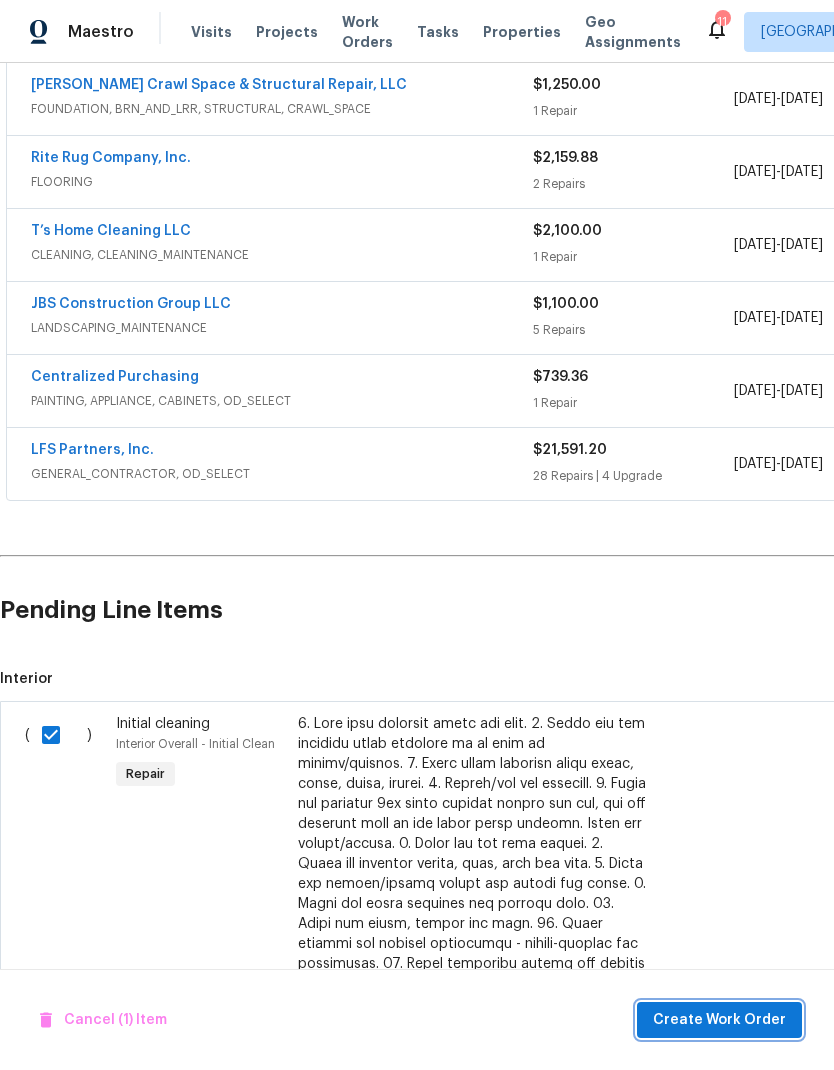click on "Create Work Order" at bounding box center [719, 1020] 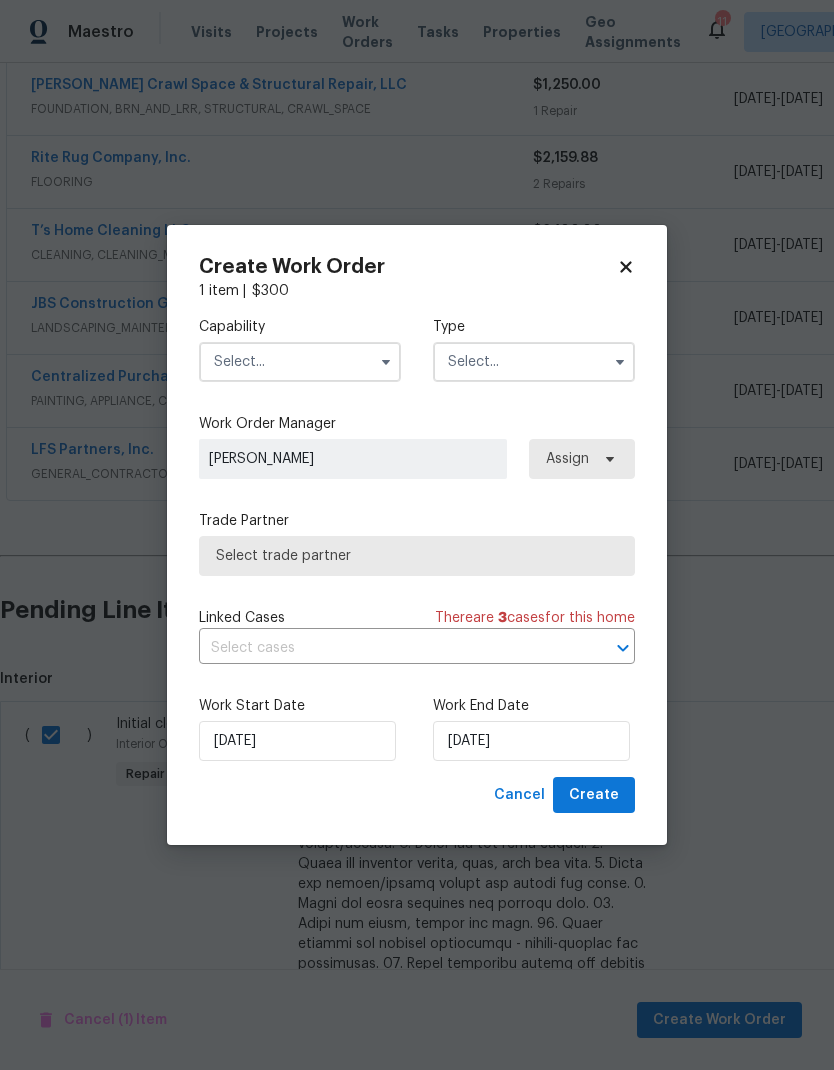click at bounding box center (300, 362) 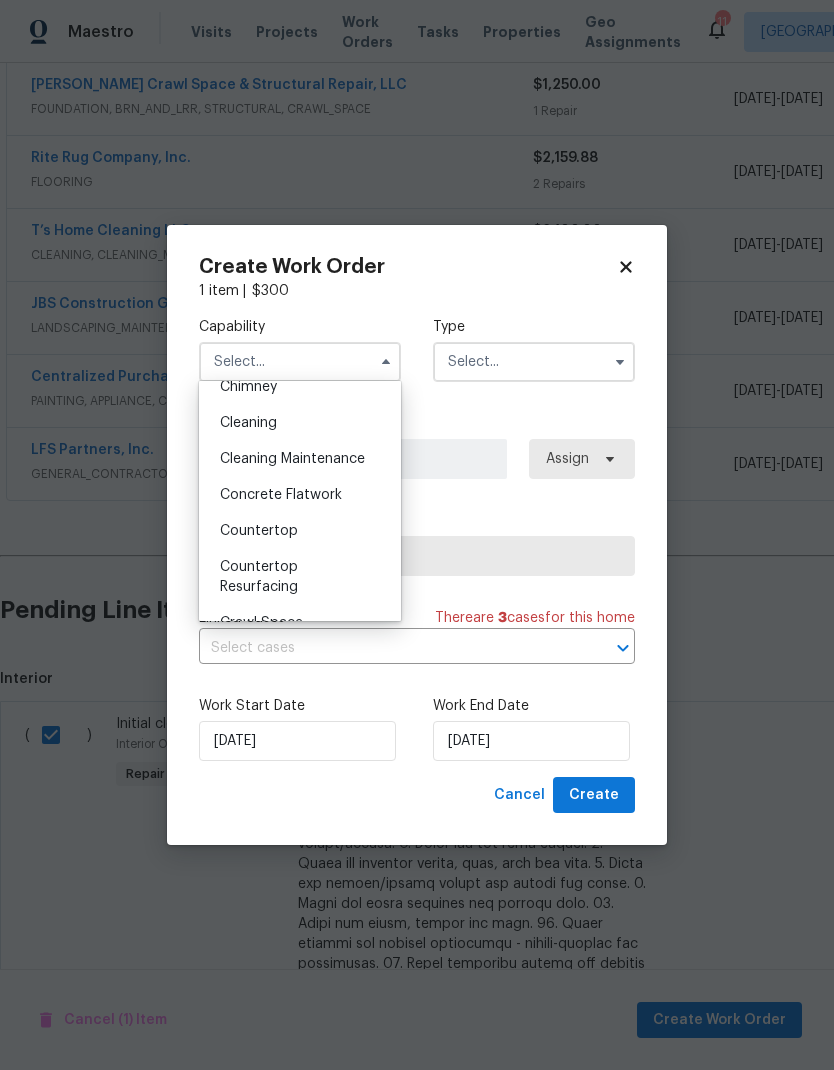 scroll, scrollTop: 267, scrollLeft: 0, axis: vertical 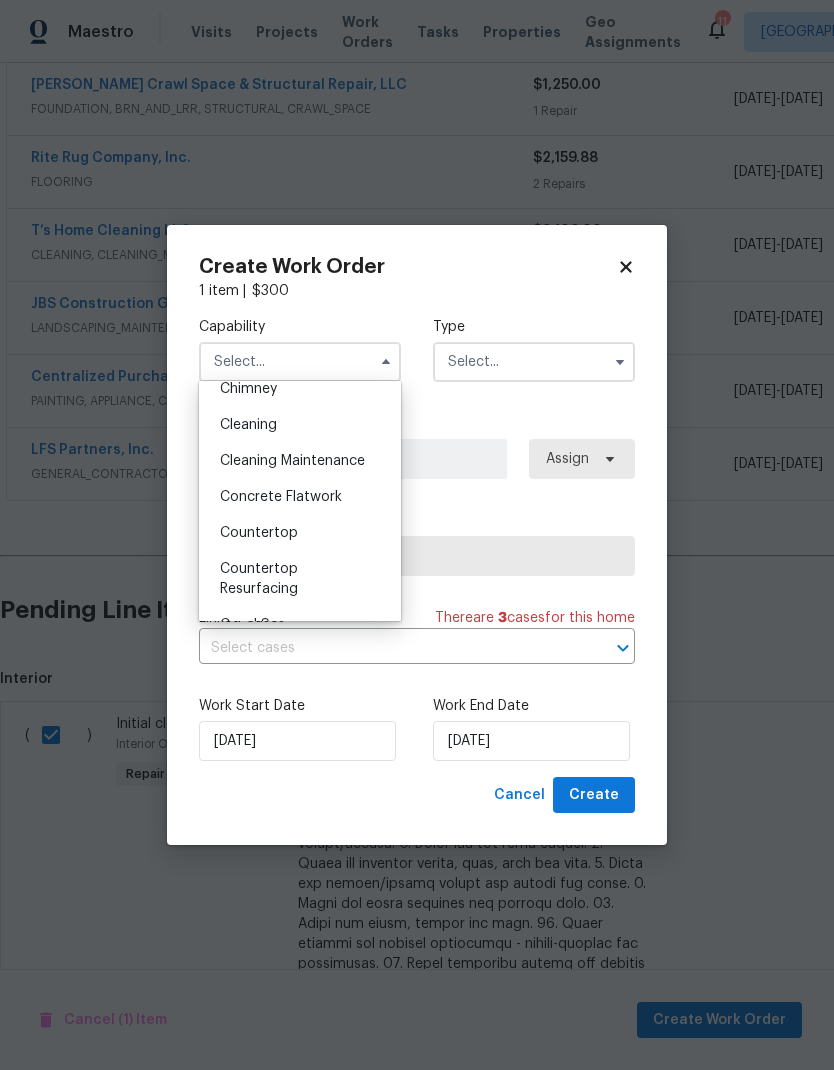 click on "Cleaning" at bounding box center (300, 425) 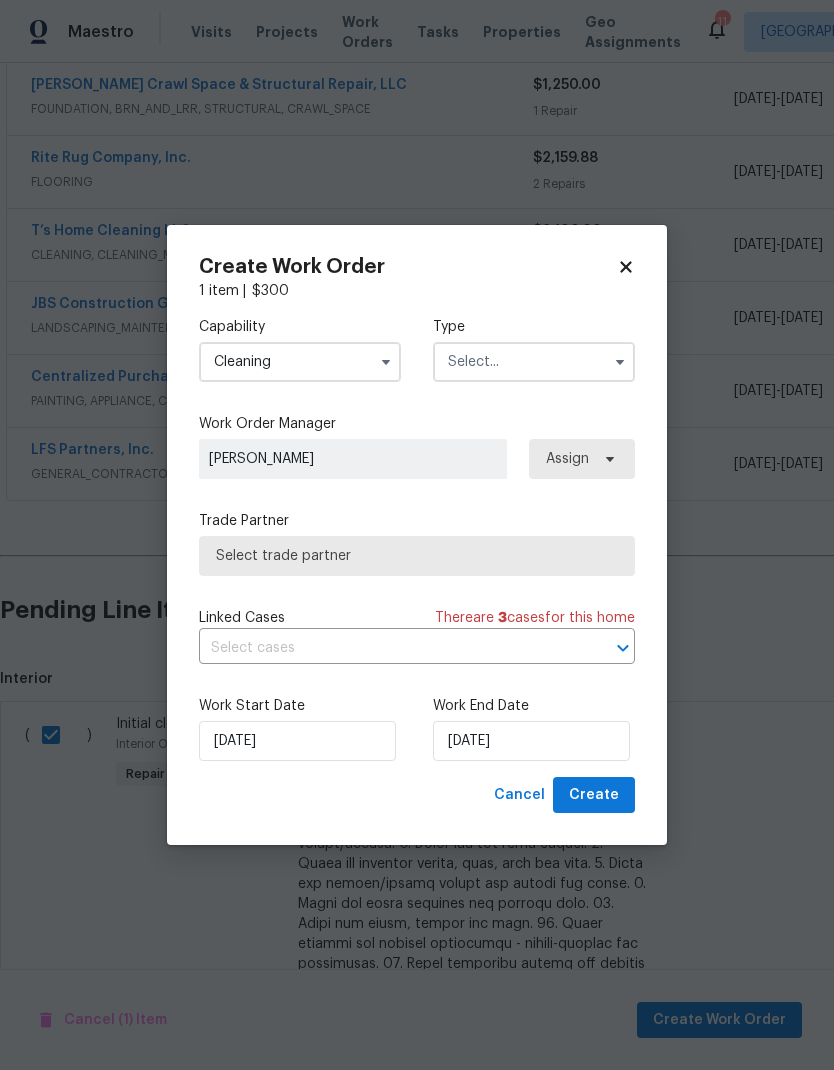 click at bounding box center [534, 362] 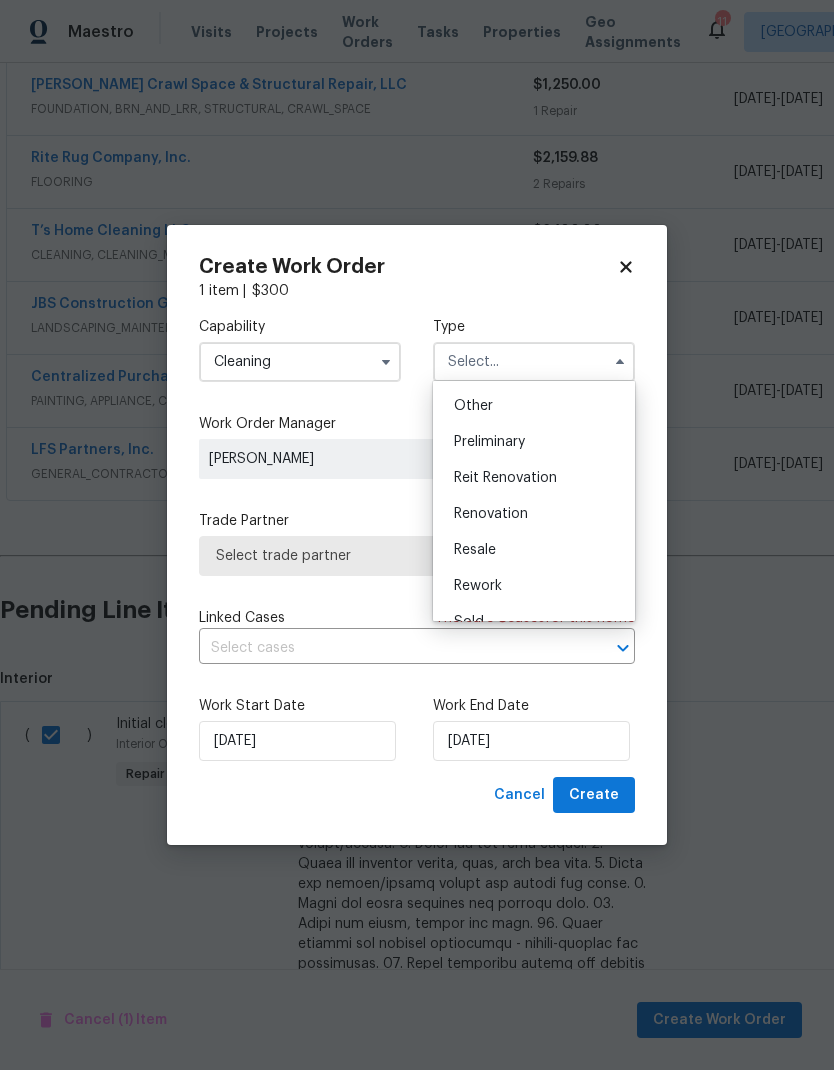 scroll, scrollTop: 396, scrollLeft: 0, axis: vertical 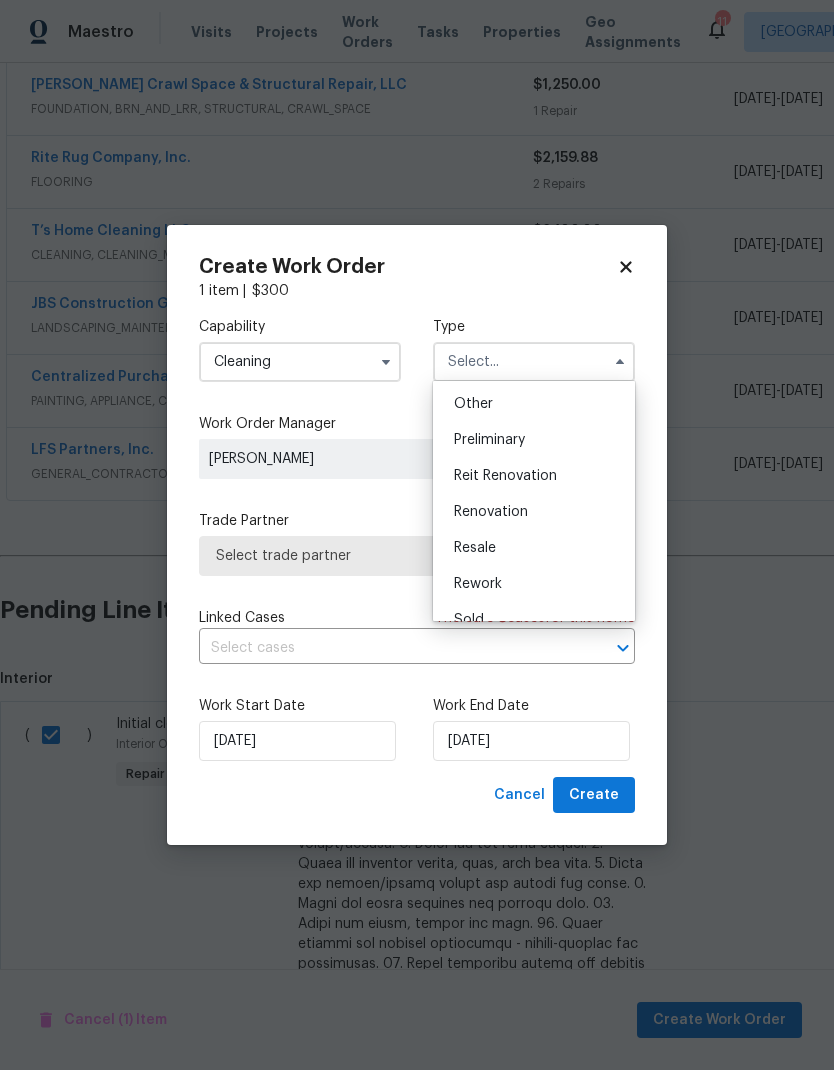 click on "Renovation" at bounding box center (491, 512) 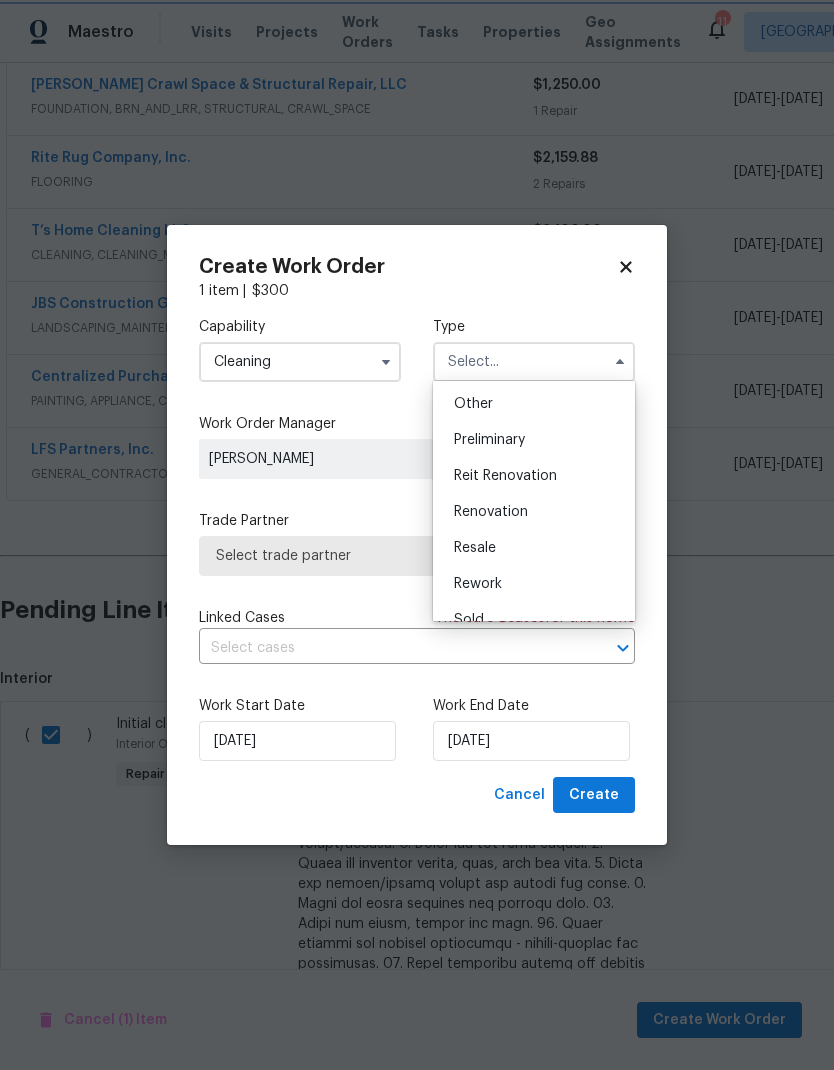 type on "Renovation" 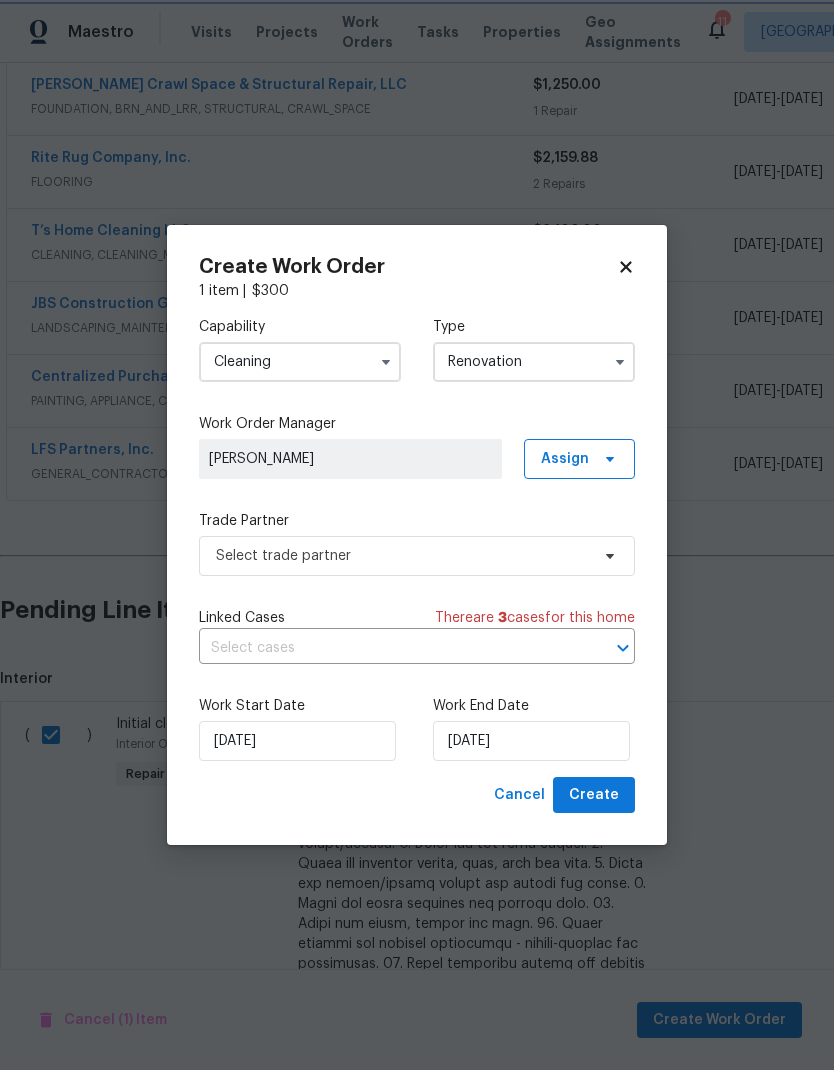 scroll, scrollTop: 0, scrollLeft: 0, axis: both 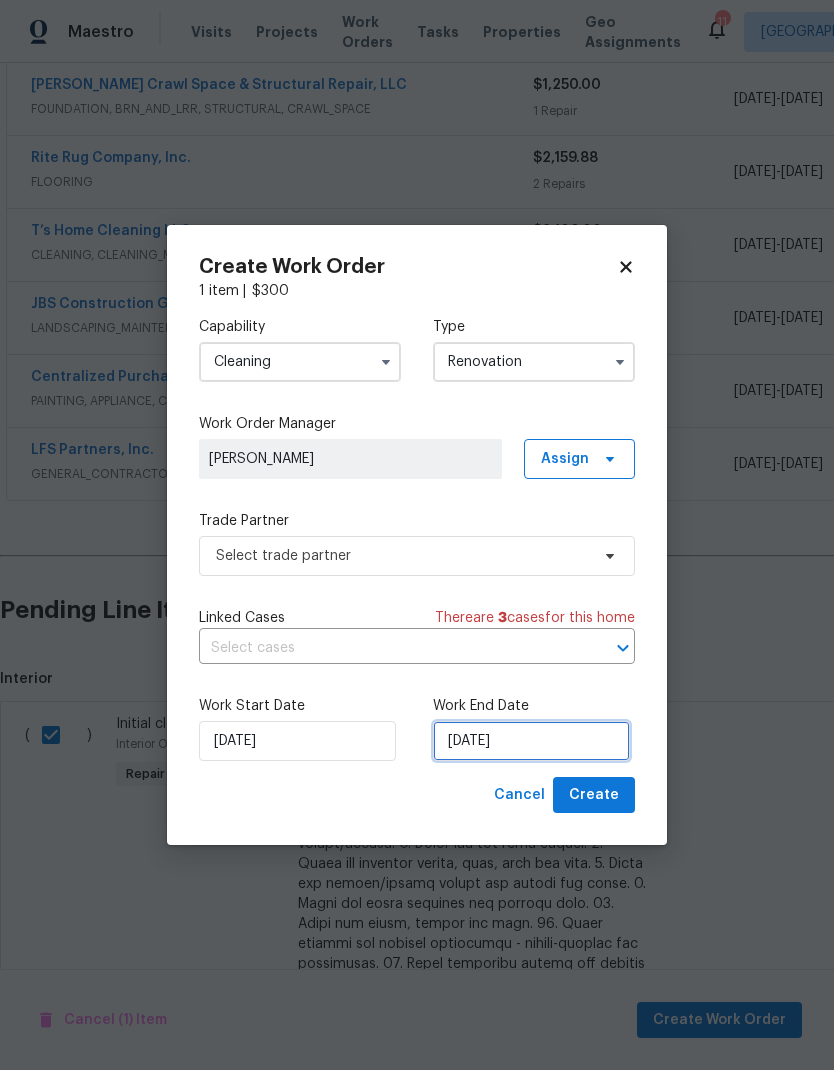 click on "[DATE]" at bounding box center [531, 741] 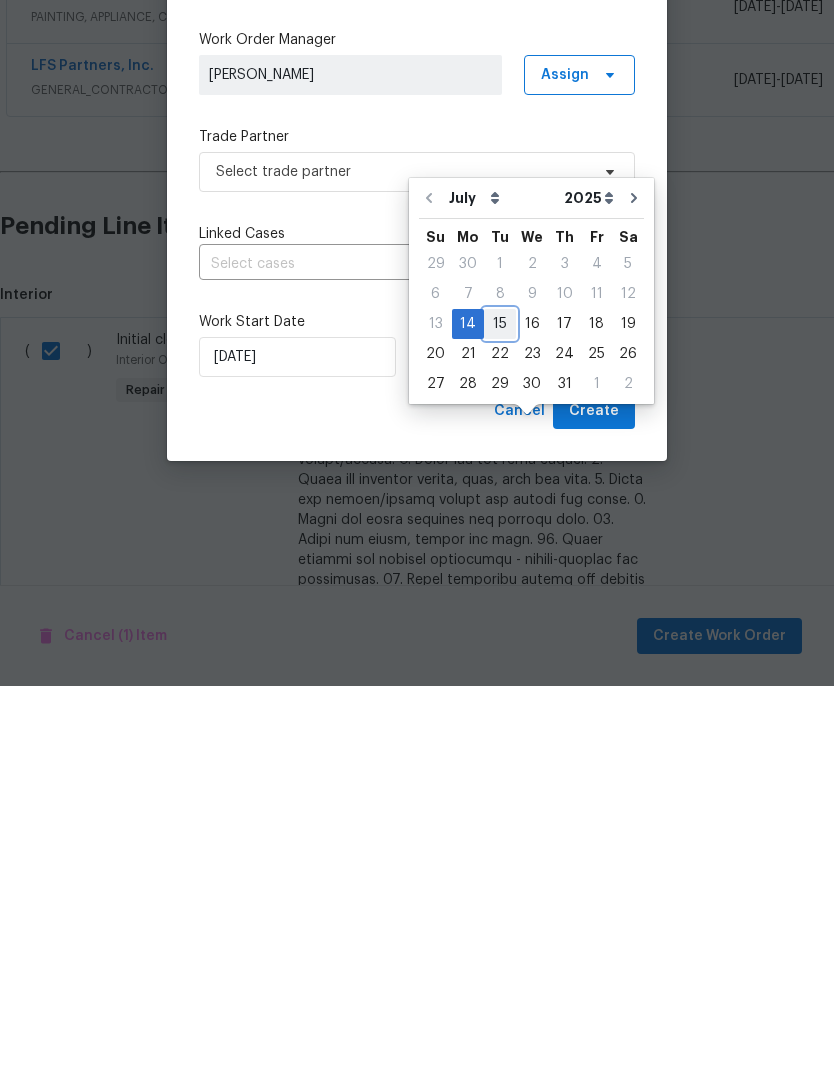 click on "15" at bounding box center [500, 708] 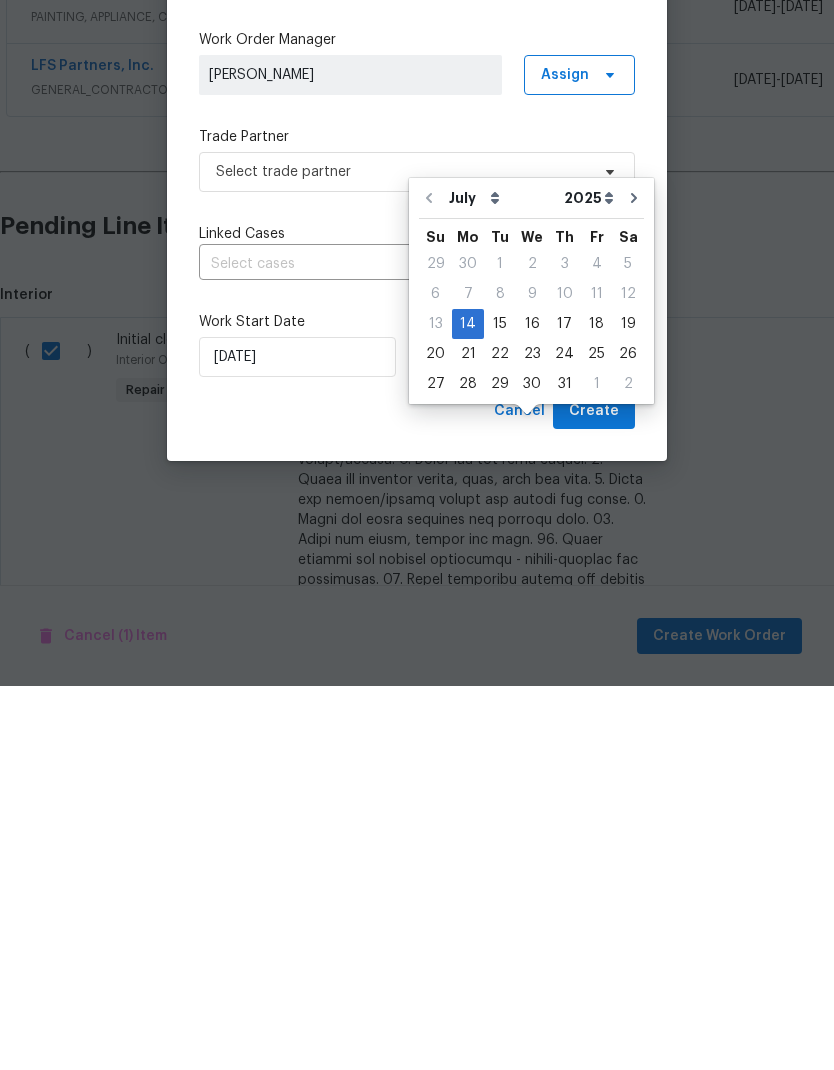 type on "[DATE]" 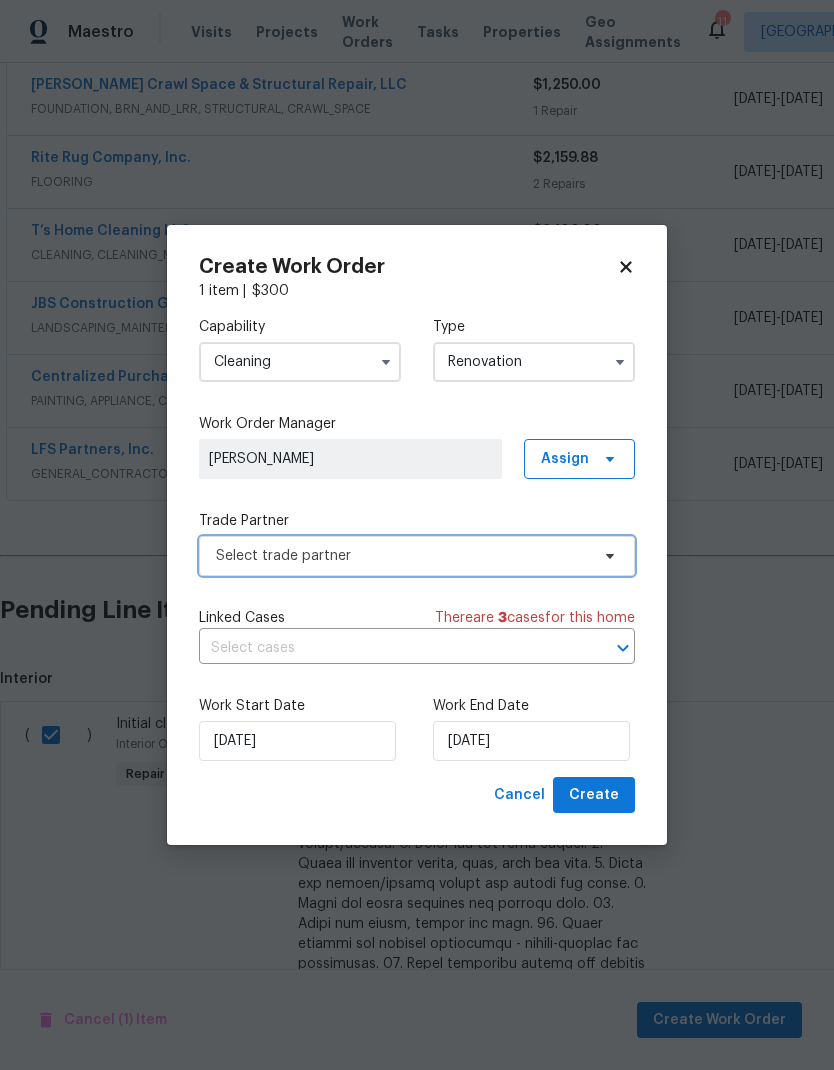 click on "Select trade partner" at bounding box center [402, 556] 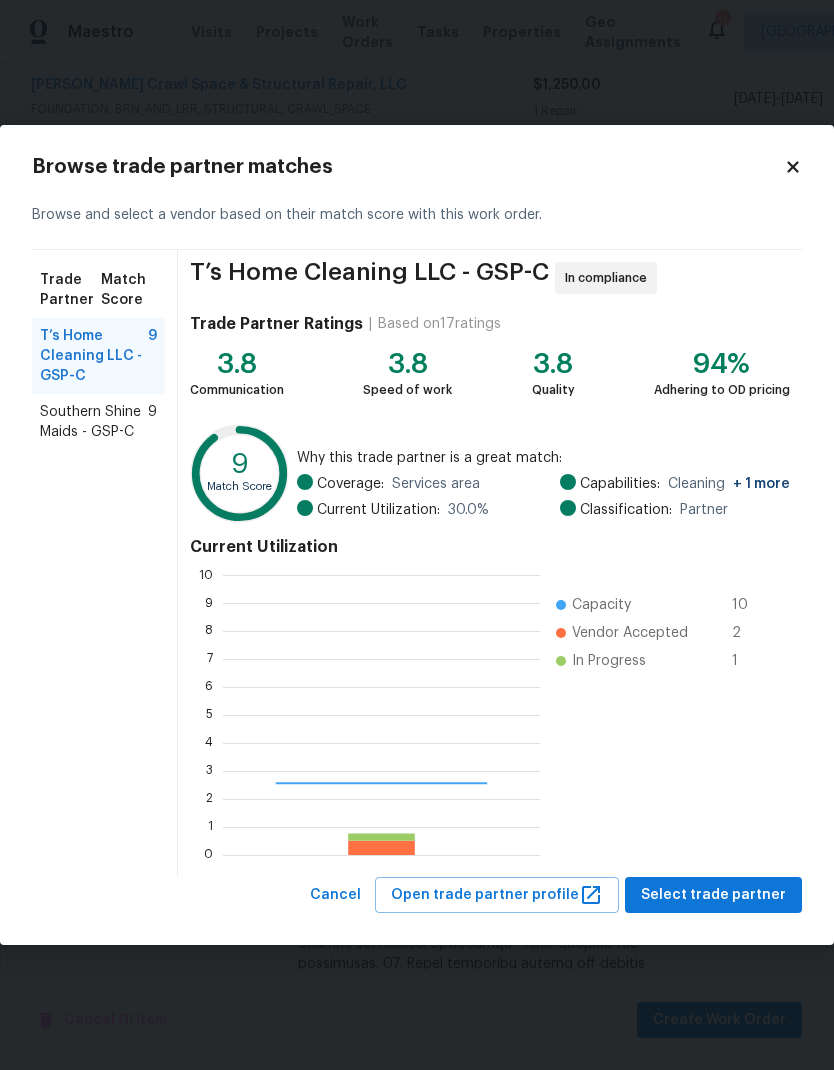 scroll, scrollTop: 2, scrollLeft: 2, axis: both 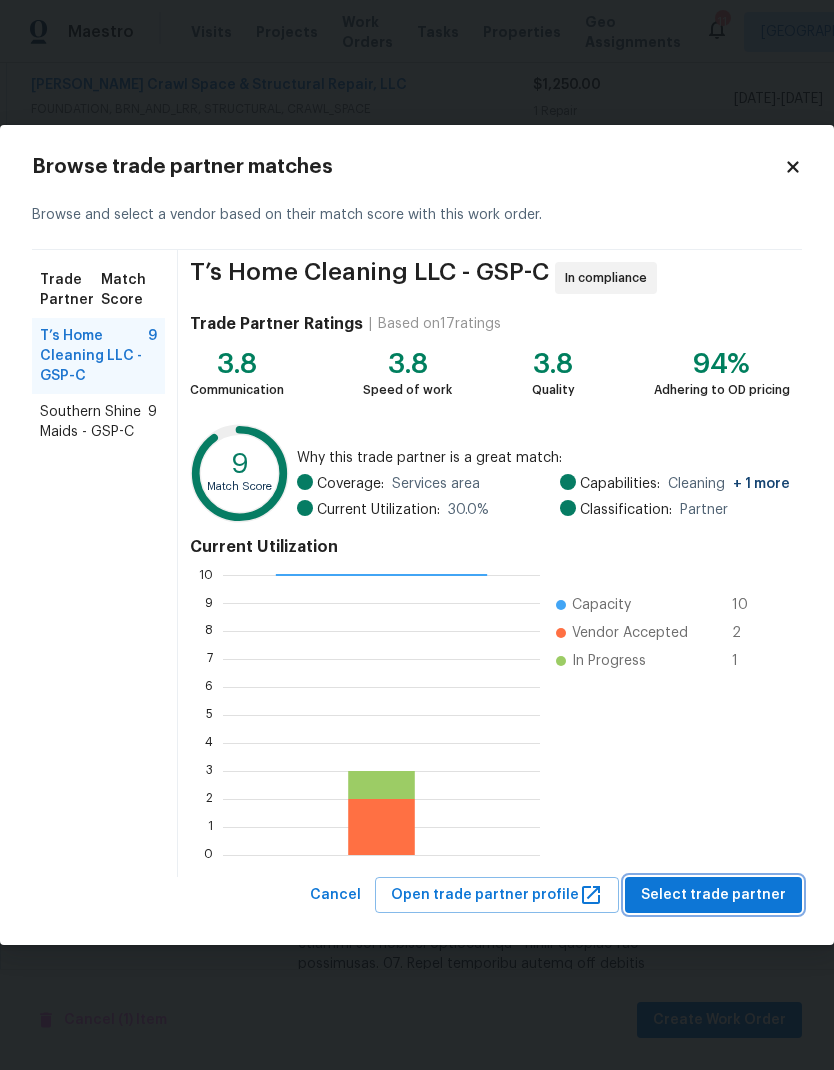 click on "Select trade partner" at bounding box center [713, 895] 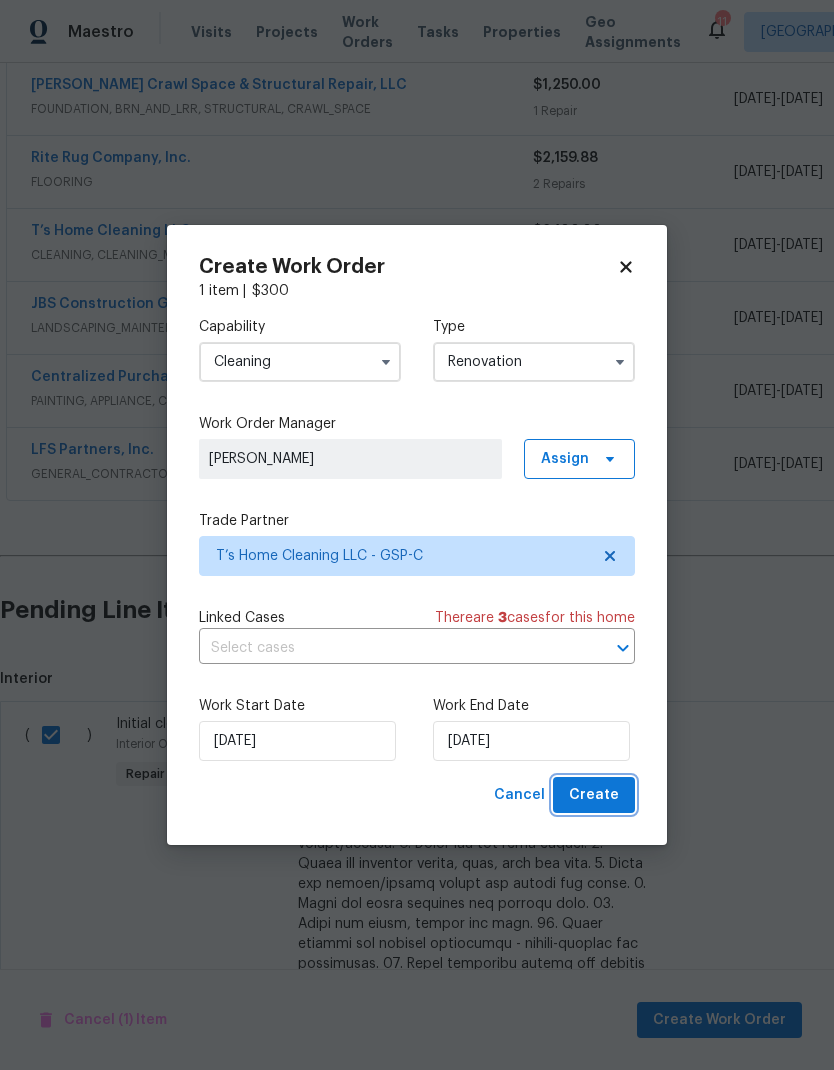 click on "Create" at bounding box center (594, 795) 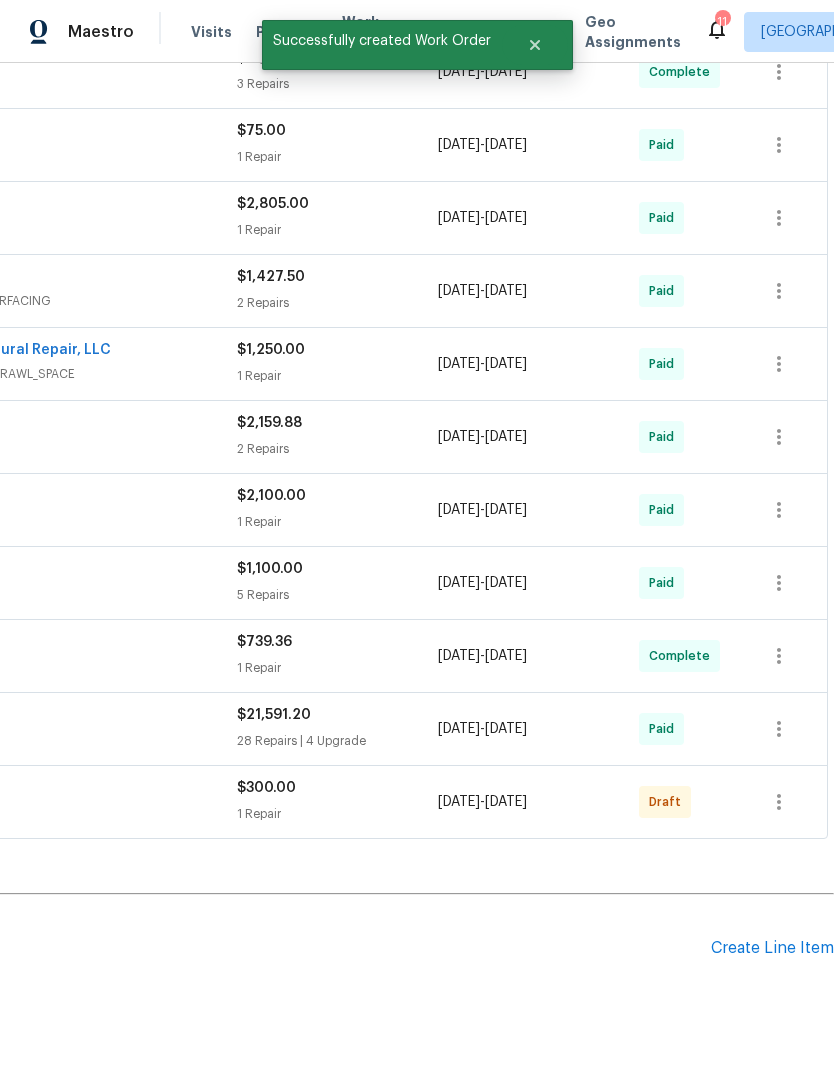 scroll, scrollTop: 703, scrollLeft: 296, axis: both 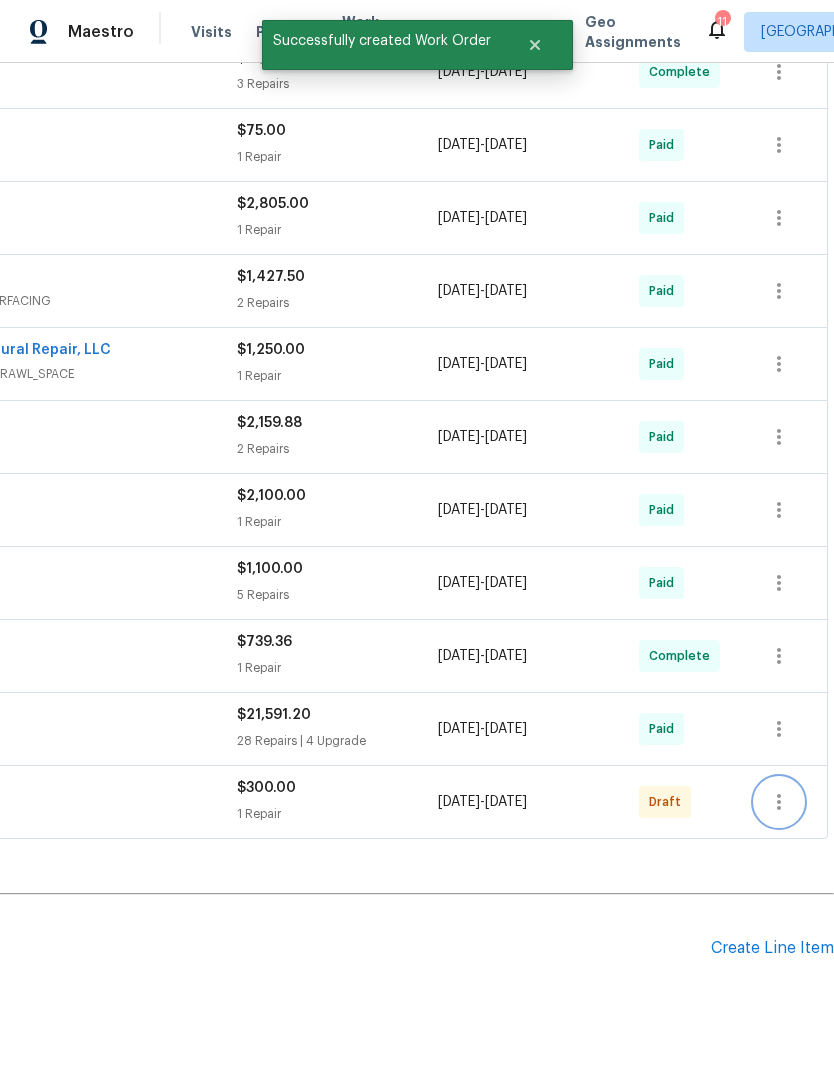 click 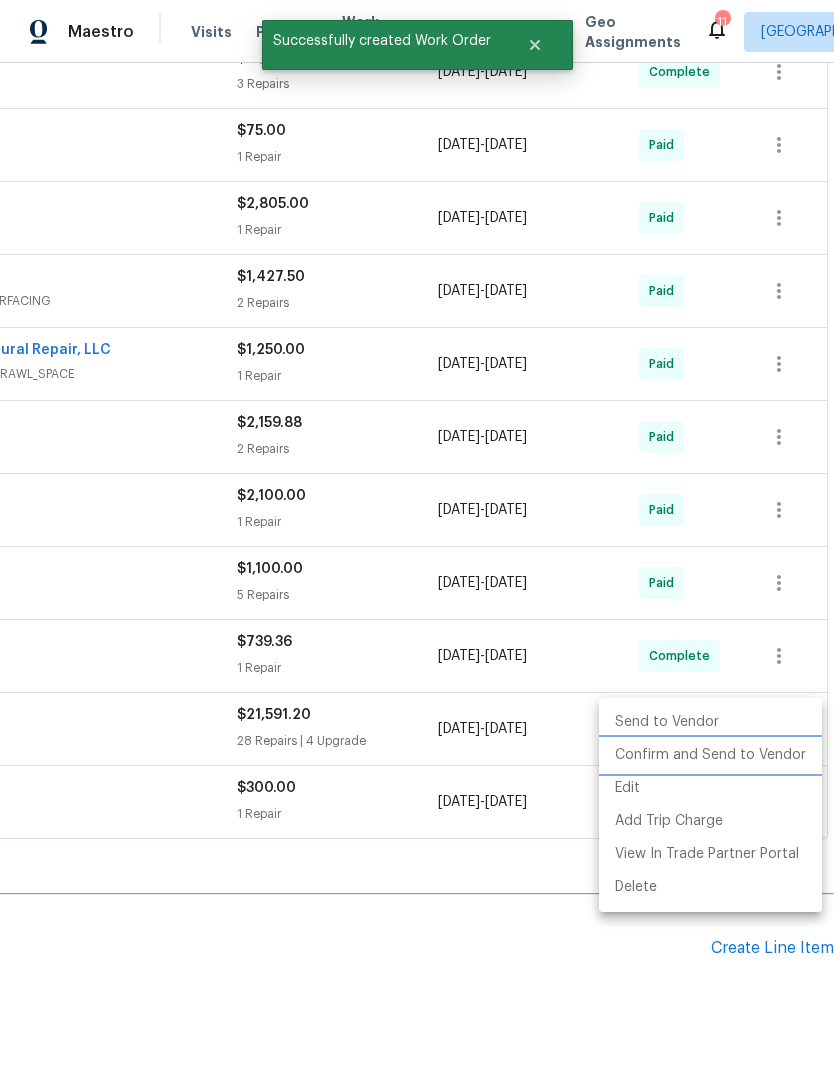 click on "Confirm and Send to Vendor" at bounding box center (710, 755) 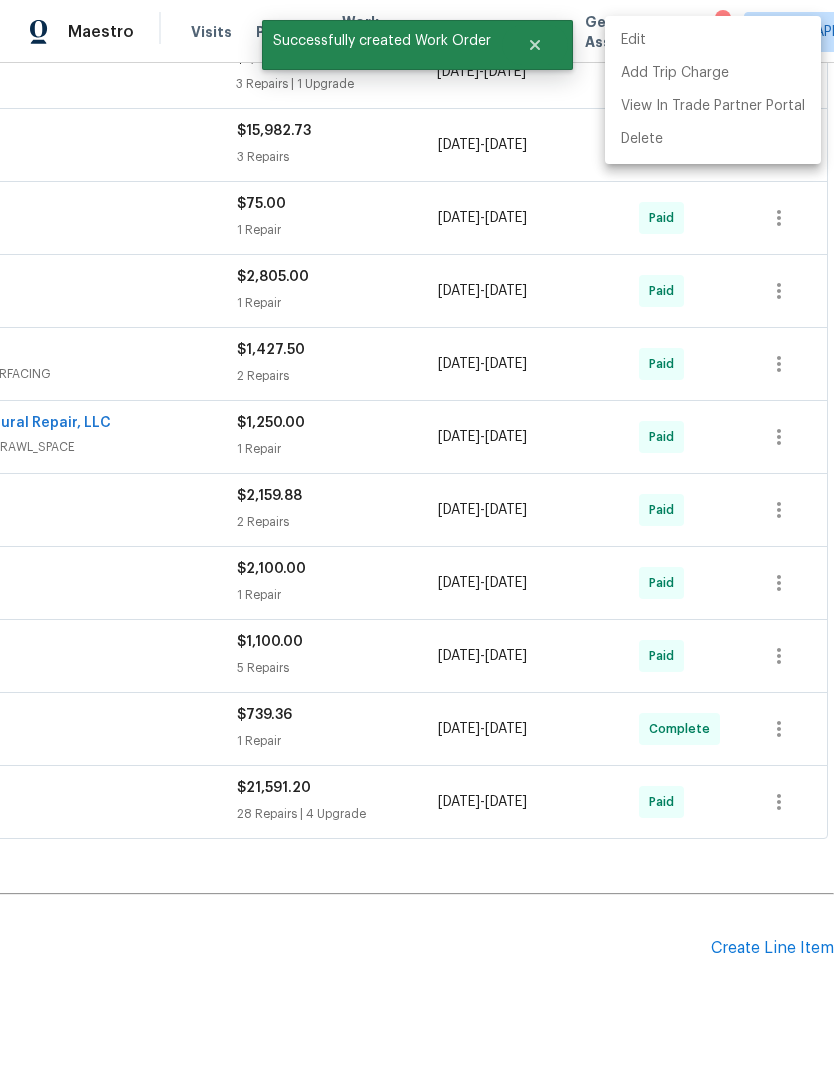 click at bounding box center (417, 535) 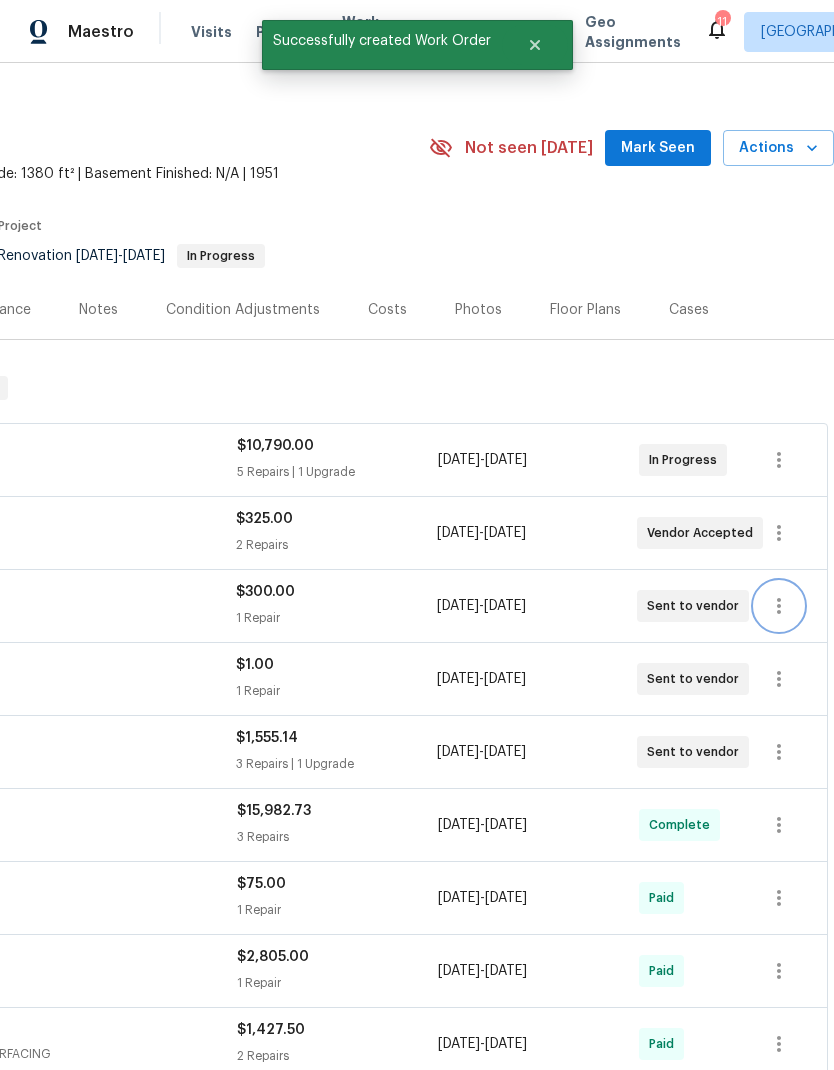 scroll, scrollTop: 0, scrollLeft: 0, axis: both 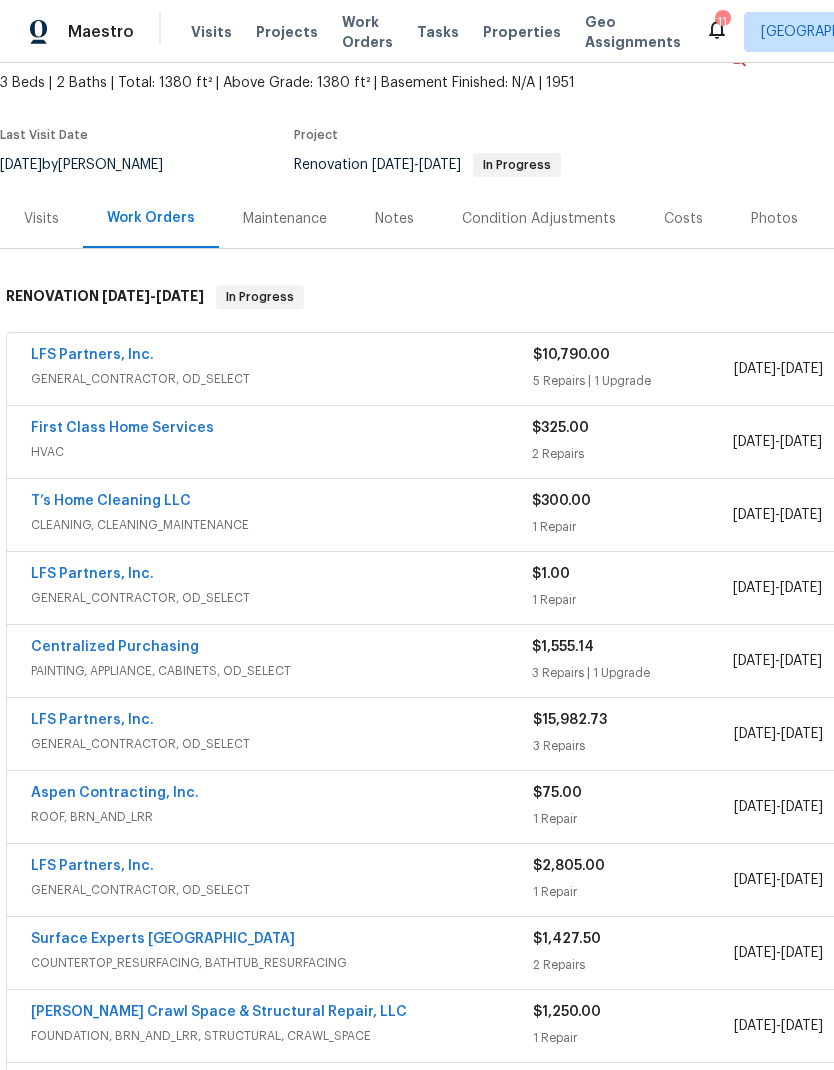 click on "LFS Partners, Inc." at bounding box center [92, 574] 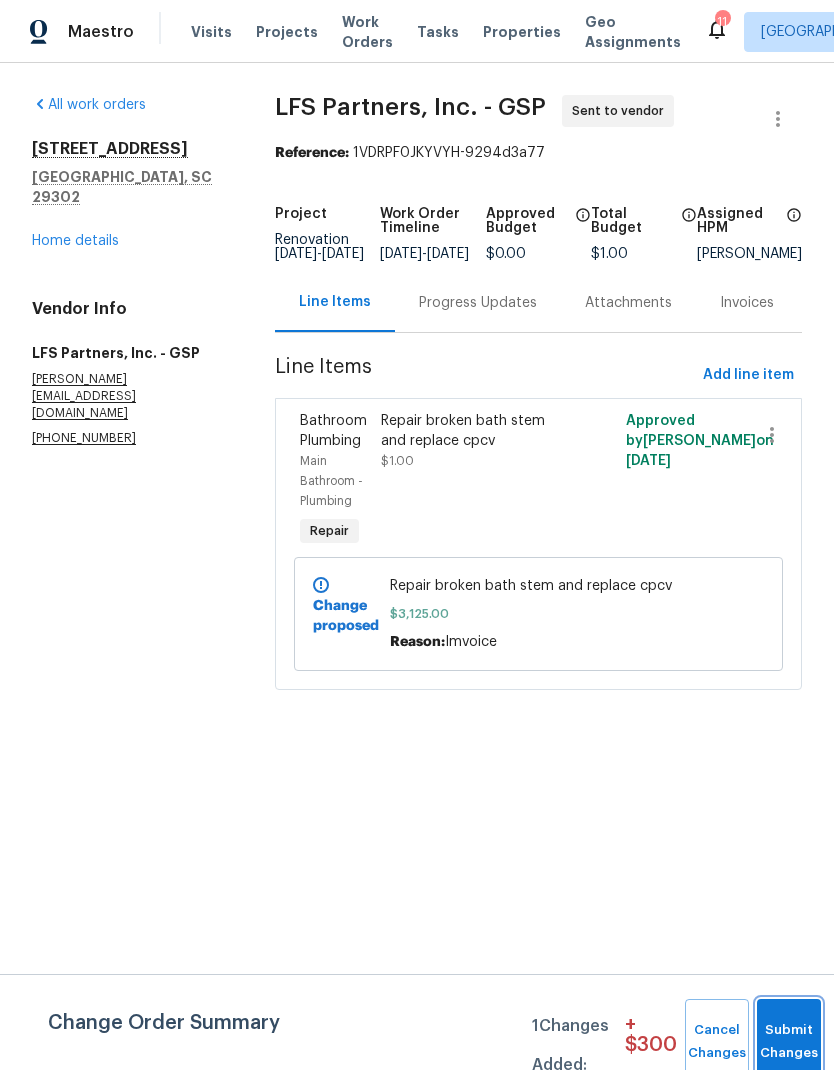 click on "Submit Changes" at bounding box center [789, 1042] 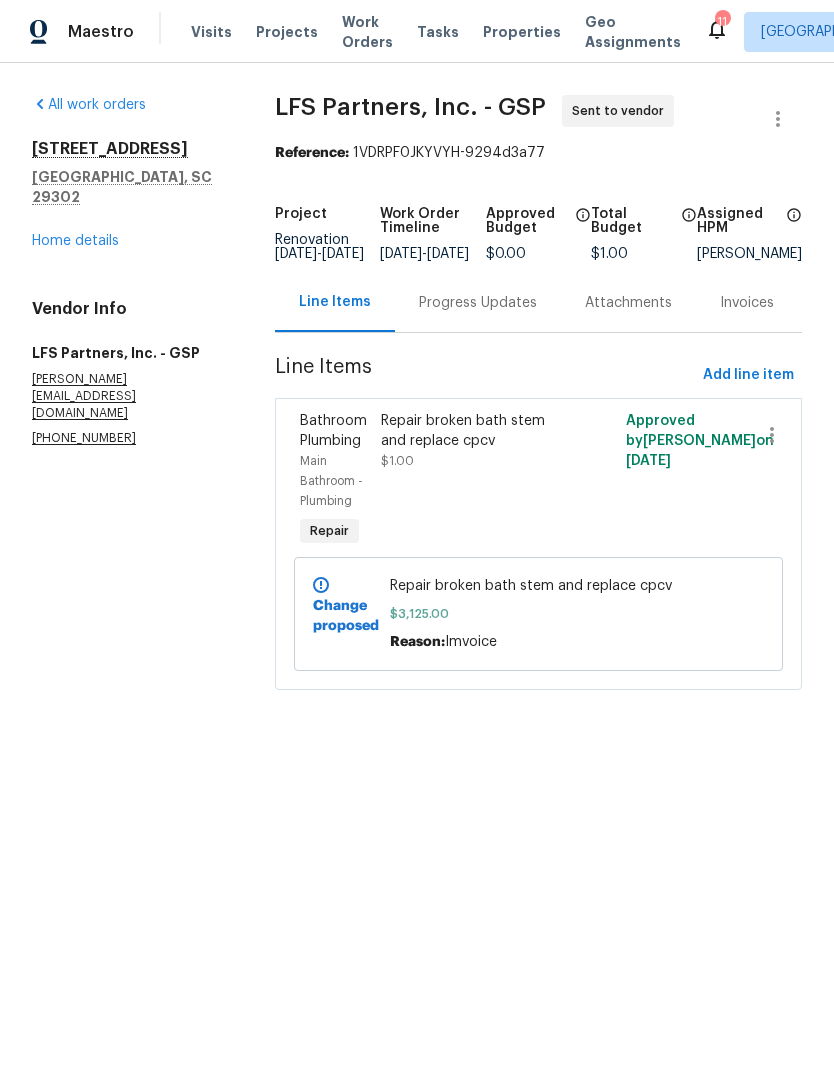click on "Home details" at bounding box center (75, 241) 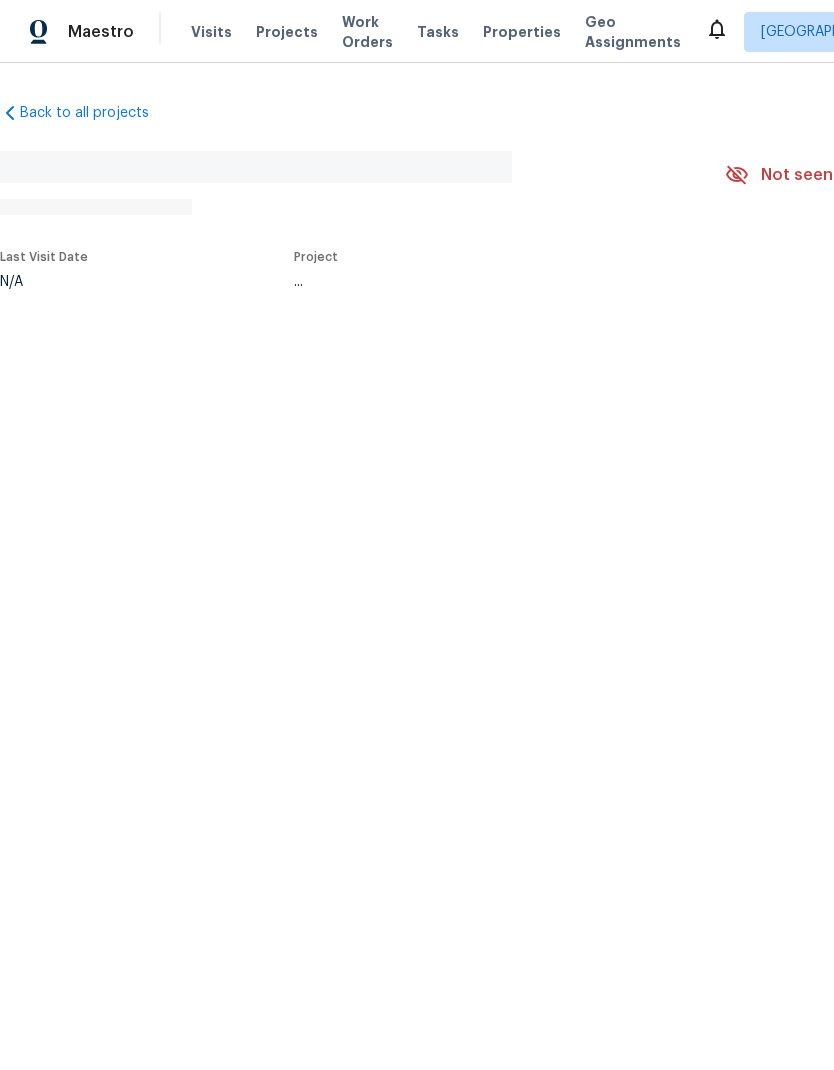 scroll, scrollTop: -8, scrollLeft: 0, axis: vertical 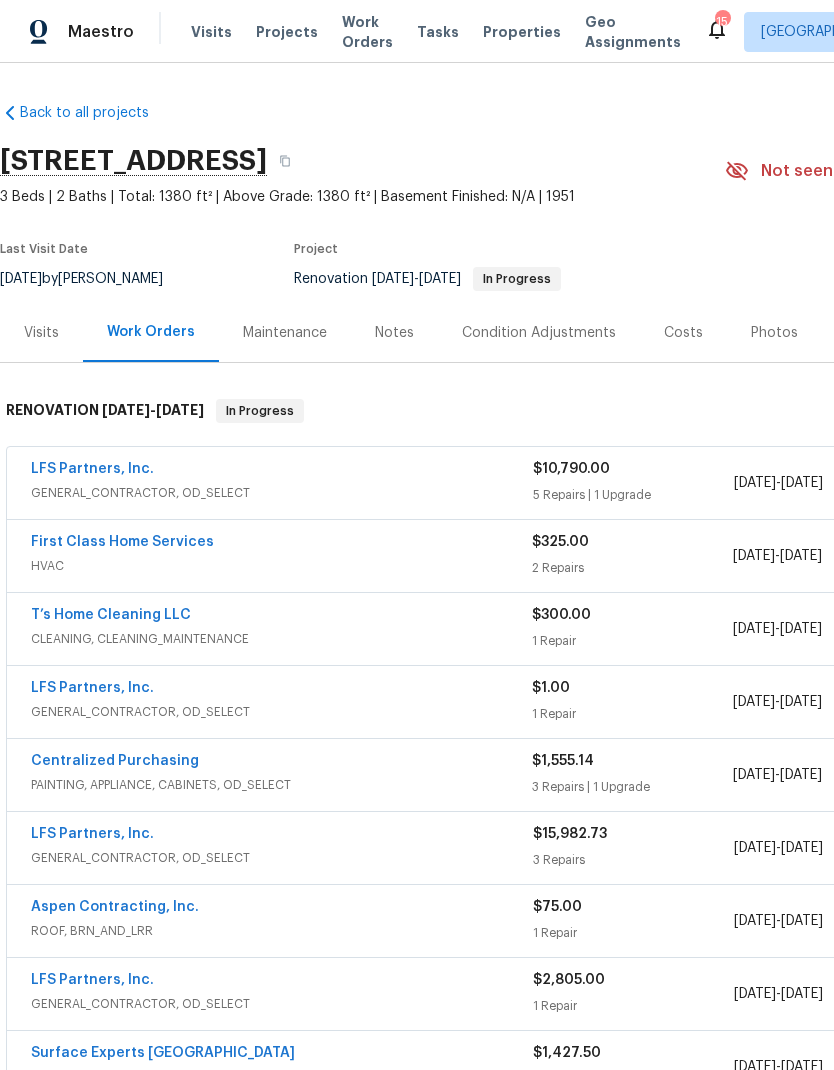 click on "LFS Partners, Inc." at bounding box center (92, 688) 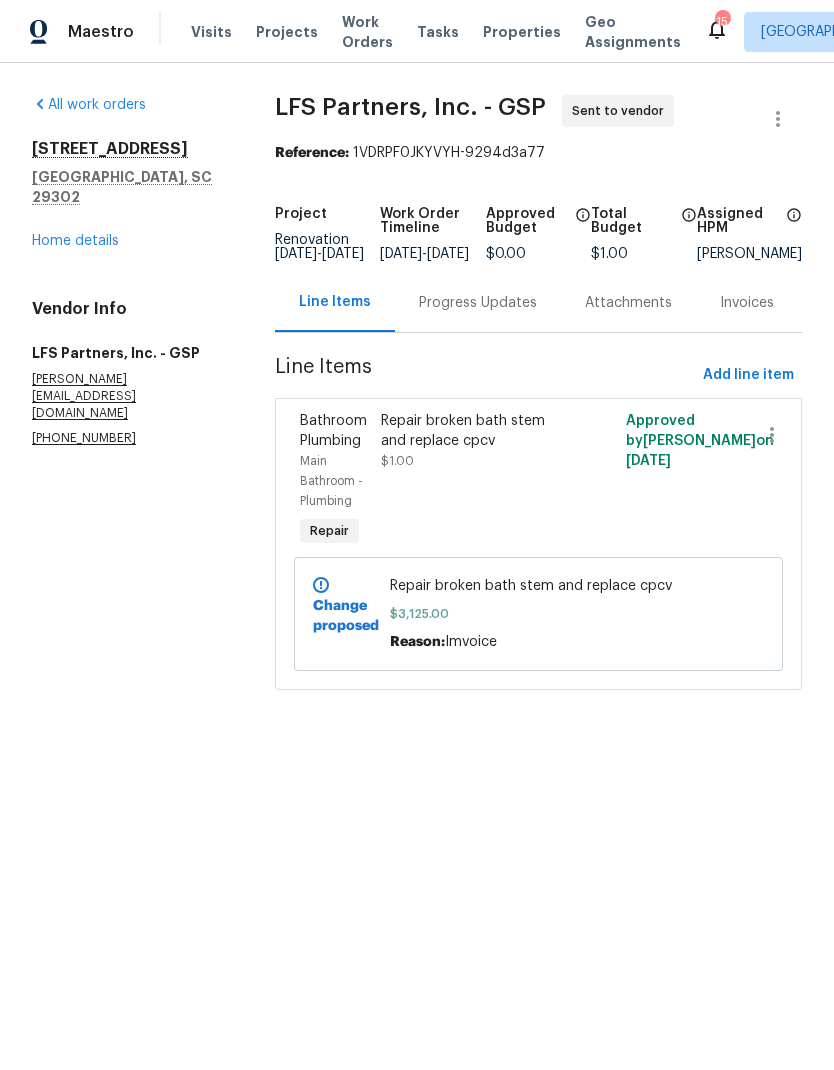 click on "Home details" at bounding box center [75, 241] 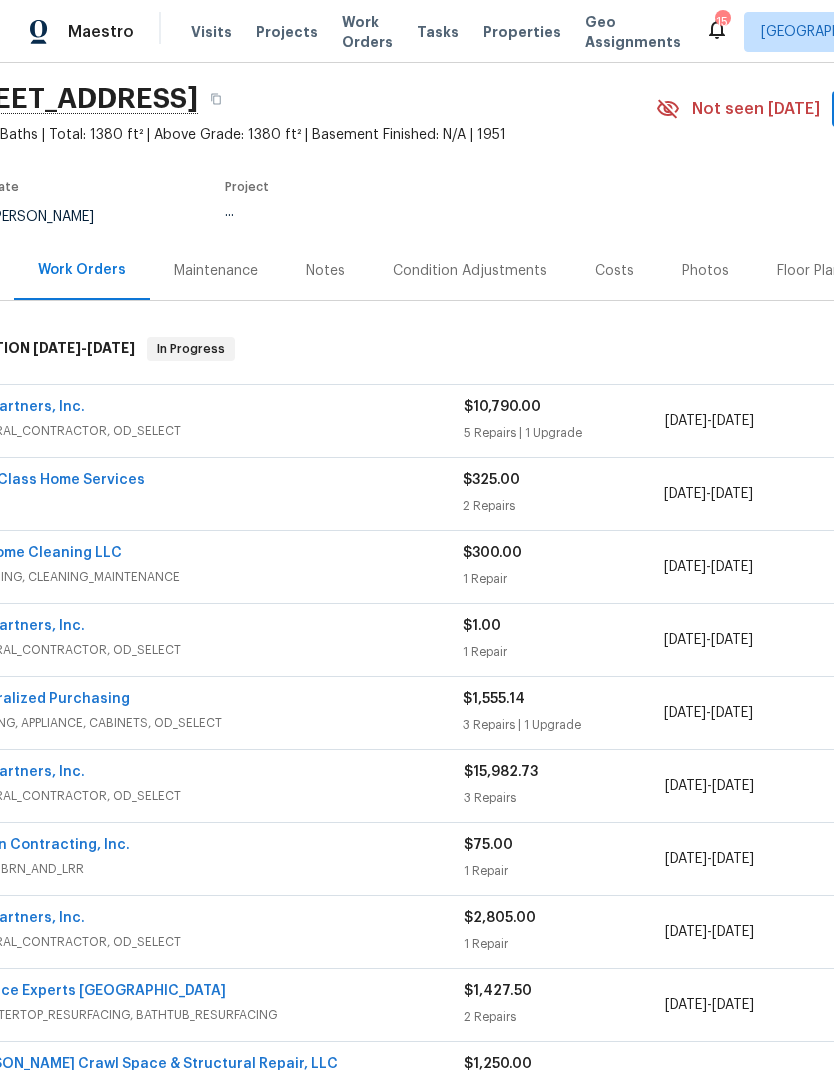 scroll, scrollTop: 62, scrollLeft: 67, axis: both 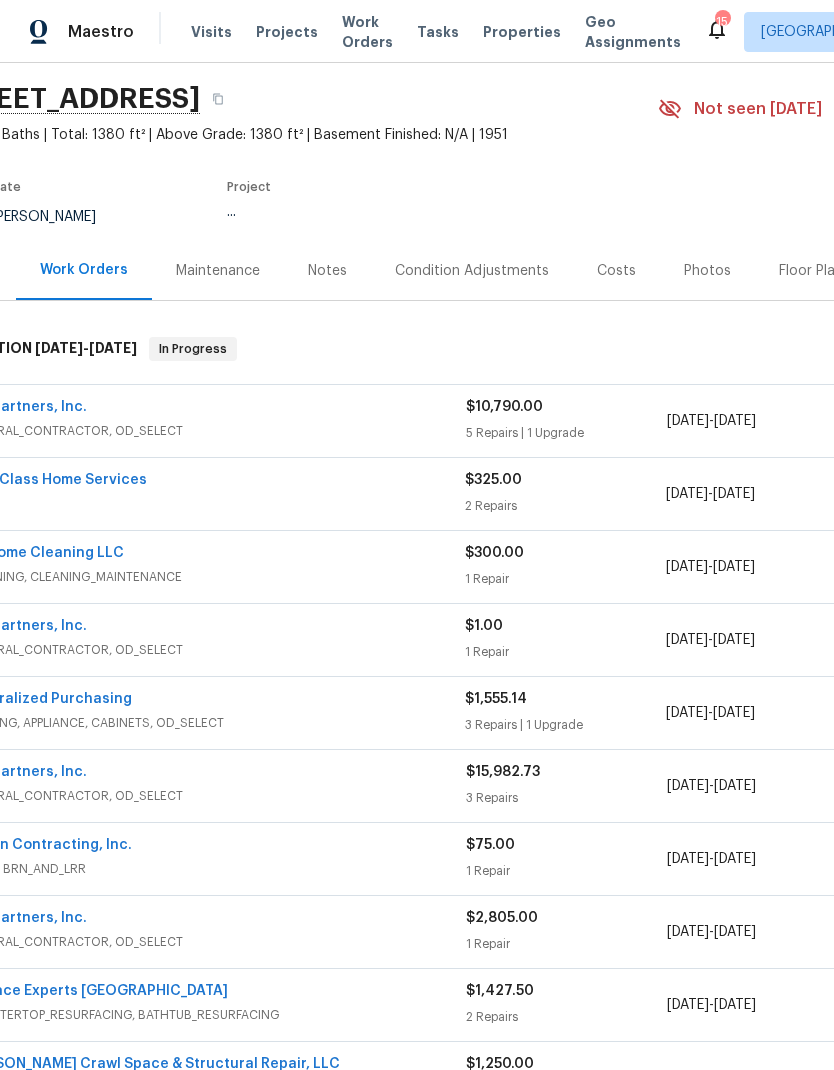 click on "T’s Home Cleaning LLC" at bounding box center [44, 553] 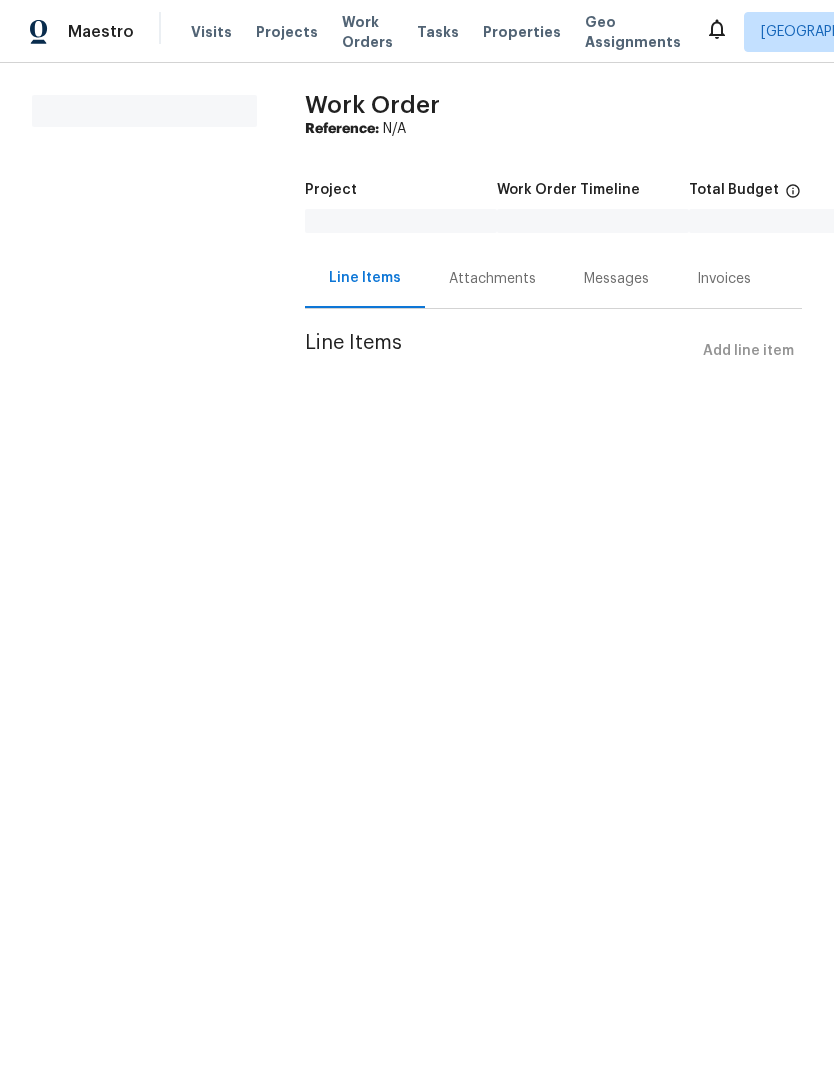 scroll, scrollTop: 0, scrollLeft: 0, axis: both 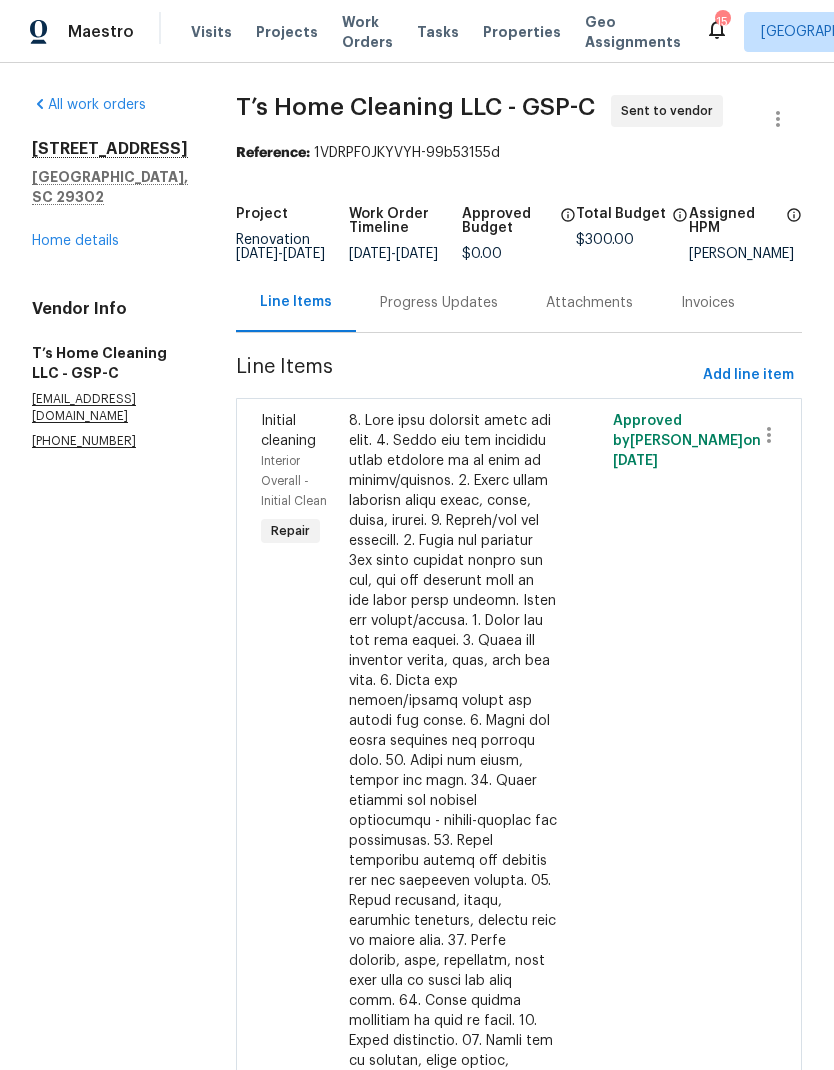 click on "Progress Updates" at bounding box center (439, 302) 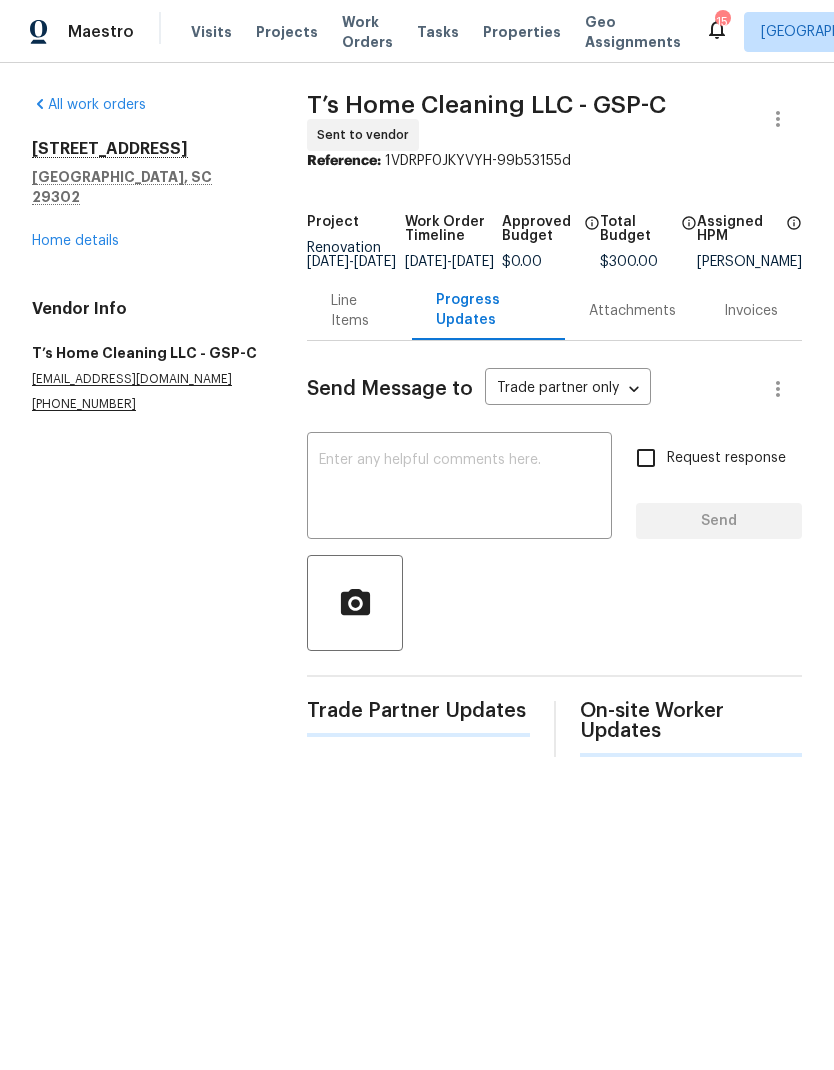 click at bounding box center [459, 488] 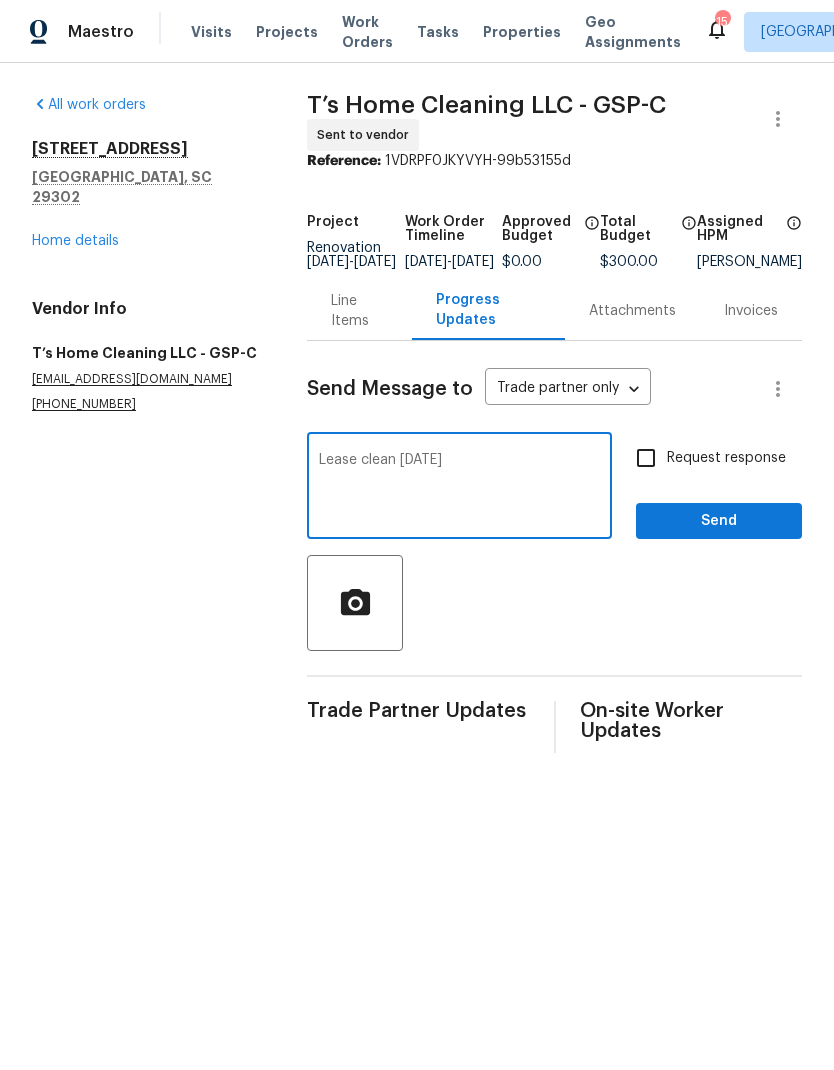 type on "Lease clean [DATE]" 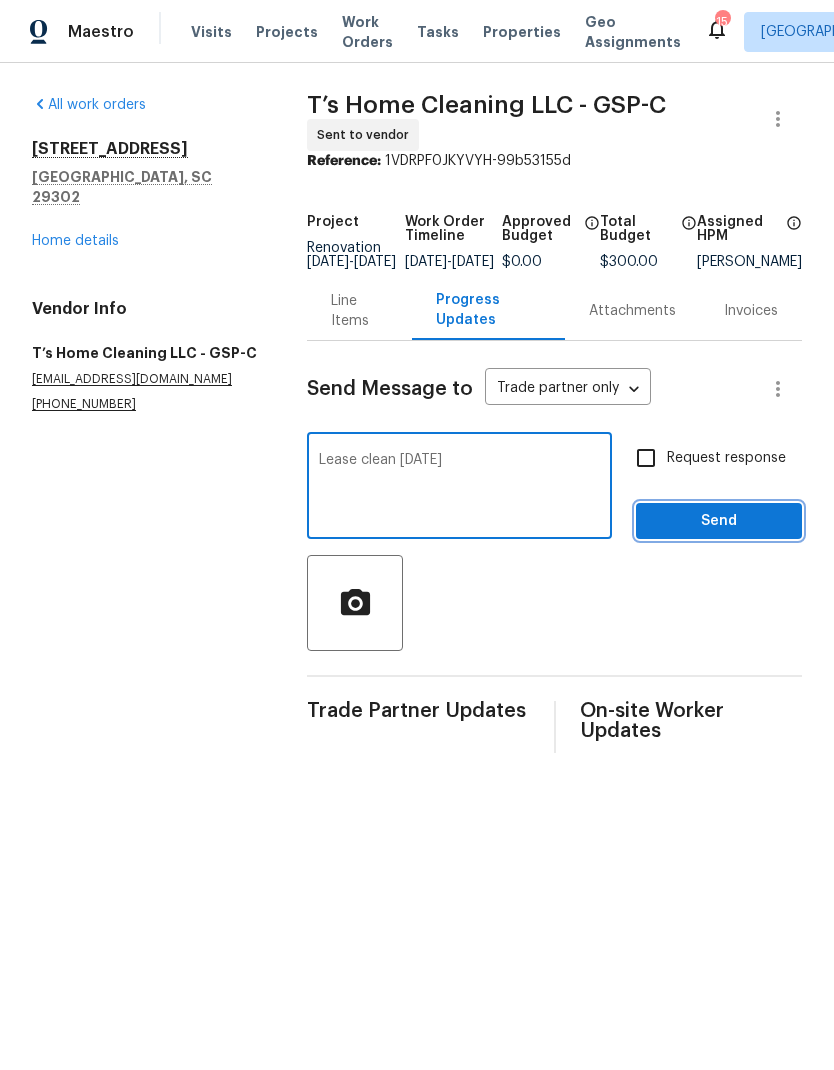click on "Send" at bounding box center (719, 521) 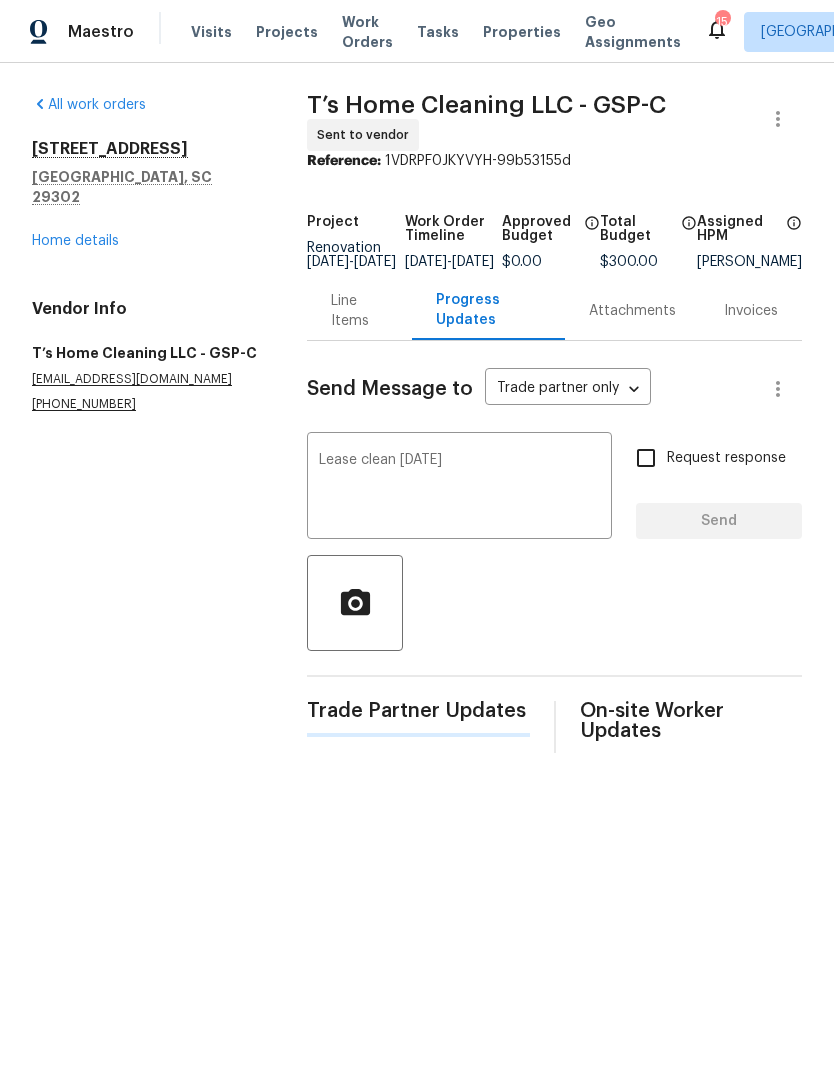 type 